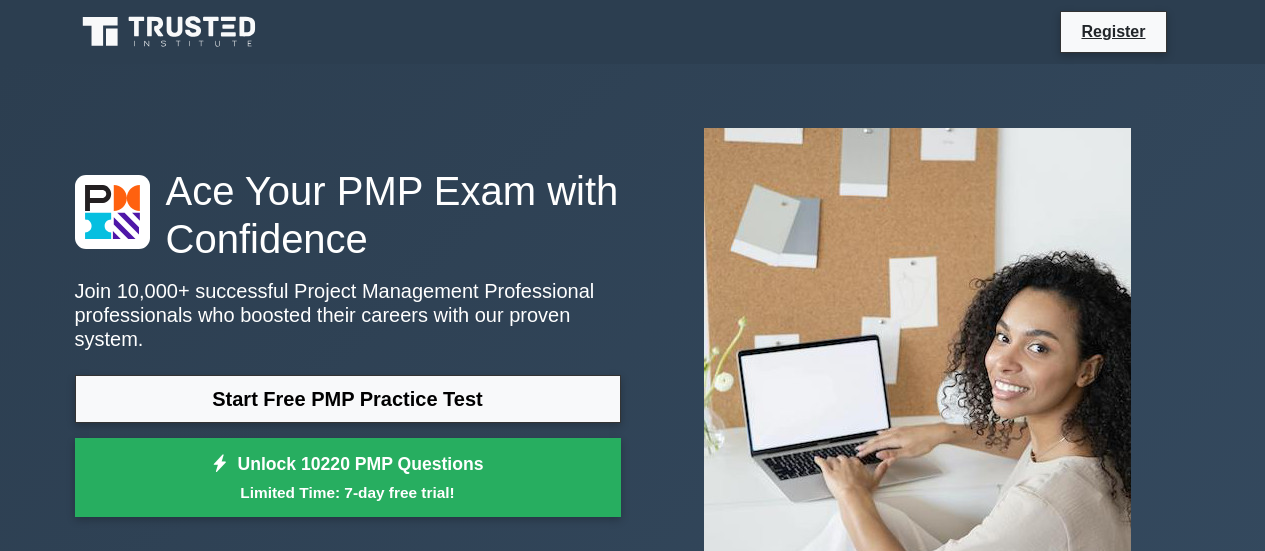 scroll, scrollTop: 1064, scrollLeft: 0, axis: vertical 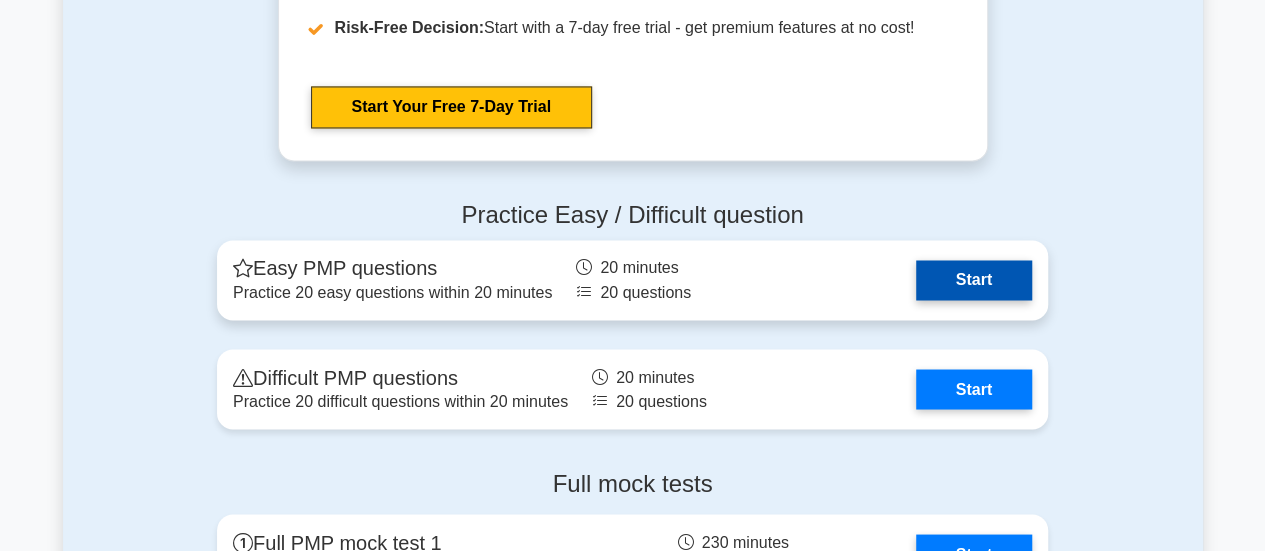 click on "Start" at bounding box center (974, 280) 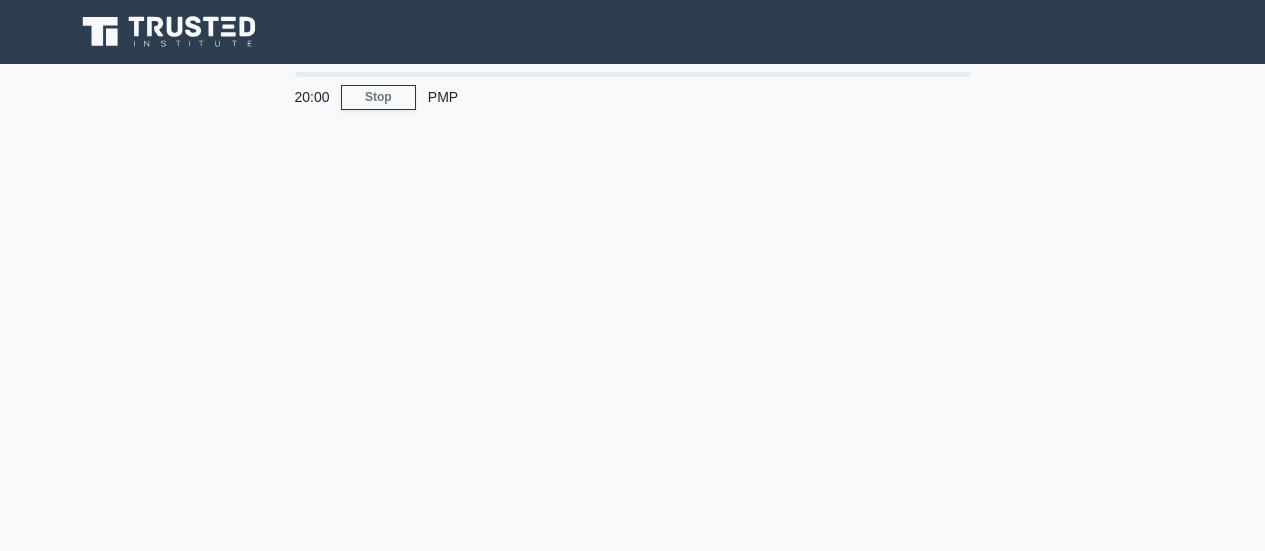 scroll, scrollTop: 0, scrollLeft: 0, axis: both 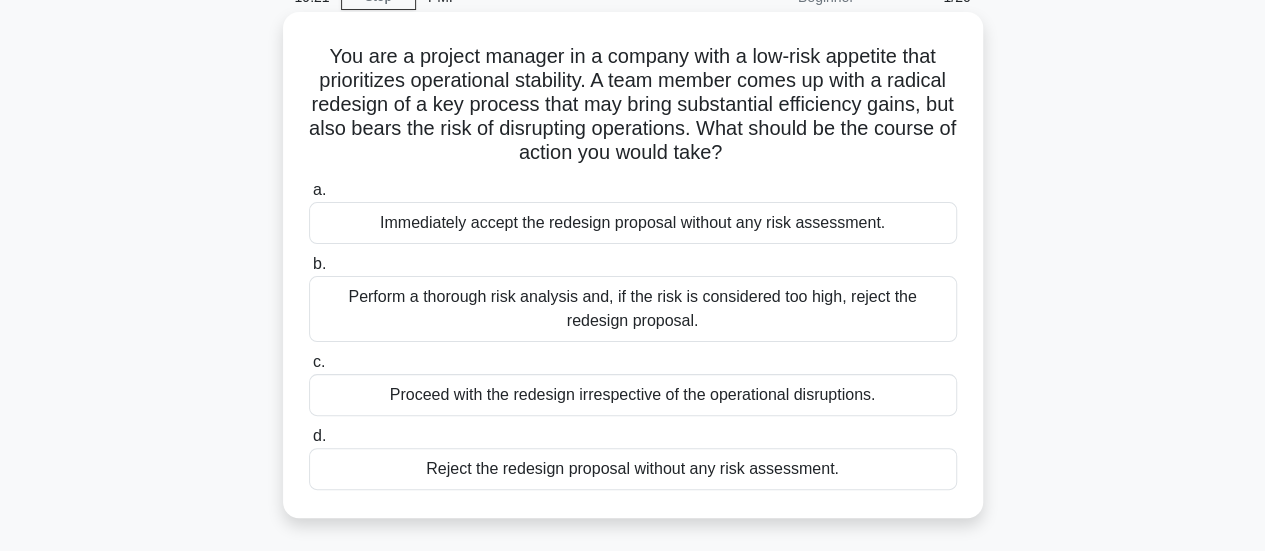 click on "Perform a thorough risk analysis and, if the risk is considered too high, reject the redesign proposal." at bounding box center (633, 309) 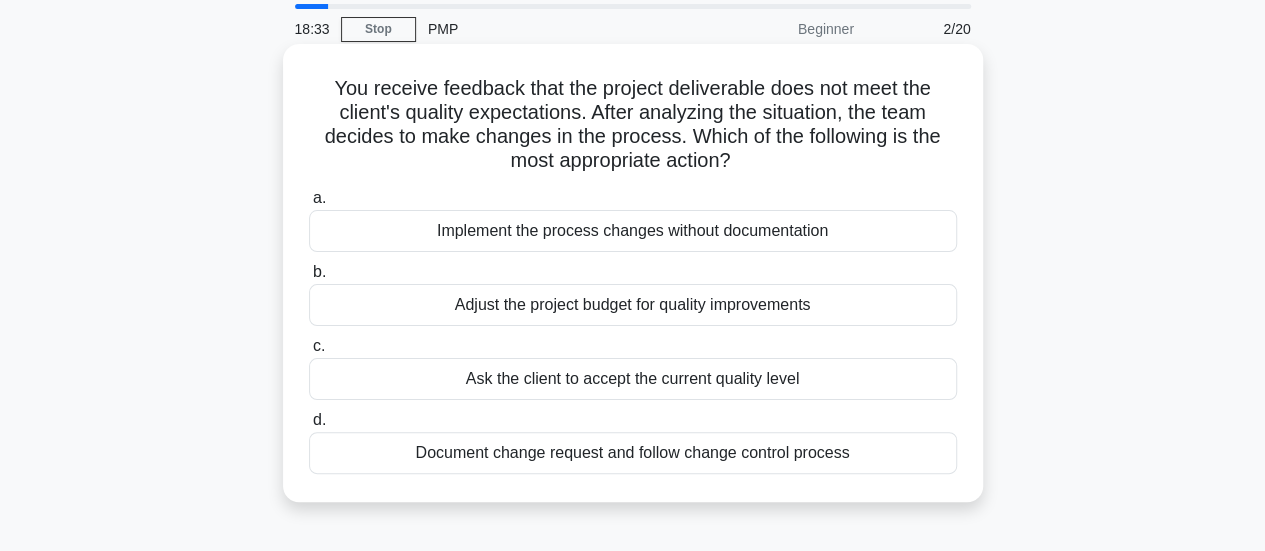 scroll, scrollTop: 100, scrollLeft: 0, axis: vertical 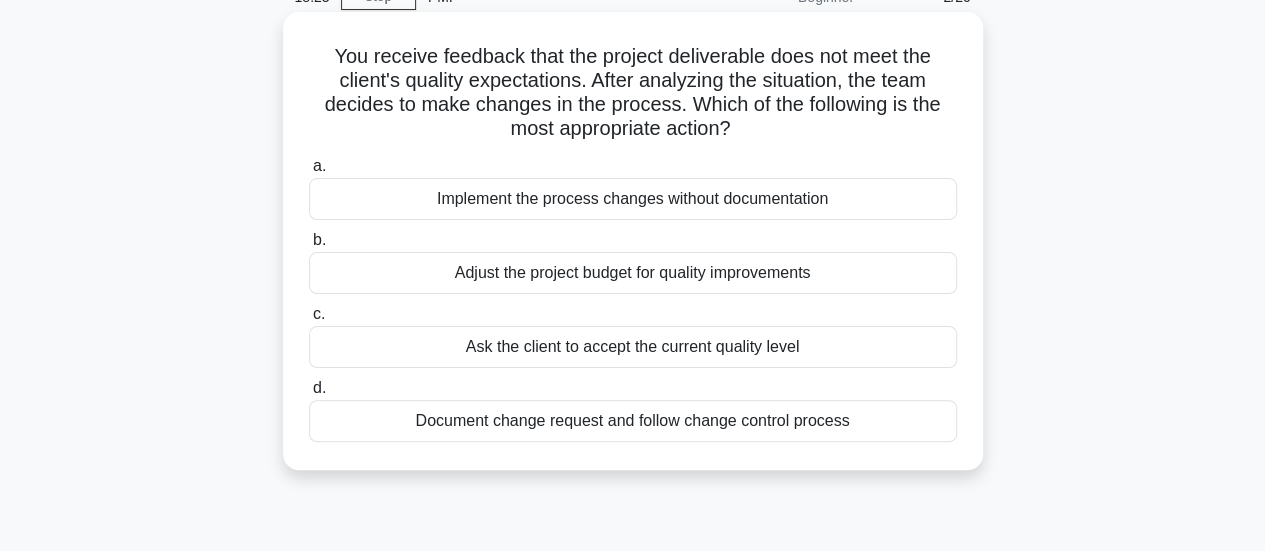 click on "Document change request and follow change control process" at bounding box center [633, 421] 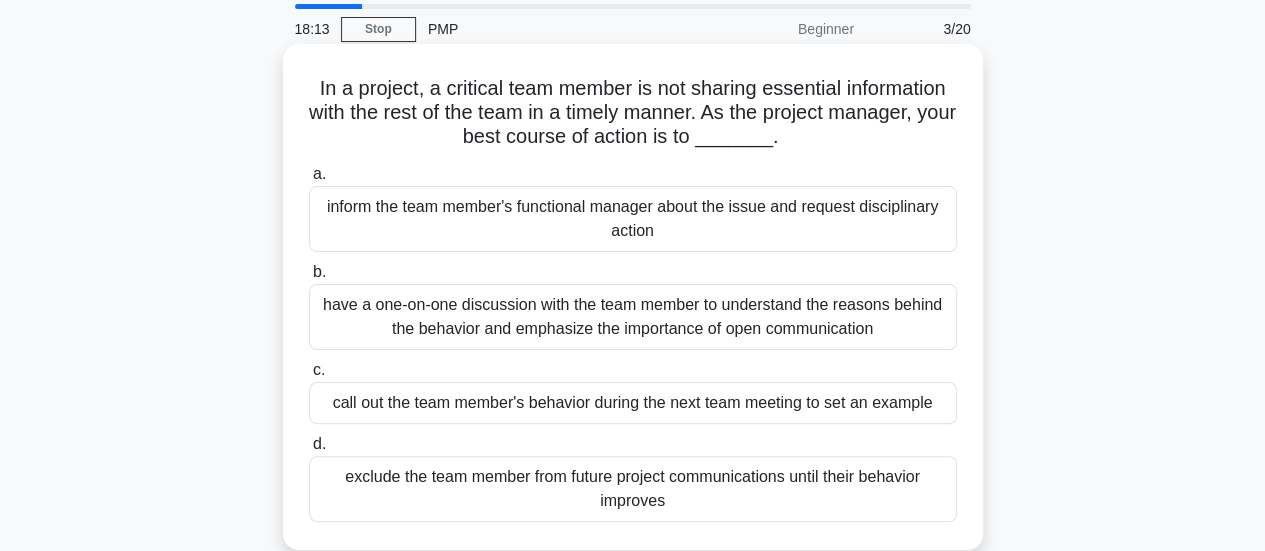 scroll, scrollTop: 100, scrollLeft: 0, axis: vertical 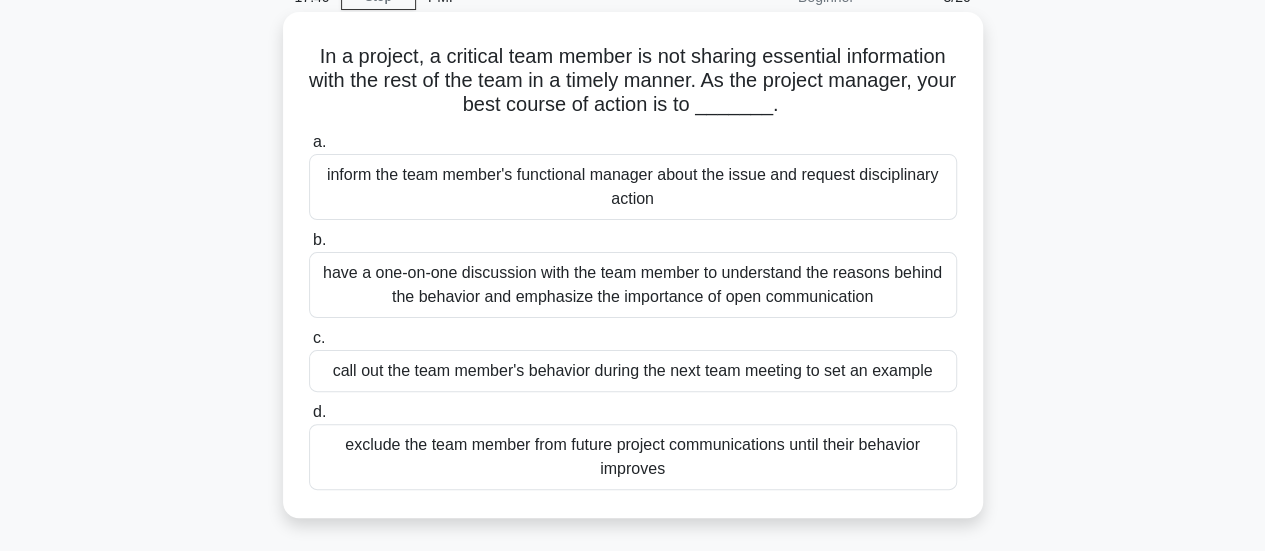 click on "inform the team member's functional manager about the issue and request disciplinary action" at bounding box center (633, 187) 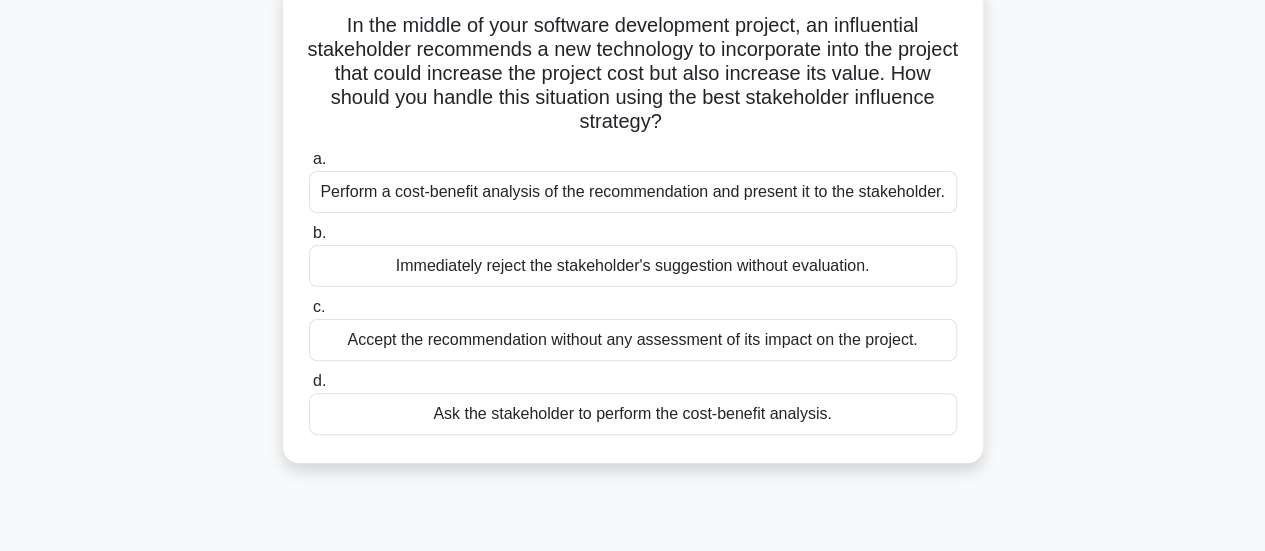 scroll, scrollTop: 100, scrollLeft: 0, axis: vertical 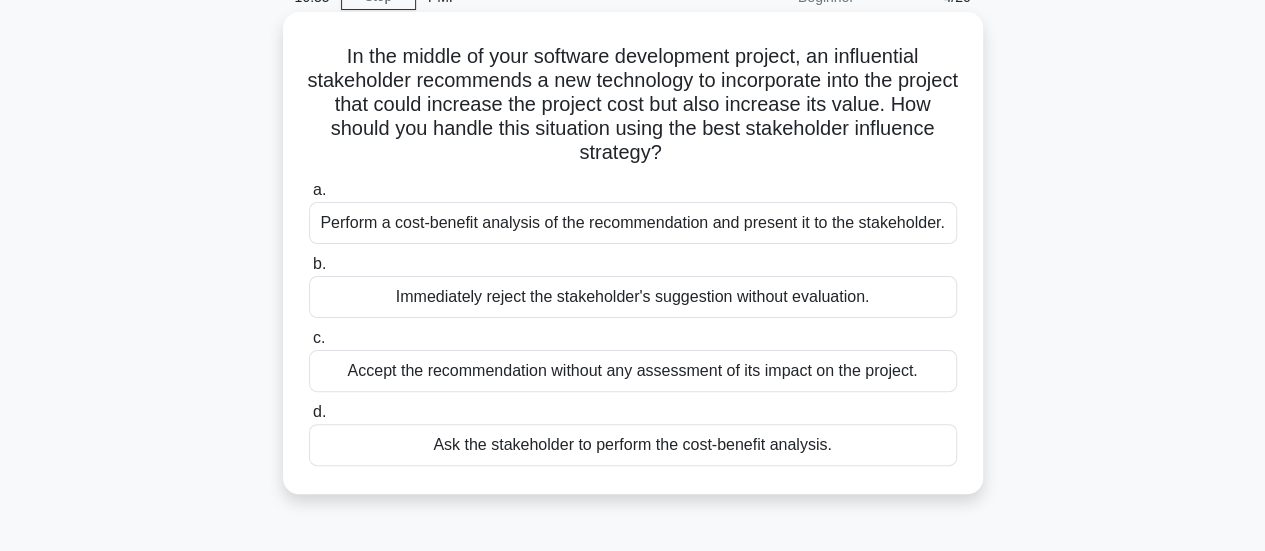 click on "Immediately reject the stakeholder's suggestion without evaluation." at bounding box center (633, 297) 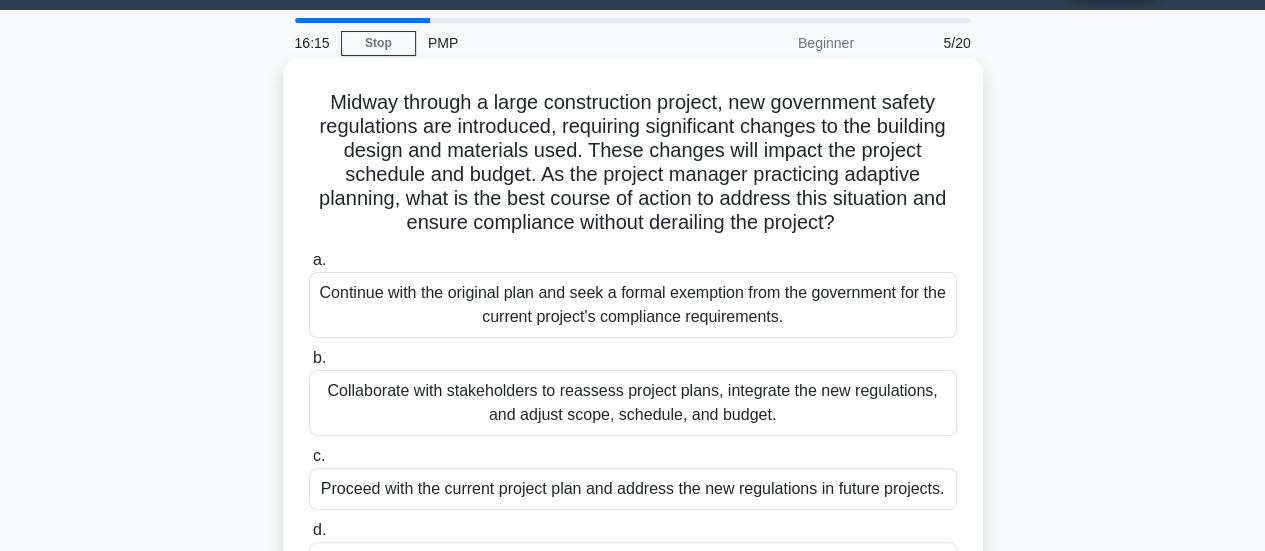 scroll, scrollTop: 100, scrollLeft: 0, axis: vertical 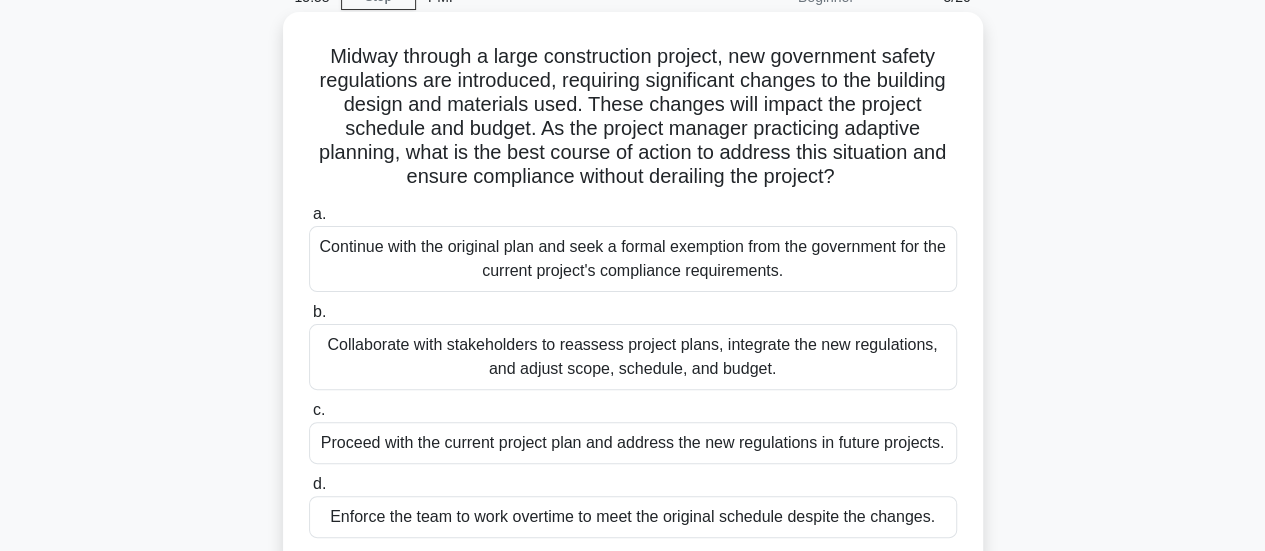 click on "b.
Collaborate with stakeholders to reassess project plans, integrate the new regulations, and adjust scope, schedule, and budget." at bounding box center [633, 345] 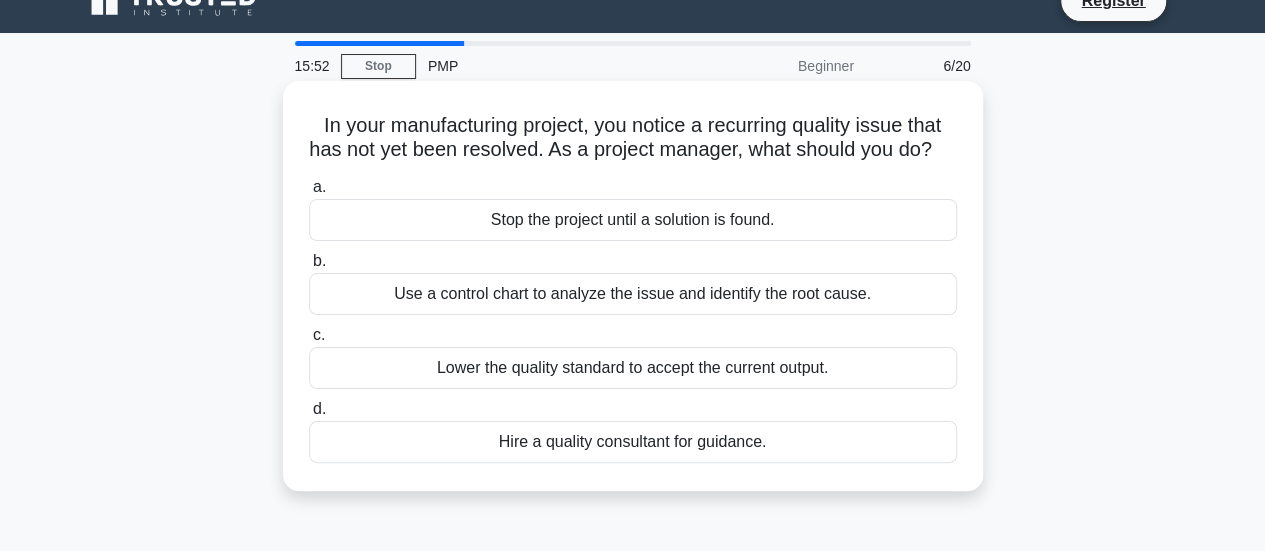 scroll, scrollTop: 0, scrollLeft: 0, axis: both 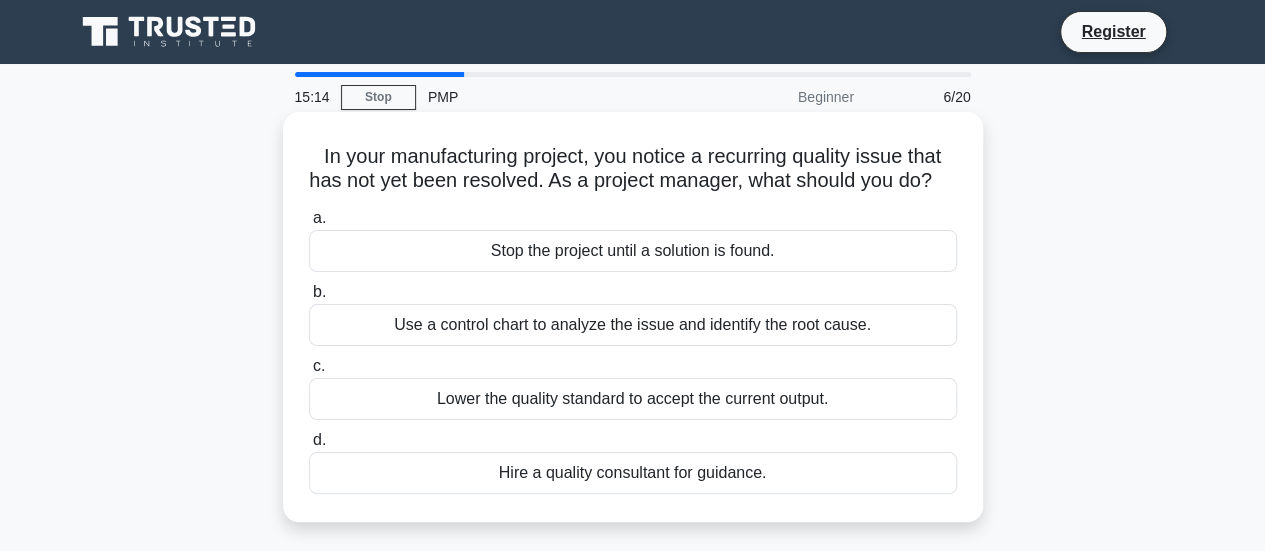 click on "Stop the project until a solution is found." at bounding box center [633, 251] 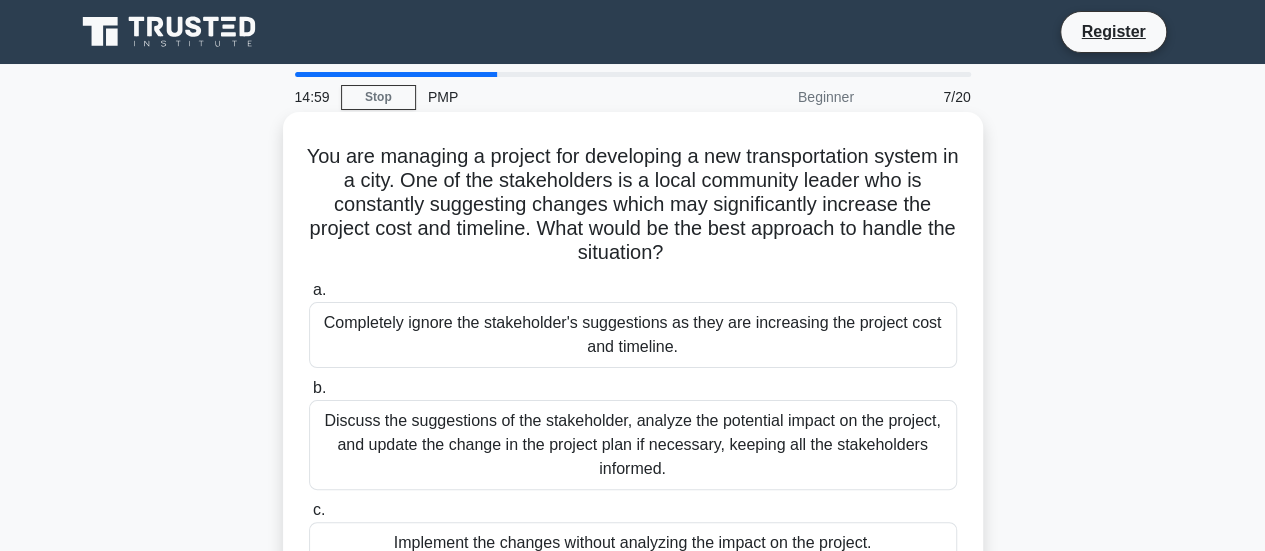 click on "You are managing a project for developing a new transportation system in a city. One of the stakeholders is a local community leader who is constantly suggesting changes which may significantly increase the project cost and timeline. What would be the best approach to handle the situation?
.spinner_0XTQ{transform-origin:center;animation:spinner_y6GP .75s linear infinite}@keyframes spinner_y6GP{100%{transform:rotate(360deg)}}" at bounding box center (633, 205) 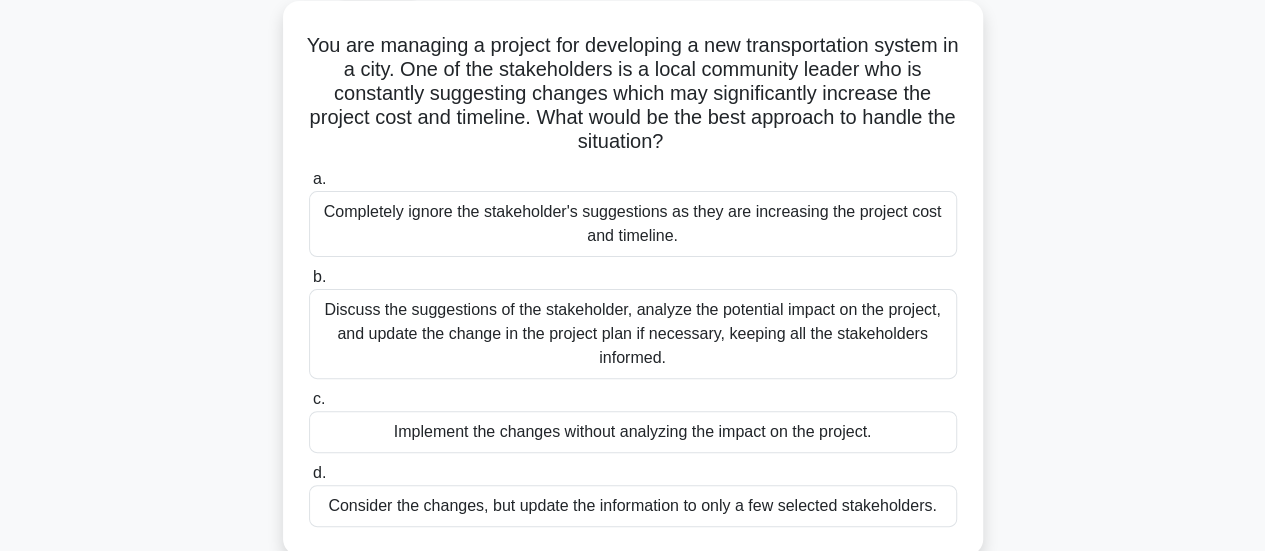 scroll, scrollTop: 200, scrollLeft: 0, axis: vertical 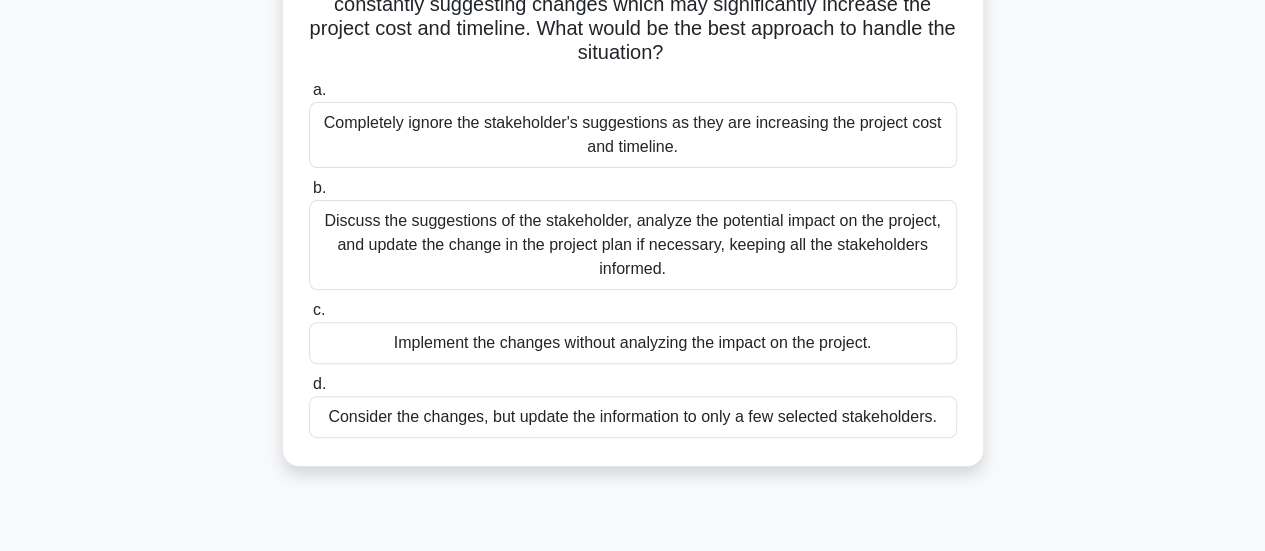 click on "Discuss the suggestions of the stakeholder, analyze the potential impact on the project, and update the change in the project plan if necessary, keeping all the stakeholders informed." at bounding box center (633, 245) 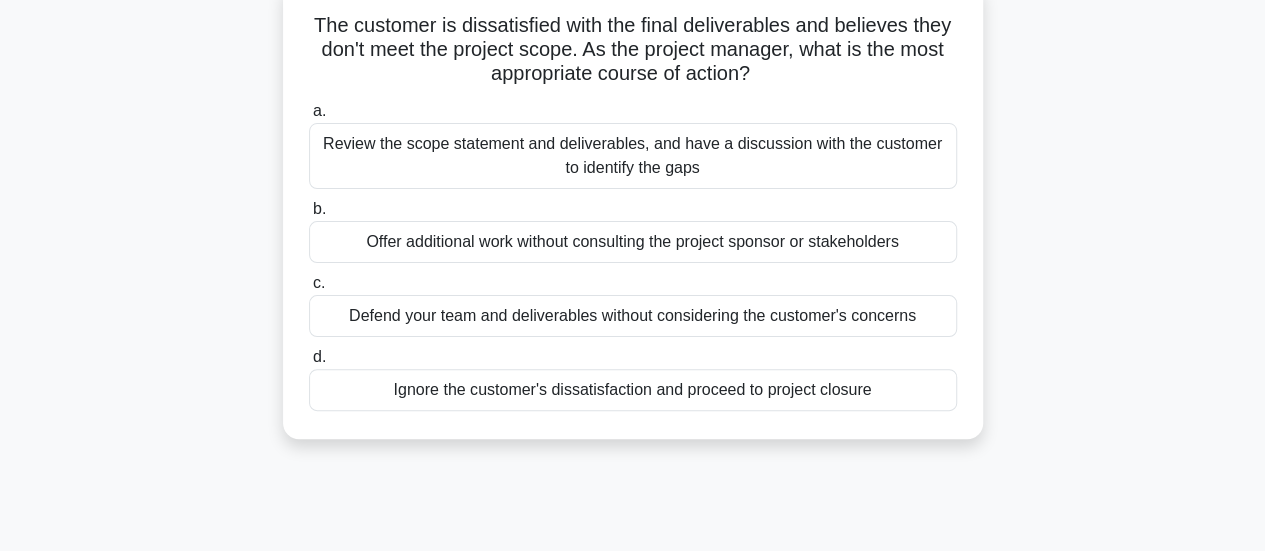 scroll, scrollTop: 100, scrollLeft: 0, axis: vertical 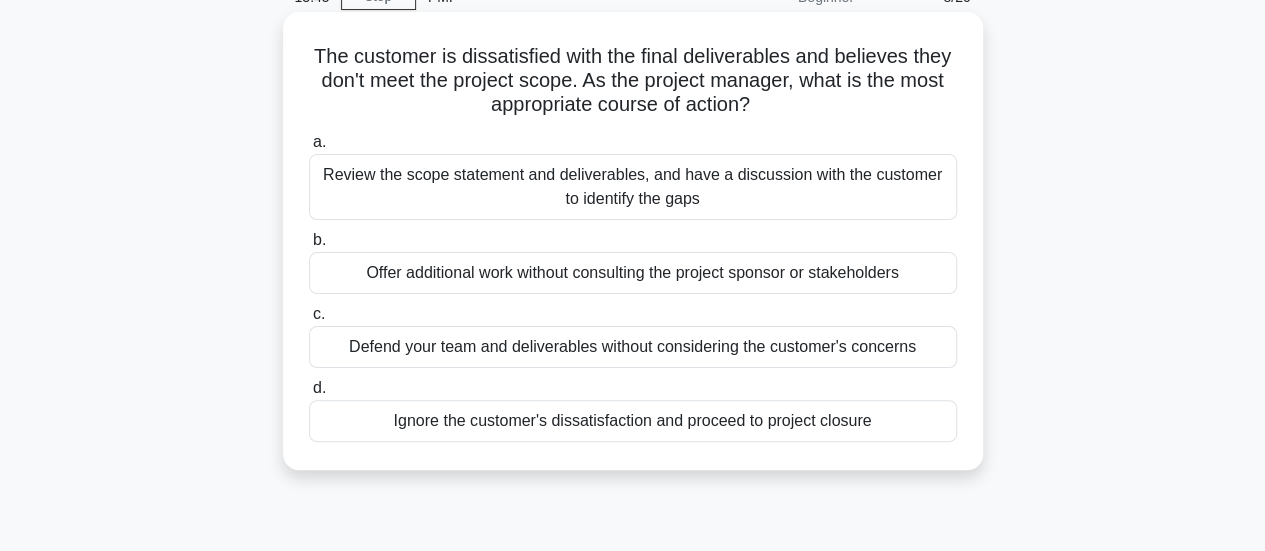 click on "Review the scope statement and deliverables, and have a discussion with the customer to identify the gaps" at bounding box center (633, 187) 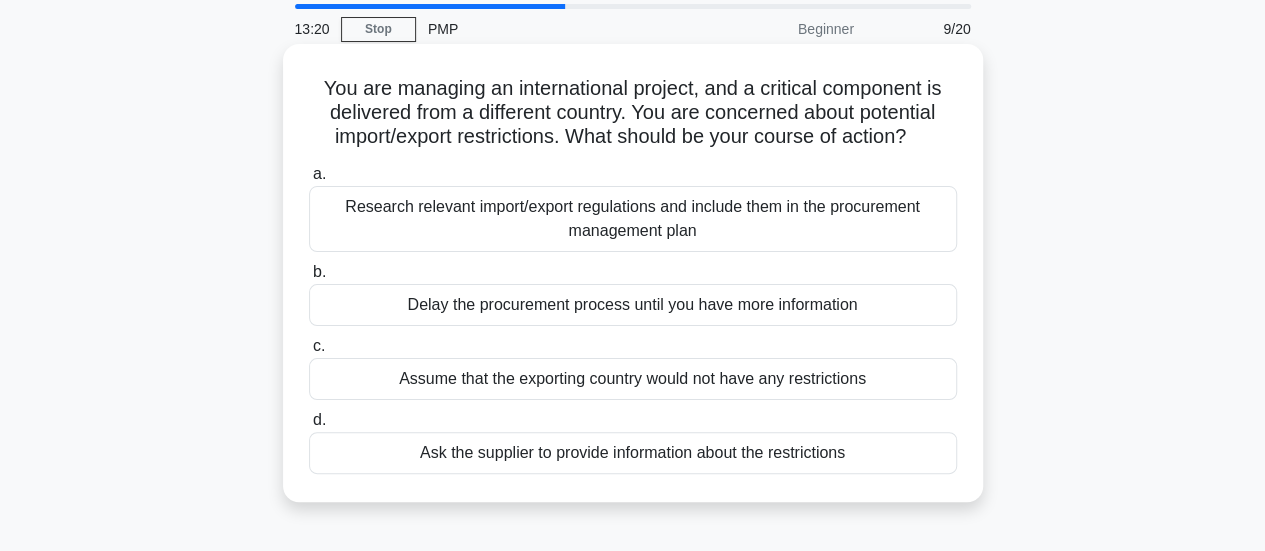 scroll, scrollTop: 100, scrollLeft: 0, axis: vertical 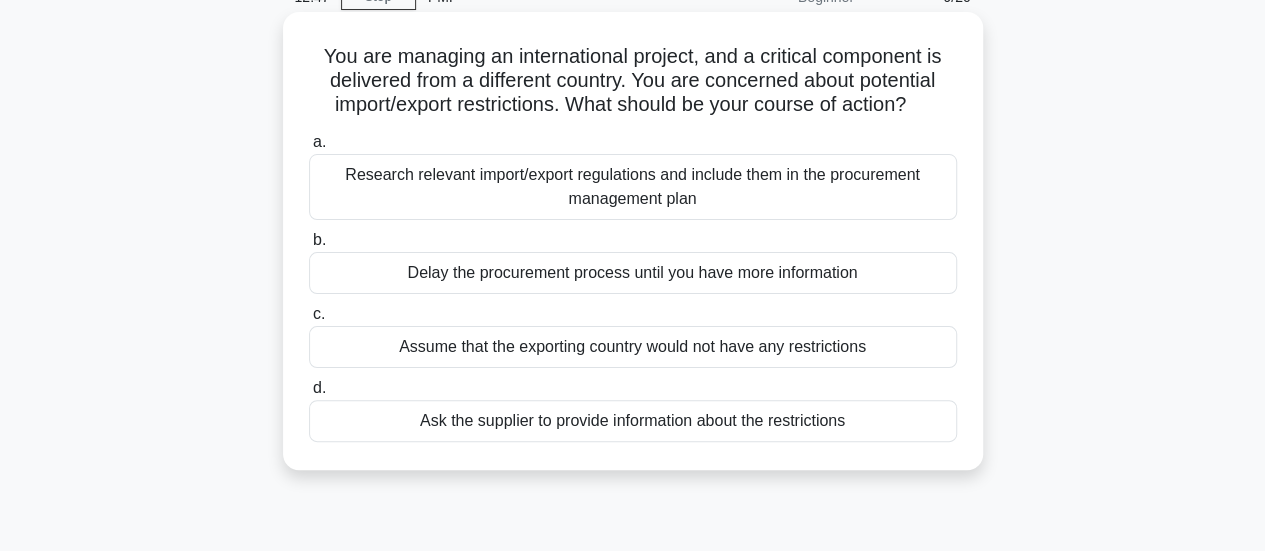 click on "Delay the procurement process until you have more information" at bounding box center (633, 273) 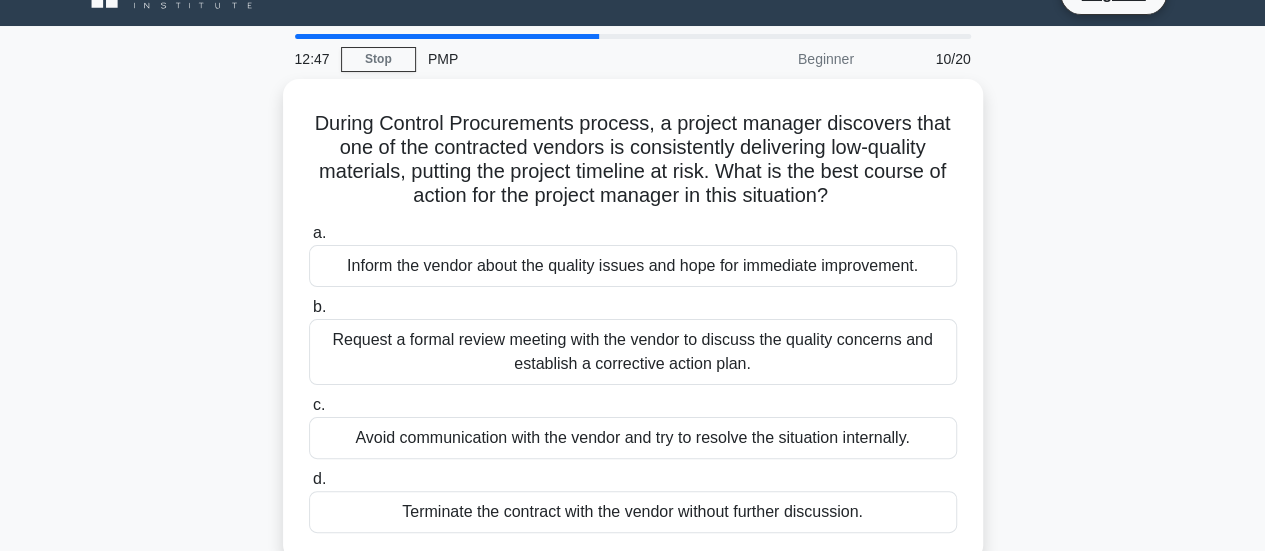 scroll, scrollTop: 0, scrollLeft: 0, axis: both 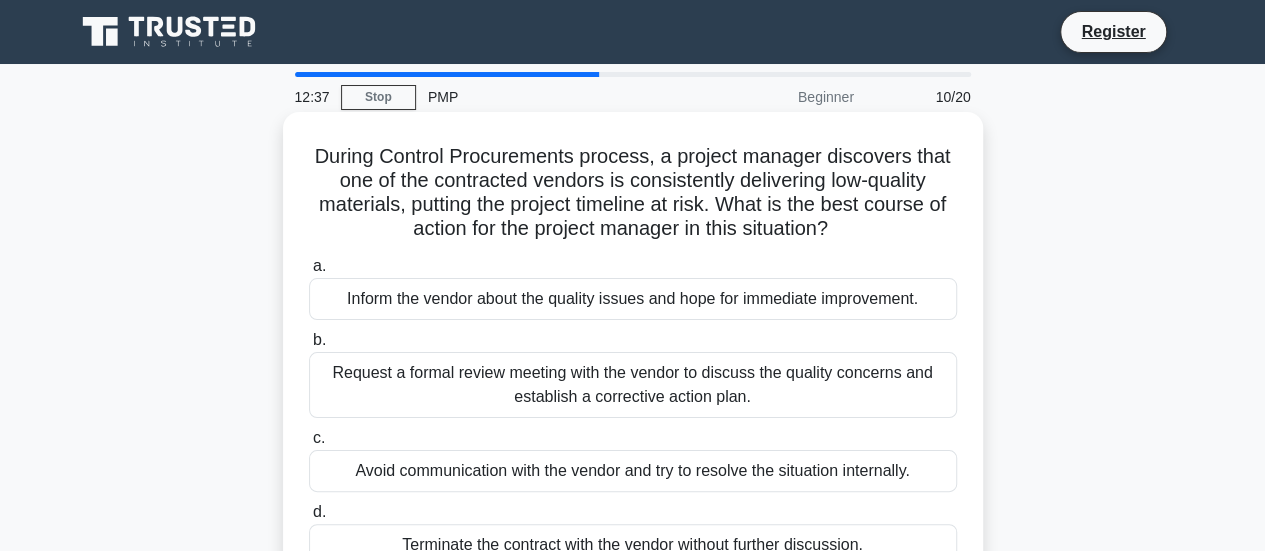 click on "During Control Procurements process, a project manager discovers that one of the contracted vendors is consistently delivering low-quality materials, putting the project timeline at risk. What is the best course of action for the project manager in this situation?
.spinner_0XTQ{transform-origin:center;animation:spinner_y6GP .75s linear infinite}@keyframes spinner_y6GP{100%{transform:rotate(360deg)}}" at bounding box center (633, 193) 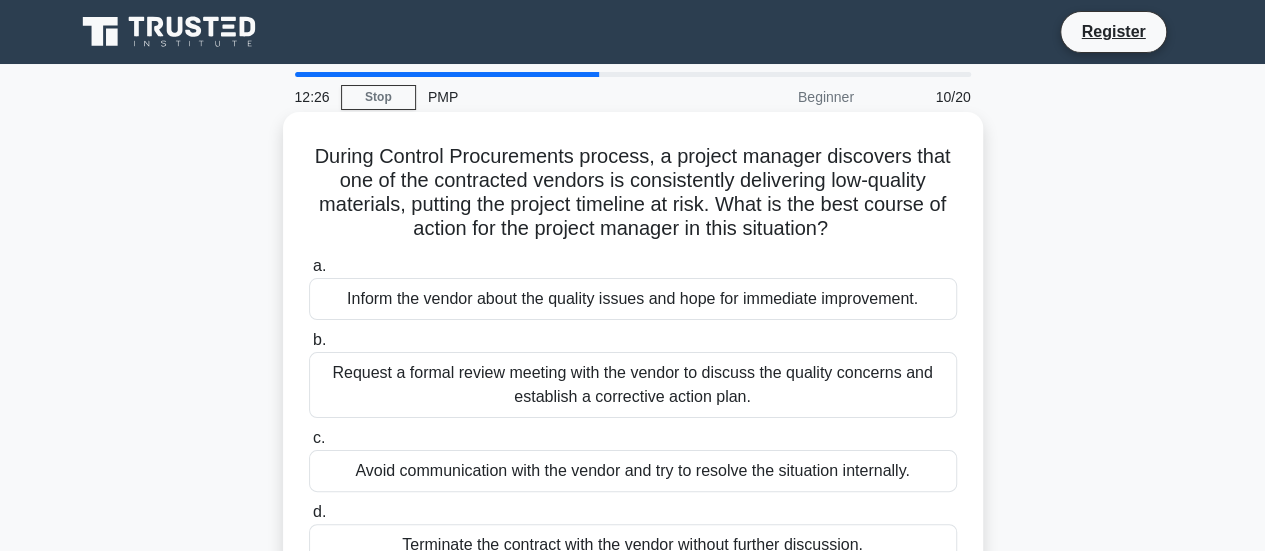 drag, startPoint x: 708, startPoint y: 223, endPoint x: 584, endPoint y: 186, distance: 129.40247 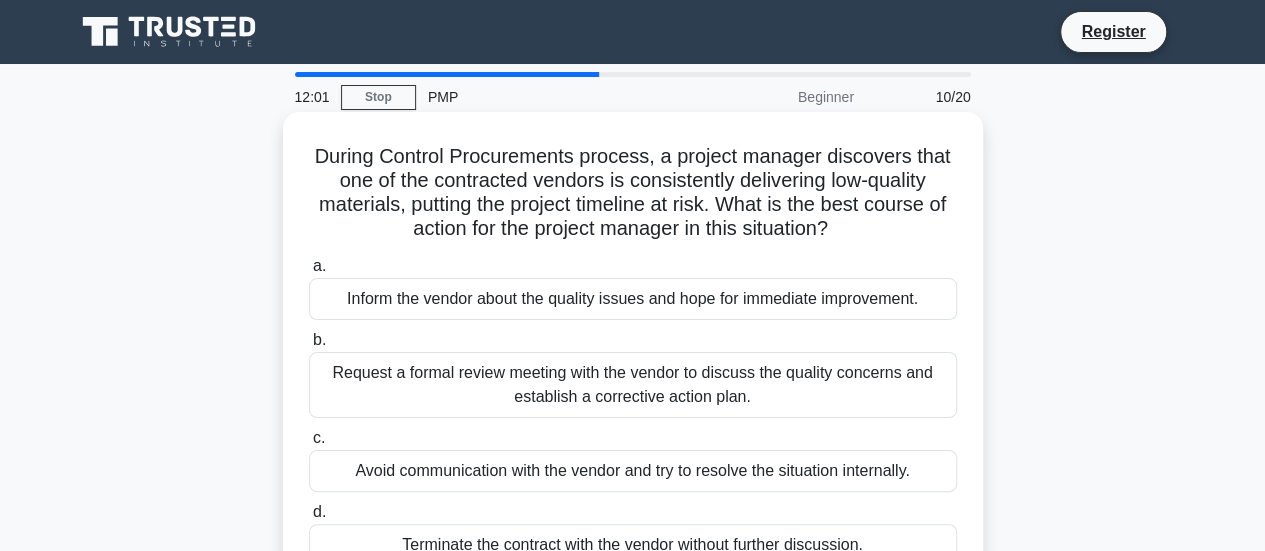 click on "Request a formal review meeting with the vendor to discuss the quality concerns and establish a corrective action plan." at bounding box center (633, 385) 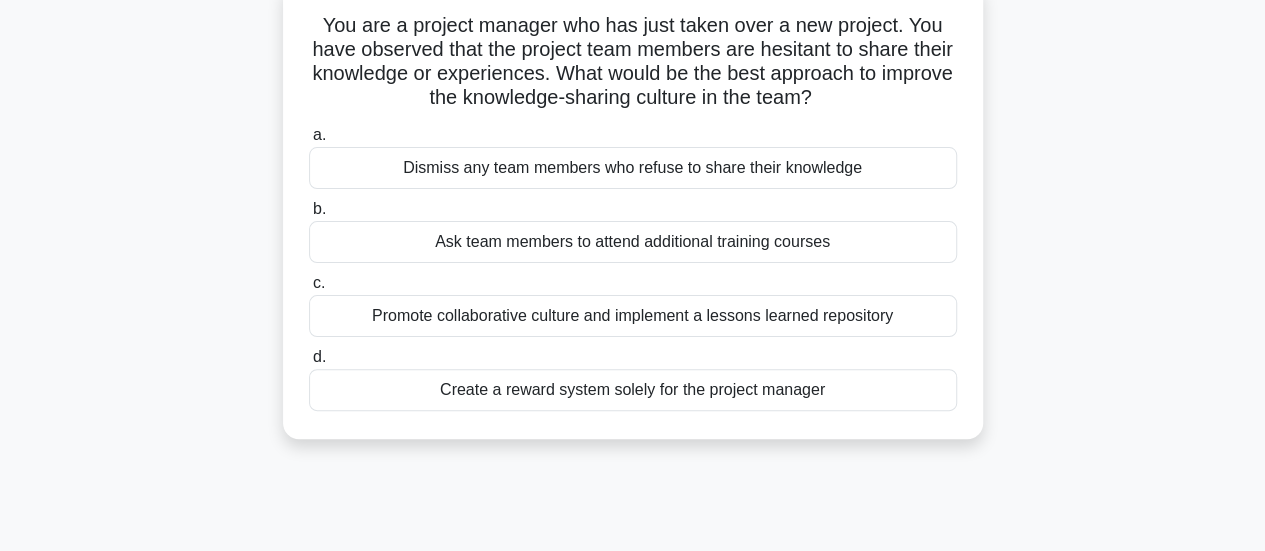 scroll, scrollTop: 100, scrollLeft: 0, axis: vertical 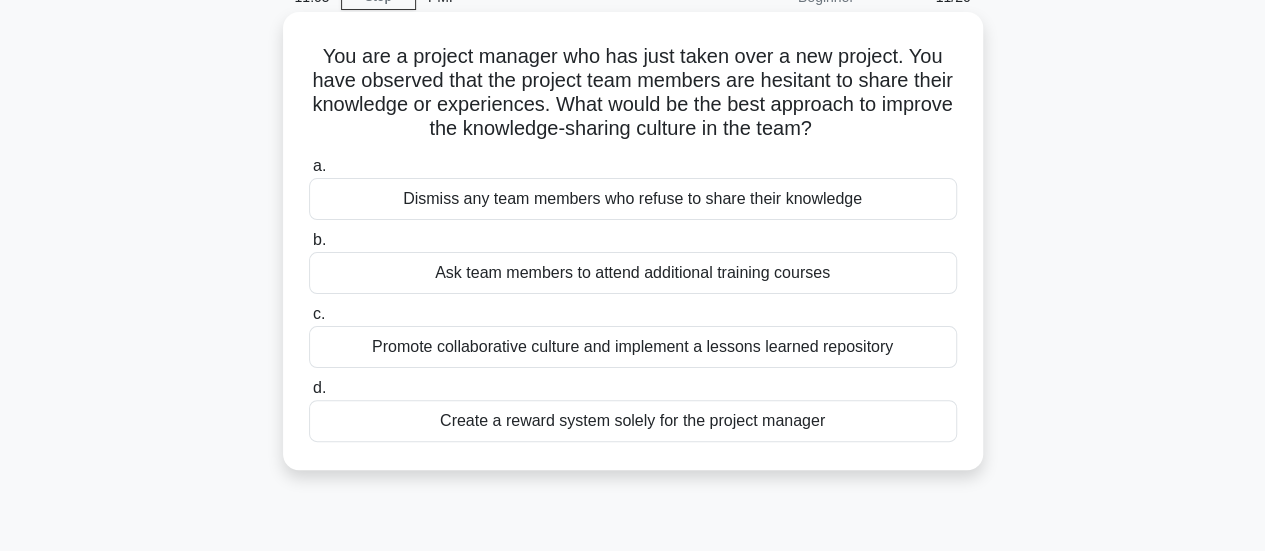click on "Promote collaborative culture and implement a lessons learned repository" at bounding box center (633, 347) 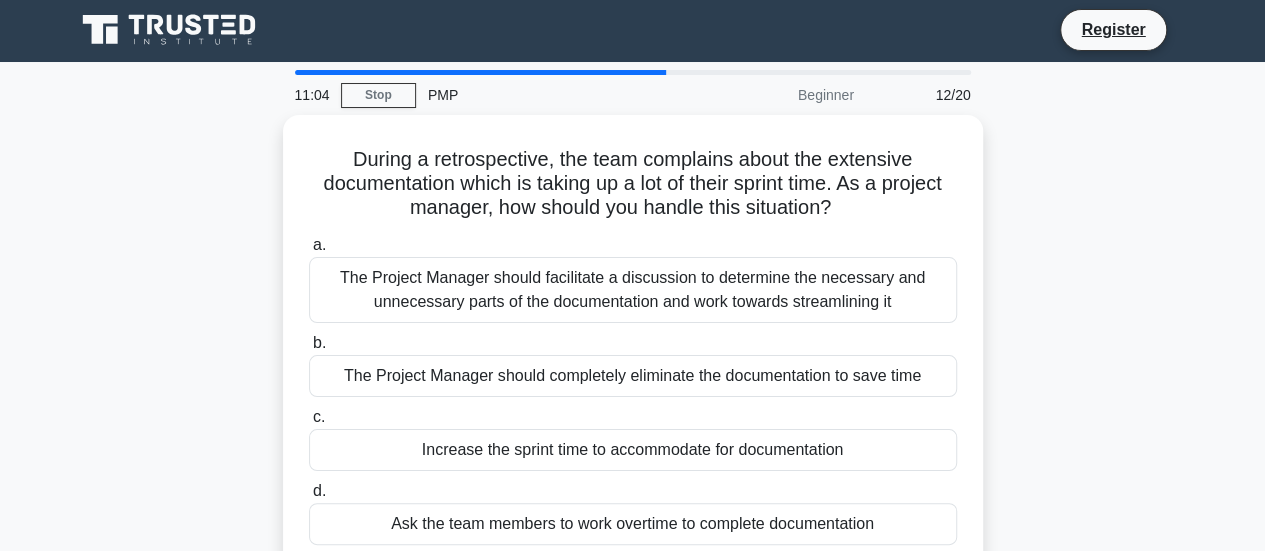 scroll, scrollTop: 0, scrollLeft: 0, axis: both 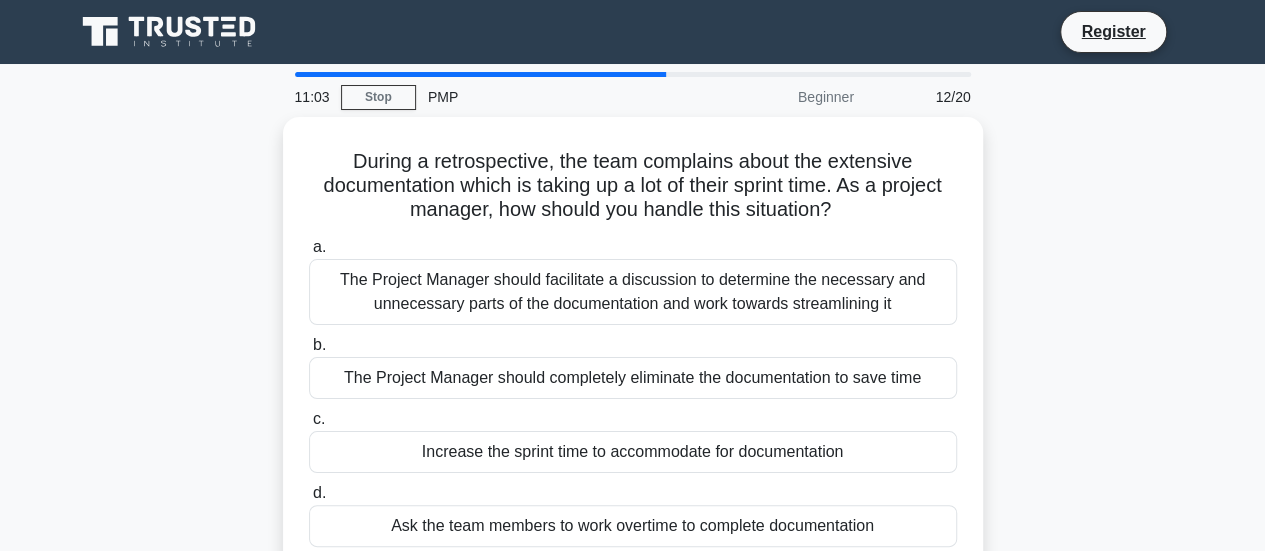 click on "b.
The Project Manager should completely eliminate the documentation to save time" at bounding box center (633, 366) 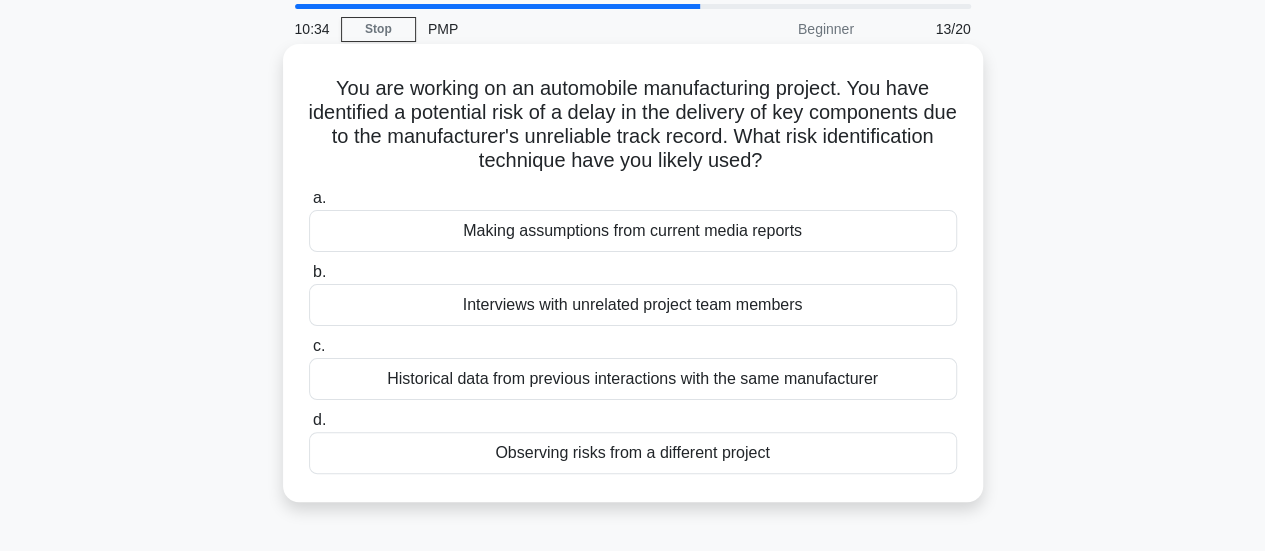 scroll, scrollTop: 100, scrollLeft: 0, axis: vertical 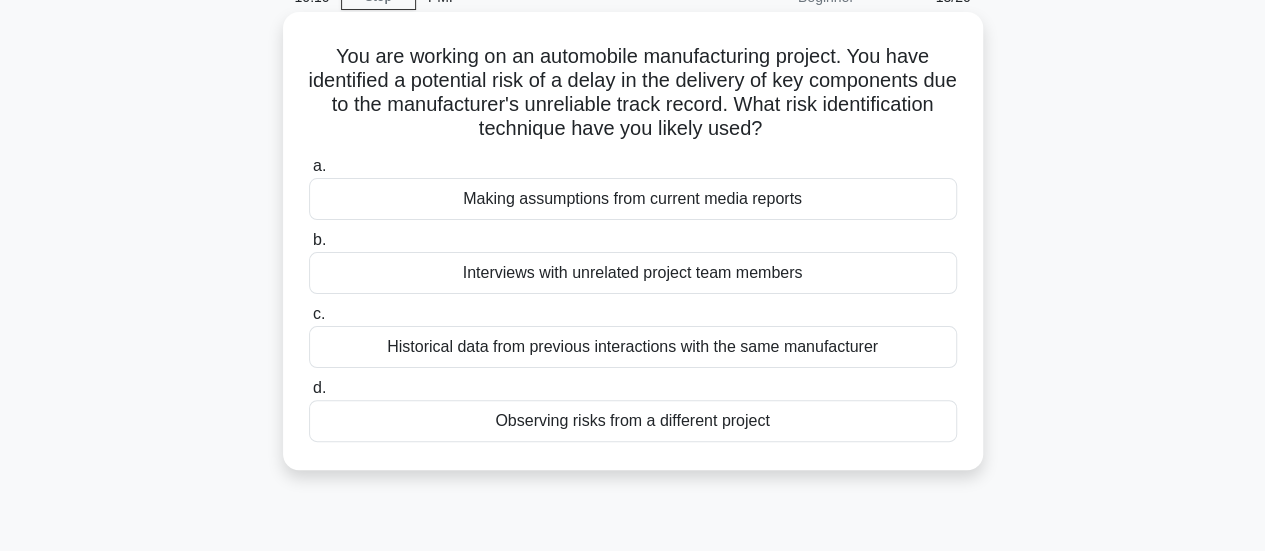 click on "Making assumptions from current media reports" at bounding box center [633, 199] 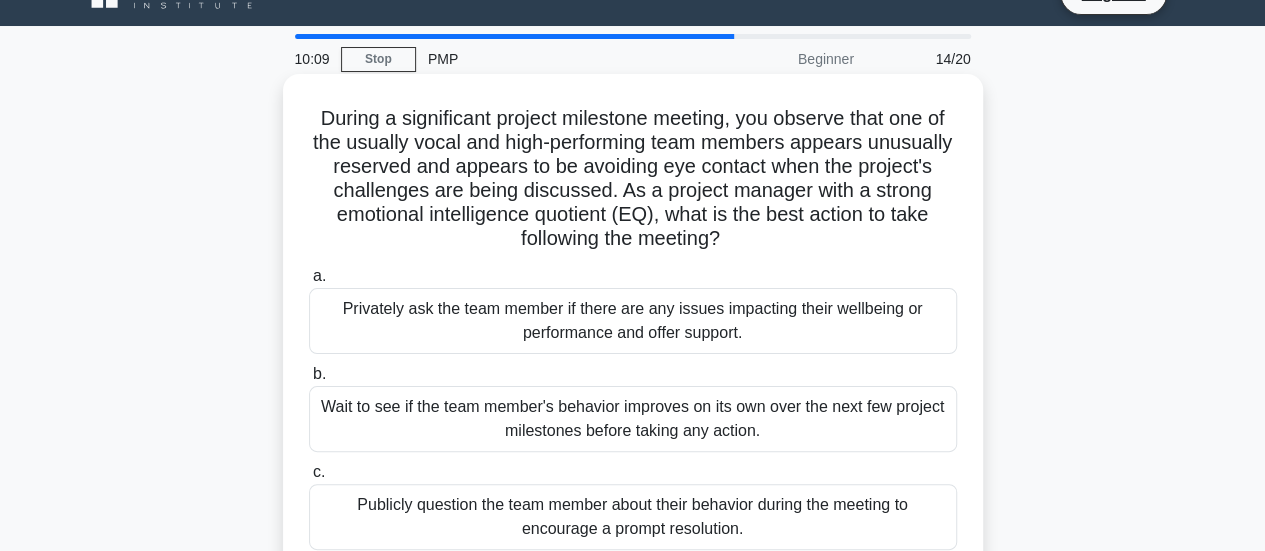 scroll, scrollTop: 0, scrollLeft: 0, axis: both 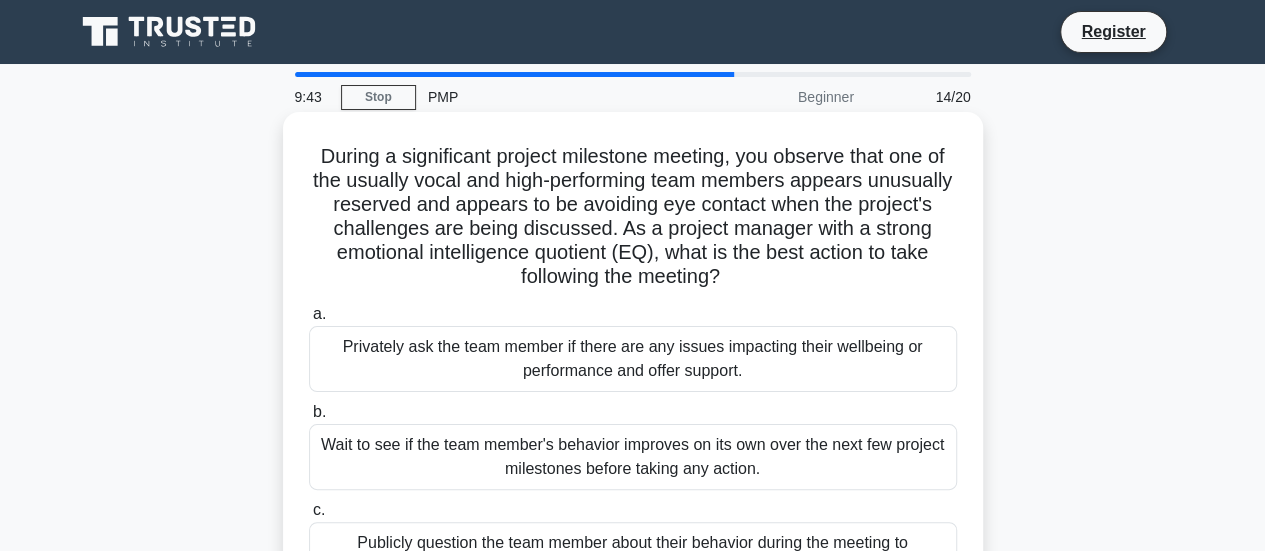 click on "During a significant project milestone meeting, you observe that one of the usually vocal and high-performing team members appears unusually reserved and appears to be avoiding eye contact when the project's challenges are being discussed. As a project manager with a strong emotional intelligence quotient (EQ), what is the best action to take following the meeting?
.spinner_0XTQ{transform-origin:center;animation:spinner_y6GP .75s linear infinite}@keyframes spinner_y6GP{100%{transform:rotate(360deg)}}" at bounding box center [633, 217] 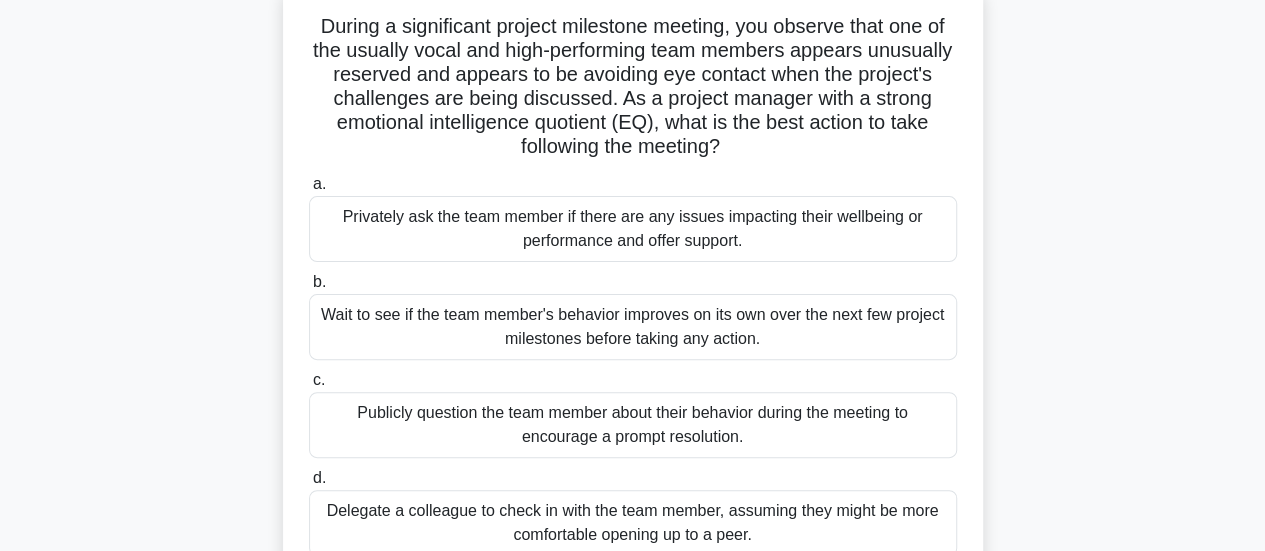 scroll, scrollTop: 100, scrollLeft: 0, axis: vertical 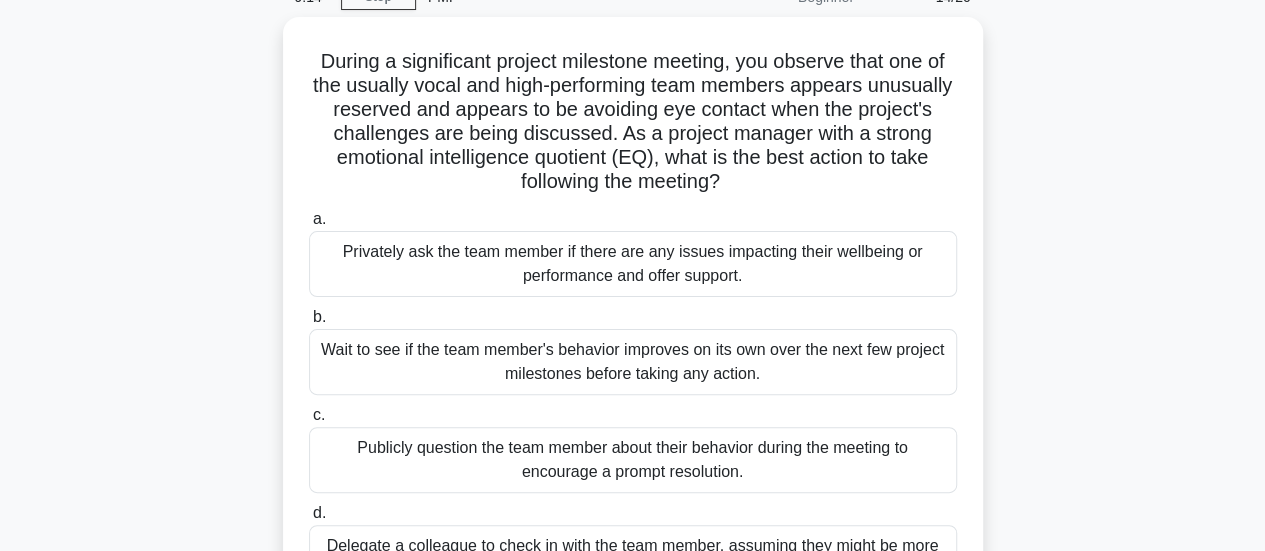 drag, startPoint x: 772, startPoint y: 183, endPoint x: 260, endPoint y: 53, distance: 528.24615 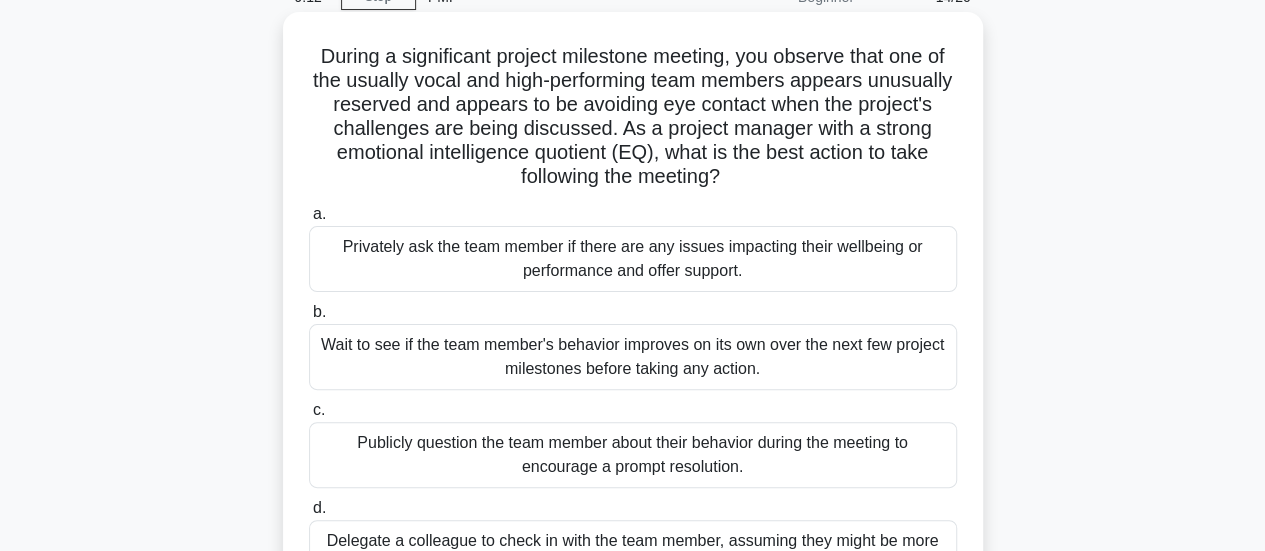 copy on "During a significant project milestone meeting, you observe that one of the usually vocal and high-performing team members appears unusually reserved and appears to be avoiding eye contact when the project's challenges are being discussed. As a project manager with a strong emotional intelligence quotient (EQ), what is the best action to take following the meeting?" 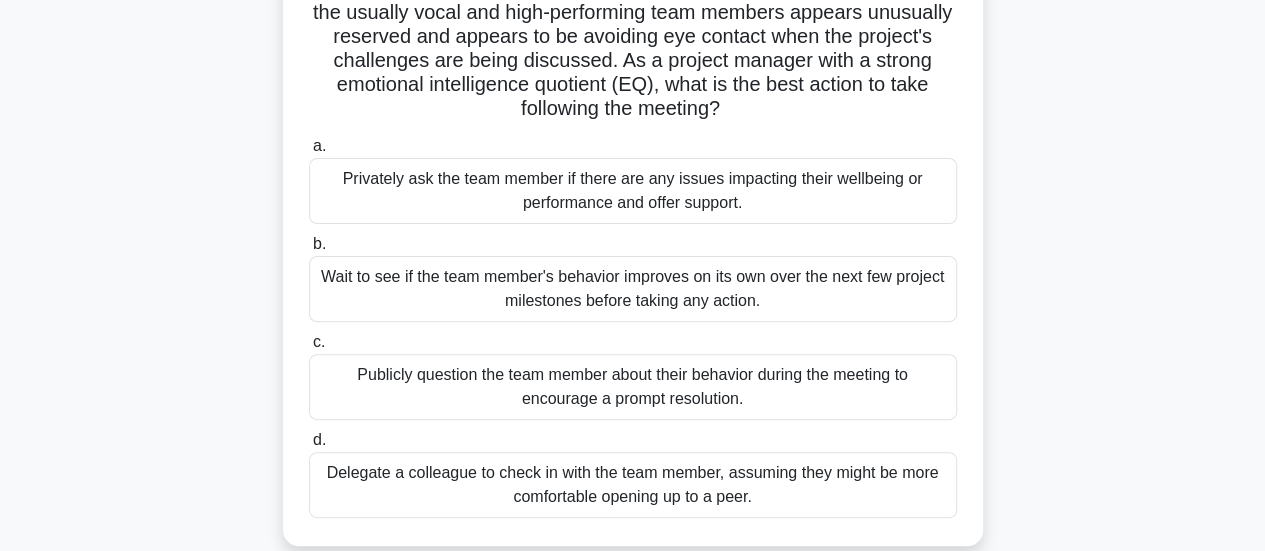 scroll, scrollTop: 200, scrollLeft: 0, axis: vertical 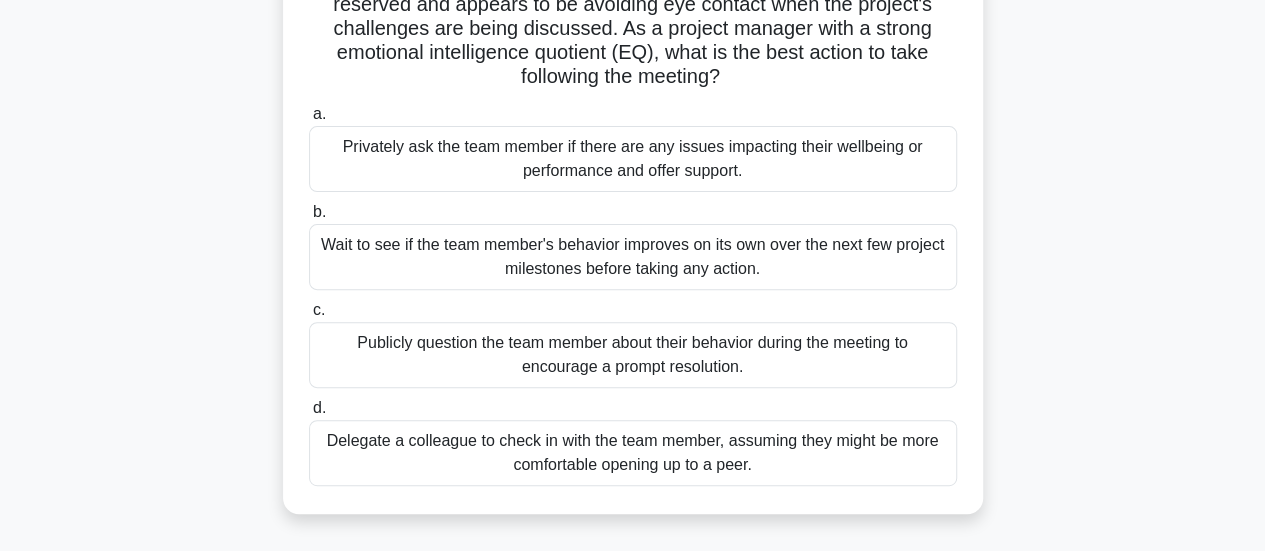 click on "Privately ask the team member if there are any issues impacting their wellbeing or performance and offer support." at bounding box center [633, 159] 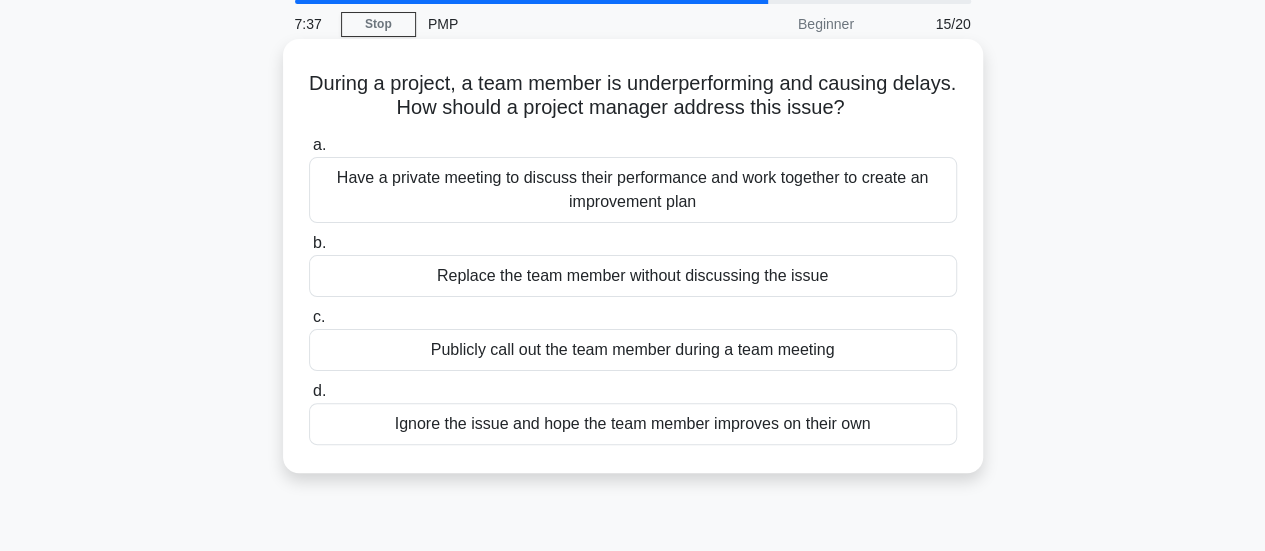 scroll, scrollTop: 13, scrollLeft: 0, axis: vertical 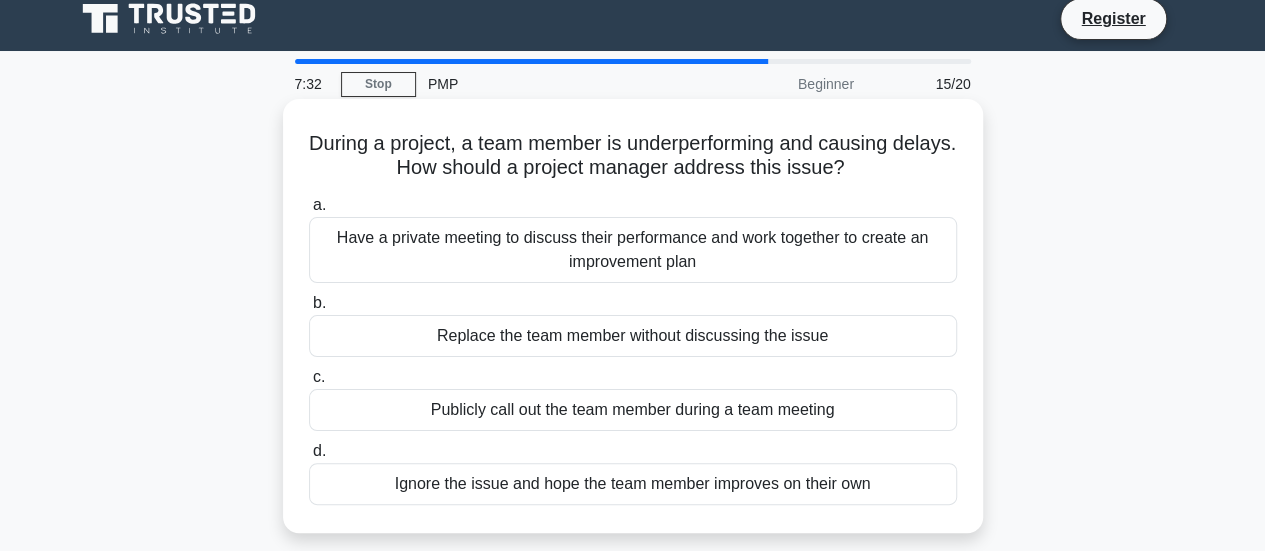 click on "During a project, a team member is underperforming and causing delays. How should a project manager address this issue?
.spinner_0XTQ{transform-origin:center;animation:spinner_y6GP .75s linear infinite}@keyframes spinner_y6GP{100%{transform:rotate(360deg)}}" at bounding box center [633, 156] 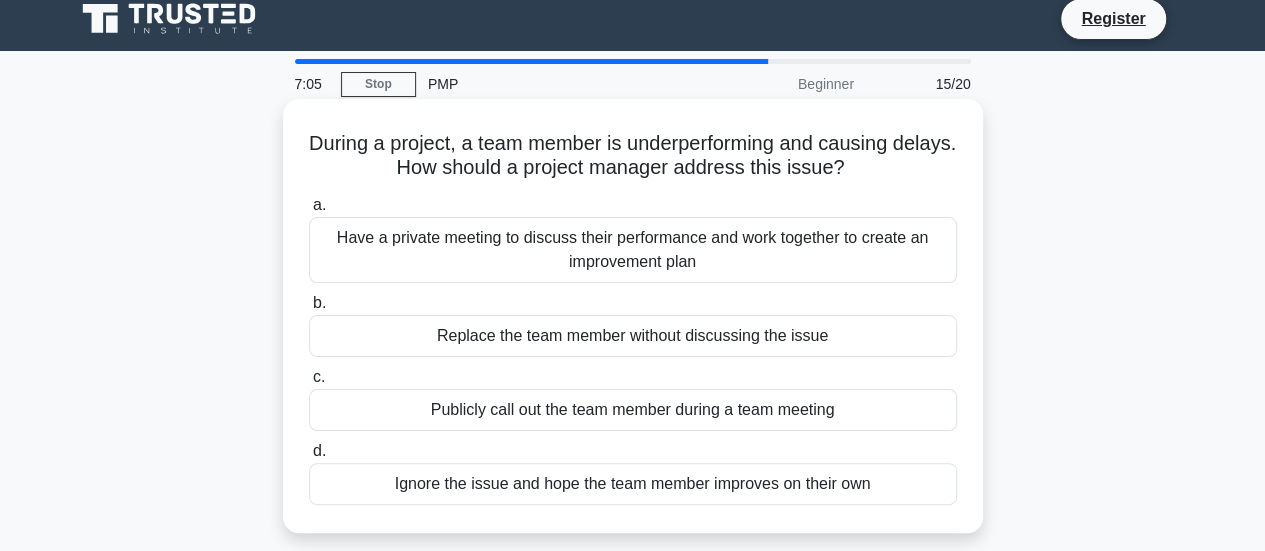 click on "Have a private meeting to discuss their performance and work together to create an improvement plan" at bounding box center (633, 250) 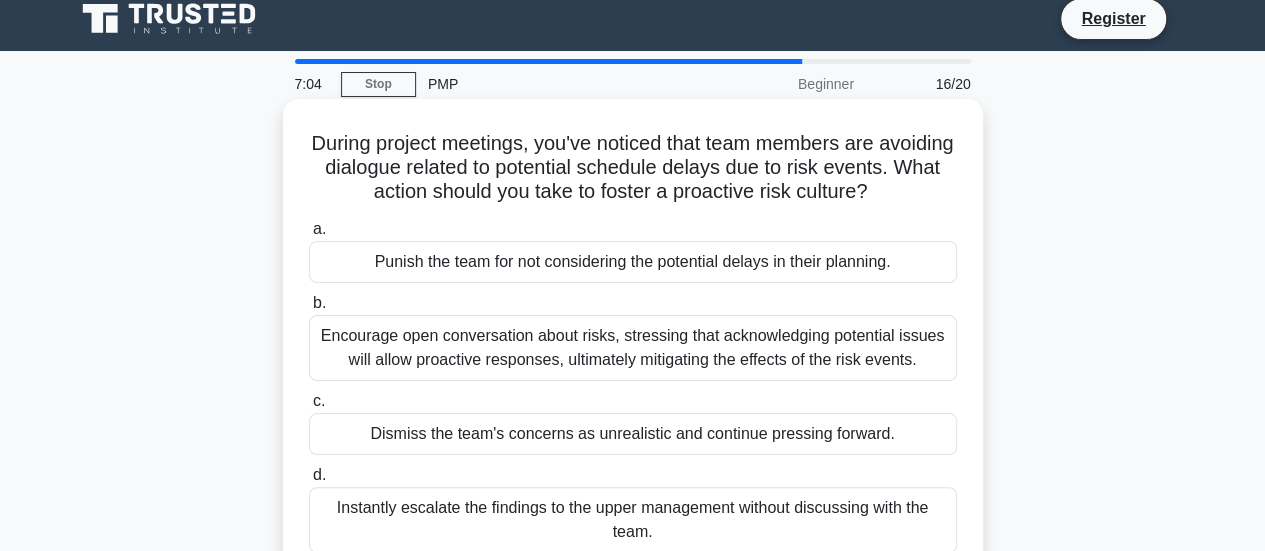 scroll, scrollTop: 0, scrollLeft: 0, axis: both 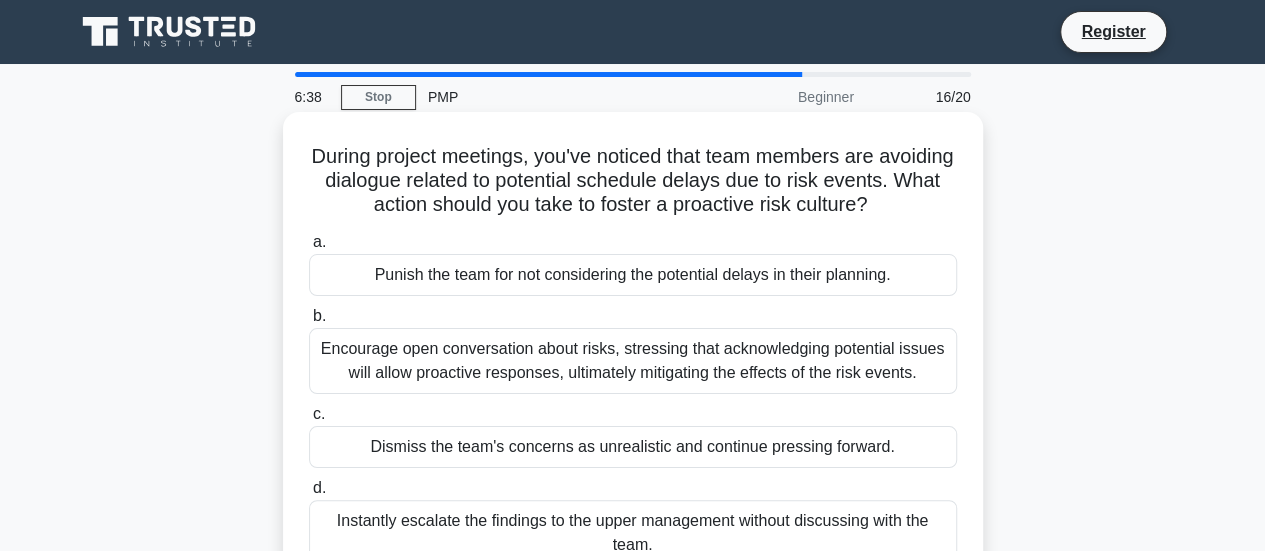 click on "Encourage open conversation about risks, stressing that acknowledging potential issues will allow proactive responses, ultimately mitigating the effects of the risk events." at bounding box center (633, 361) 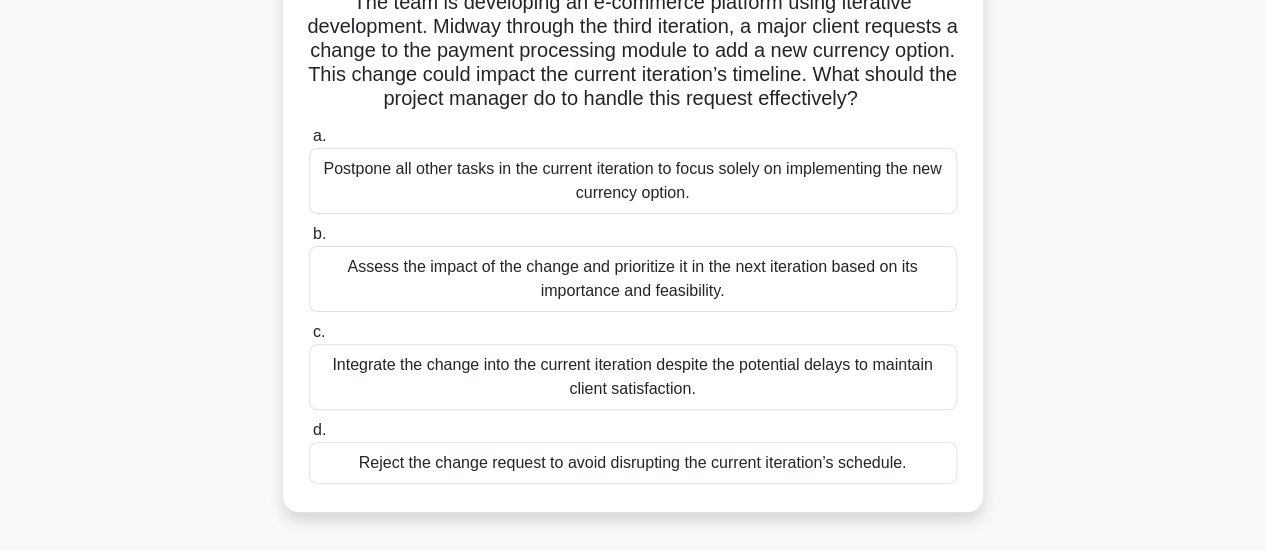 scroll, scrollTop: 200, scrollLeft: 0, axis: vertical 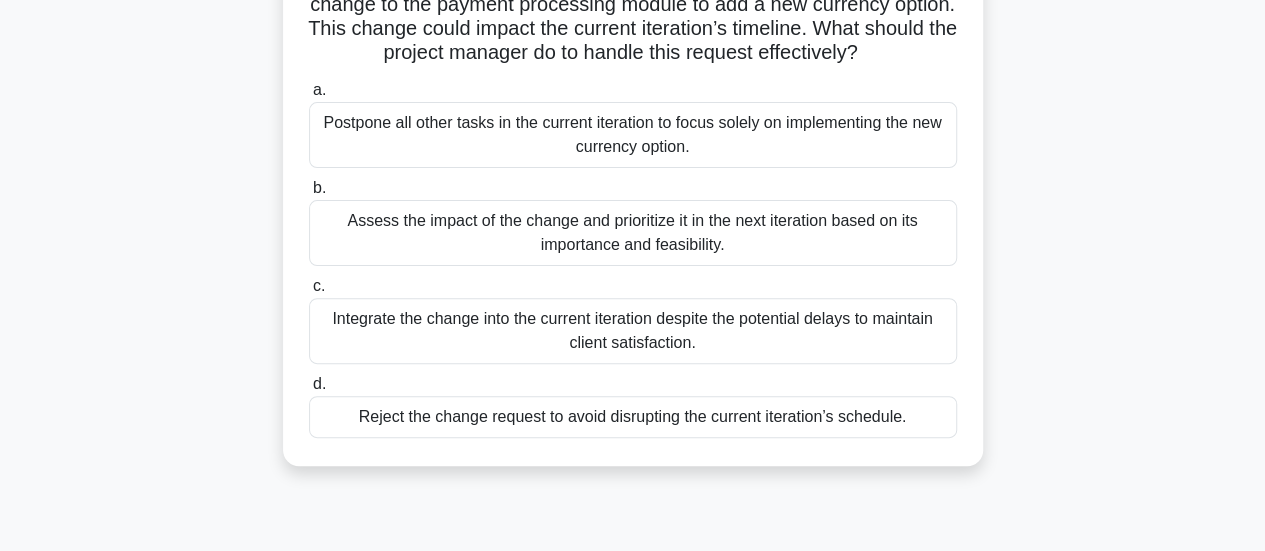 click on "Integrate the change into the current iteration despite the potential delays to maintain client satisfaction." at bounding box center [633, 331] 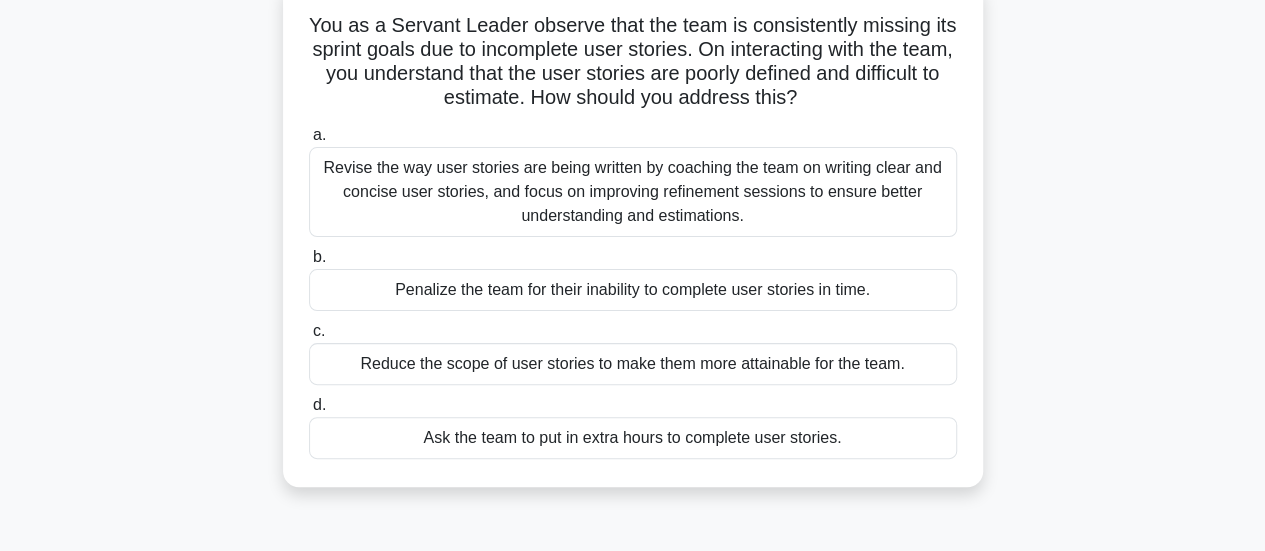 scroll, scrollTop: 100, scrollLeft: 0, axis: vertical 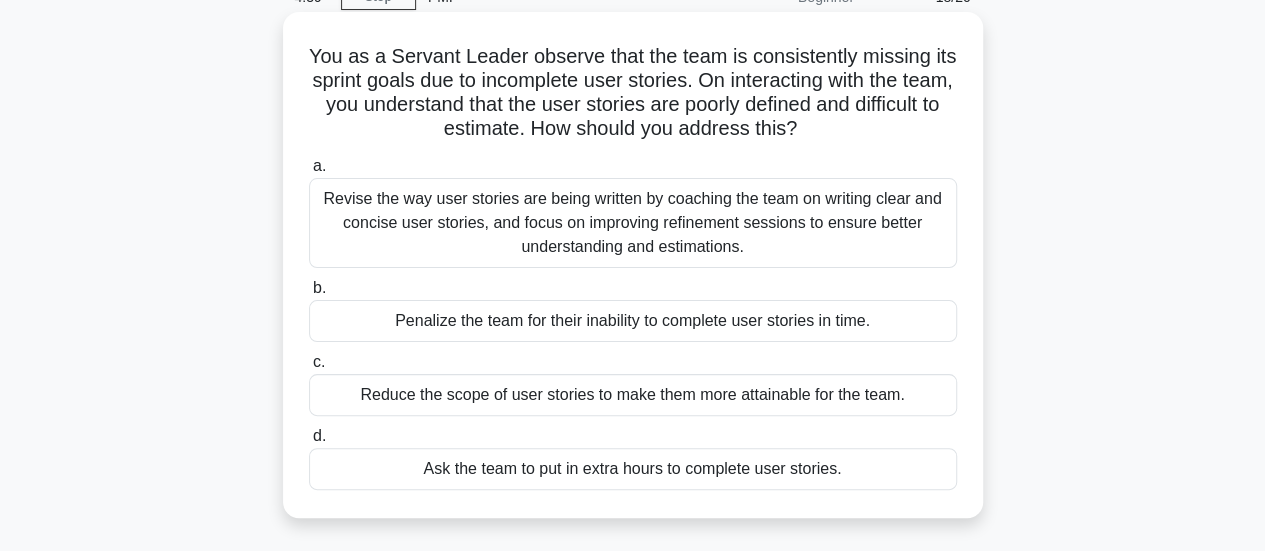 click on "Revise the way user stories are being written by coaching the team on writing clear and concise user stories, and focus on improving refinement sessions to ensure better understanding and estimations." at bounding box center [633, 223] 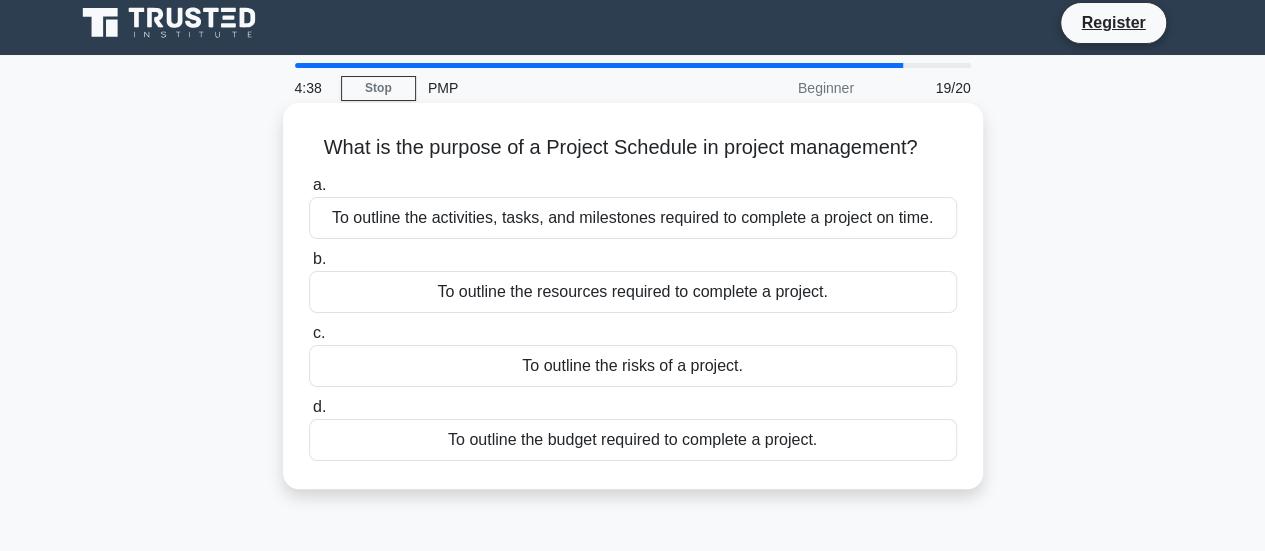 scroll, scrollTop: 0, scrollLeft: 0, axis: both 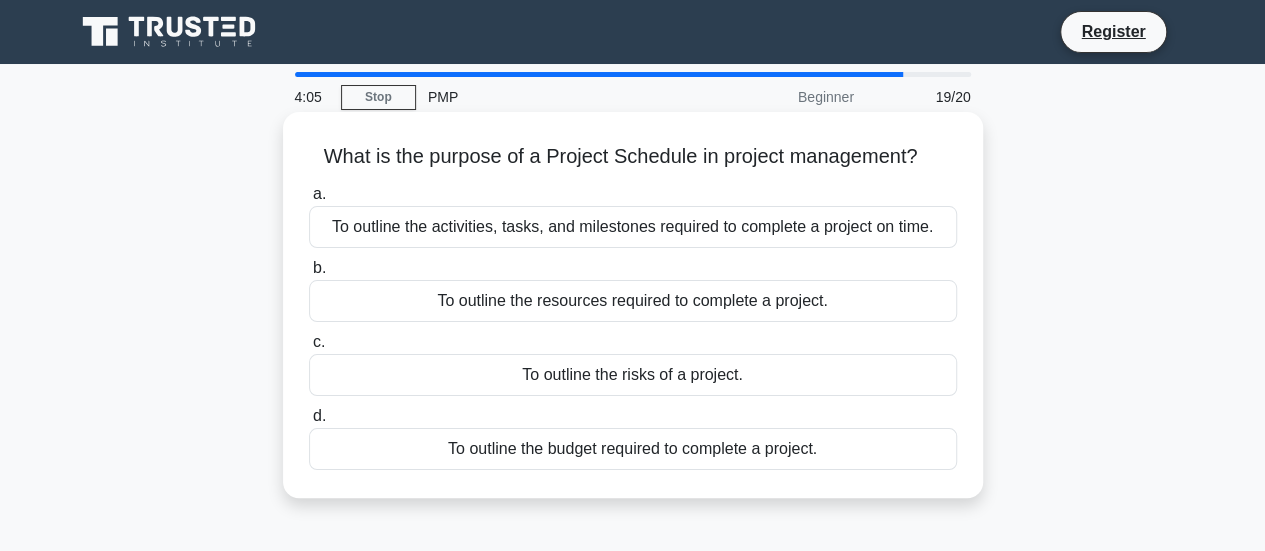 click on "To outline the activities, tasks, and milestones required to complete a project on time." at bounding box center (633, 227) 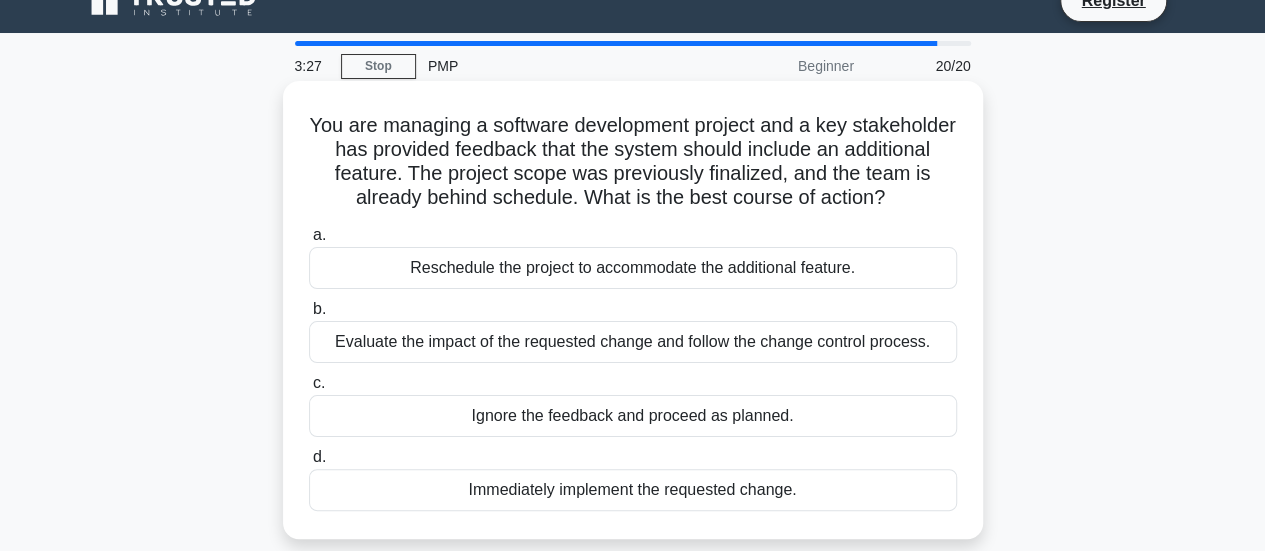 scroll, scrollTop: 0, scrollLeft: 0, axis: both 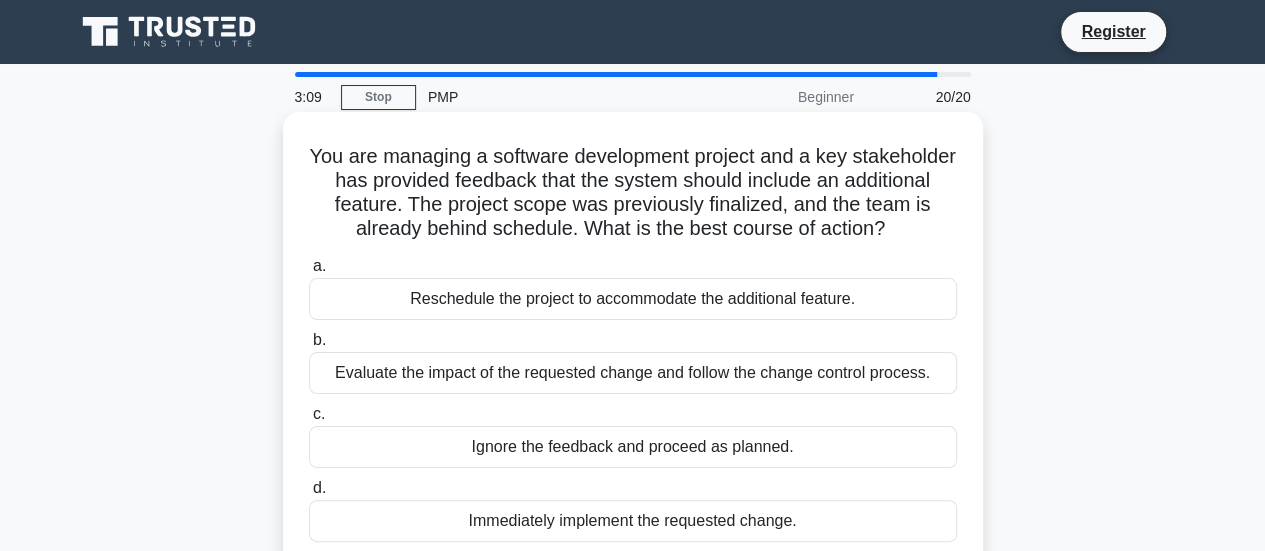 click on "Reschedule the project to accommodate the additional feature." at bounding box center (633, 299) 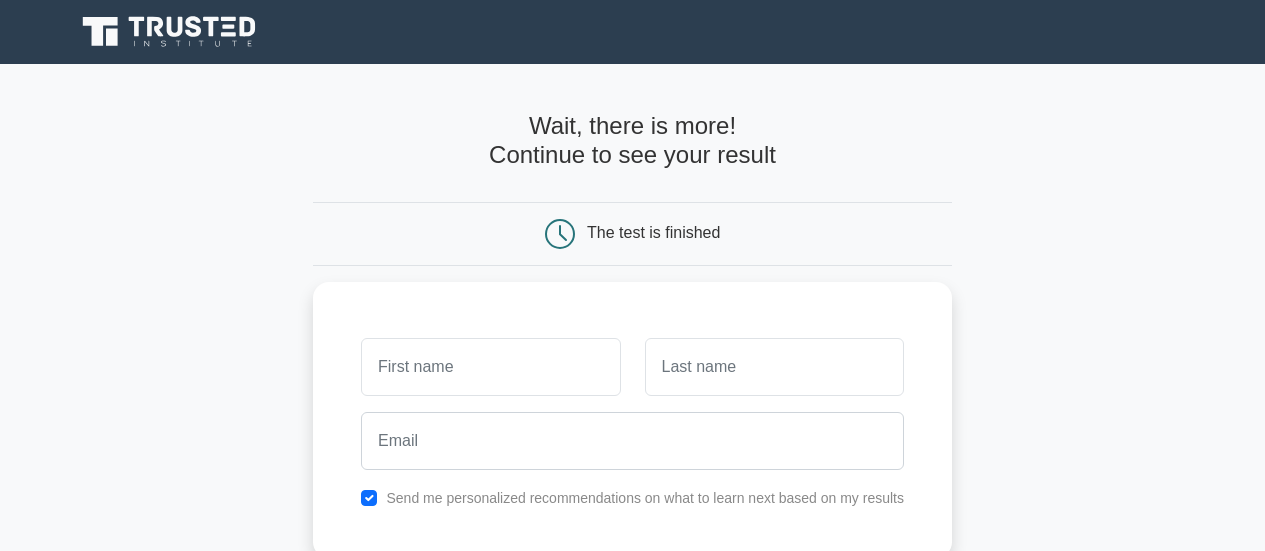 scroll, scrollTop: 0, scrollLeft: 0, axis: both 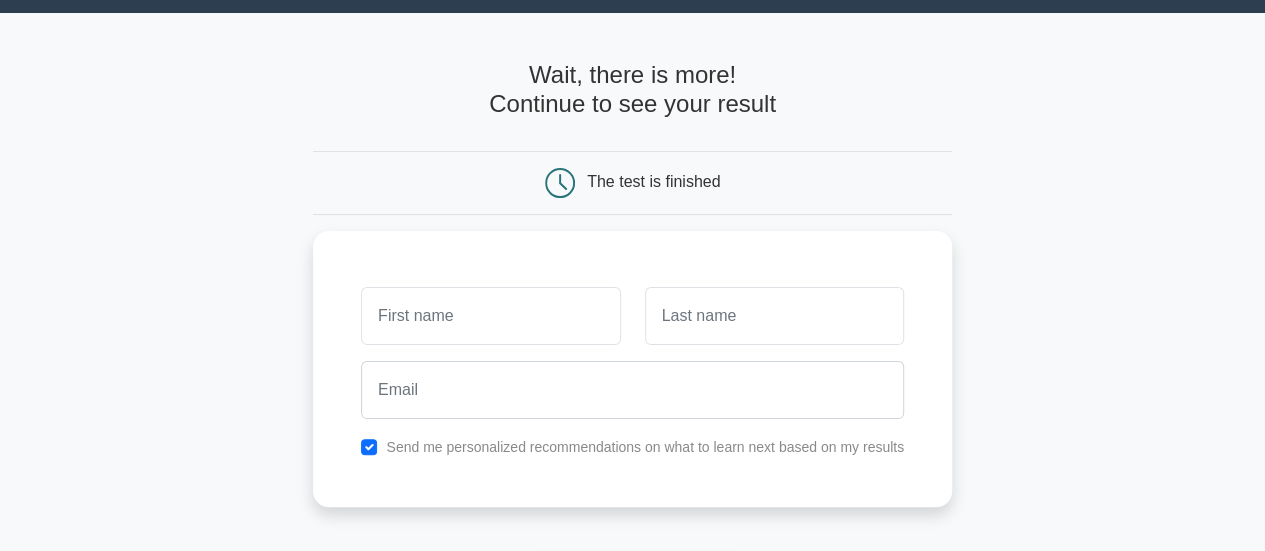 click on "The test is finished" at bounding box center [653, 181] 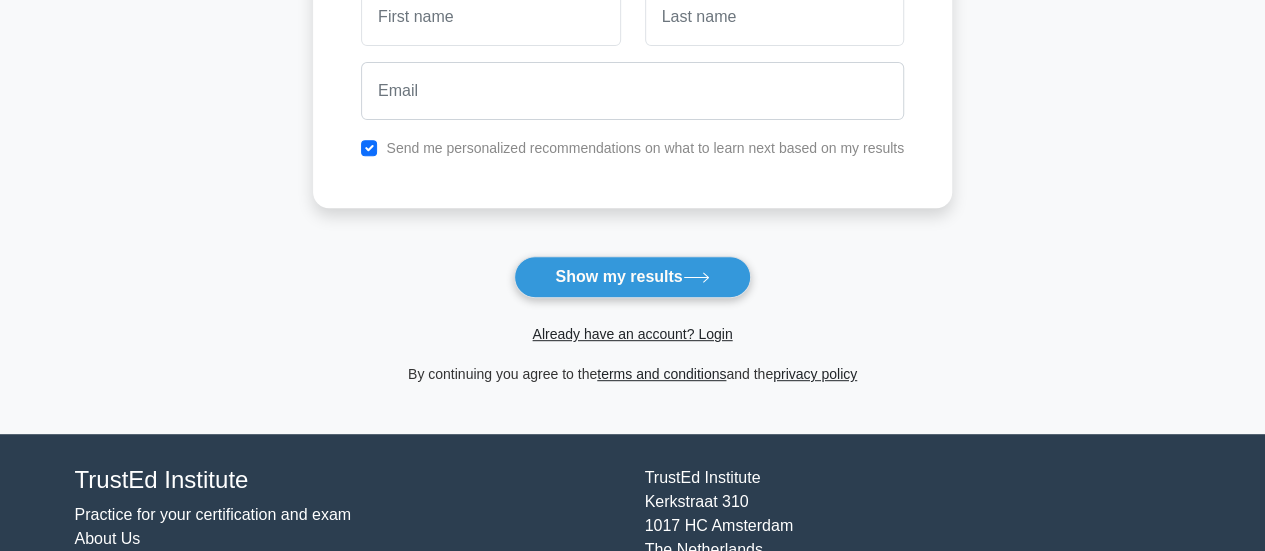scroll, scrollTop: 351, scrollLeft: 0, axis: vertical 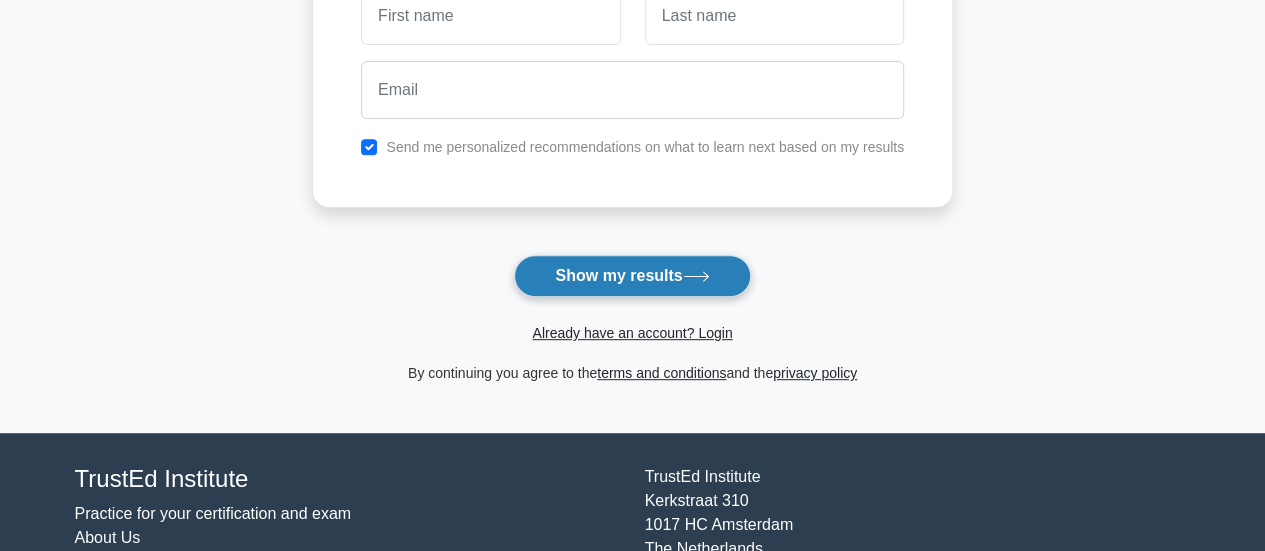 click on "Show my results" at bounding box center (632, 276) 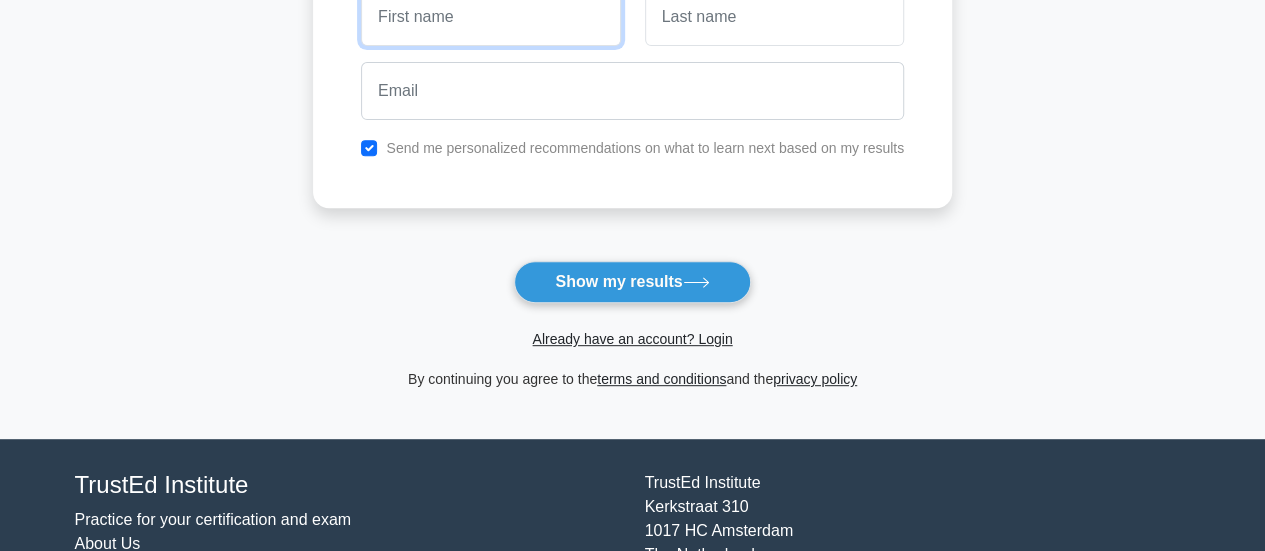 scroll, scrollTop: 300, scrollLeft: 0, axis: vertical 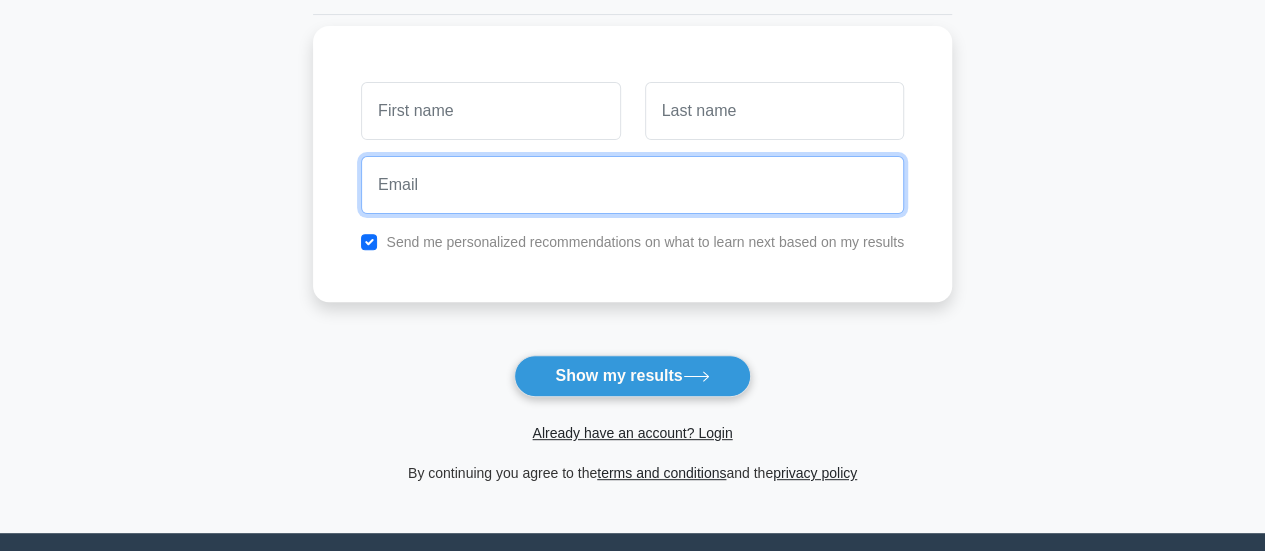 click at bounding box center [632, 185] 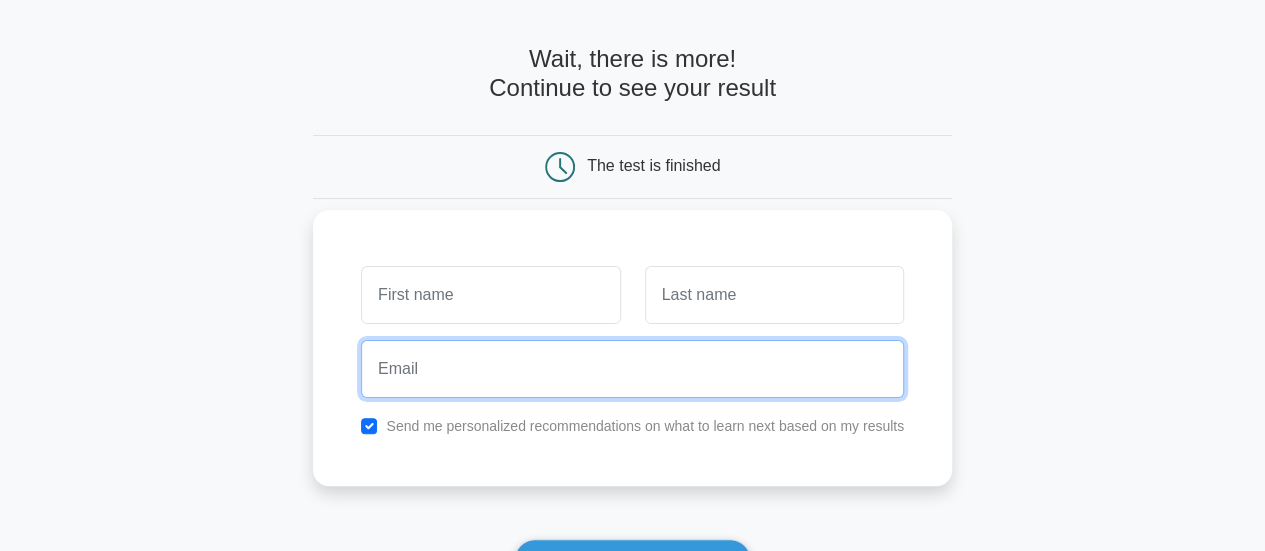 scroll, scrollTop: 100, scrollLeft: 0, axis: vertical 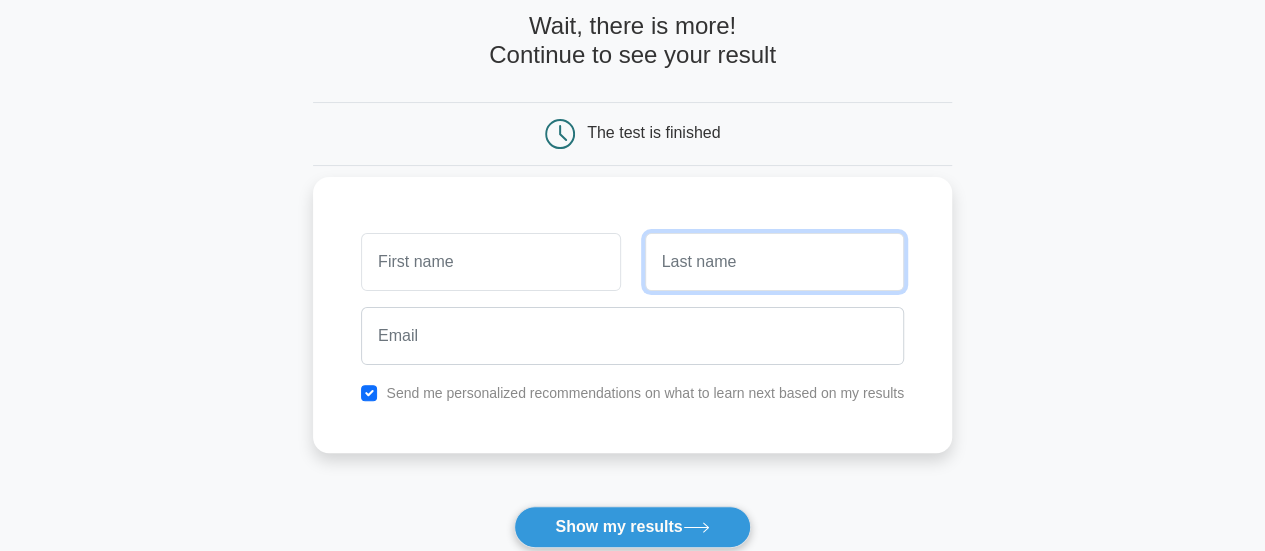 click at bounding box center (774, 262) 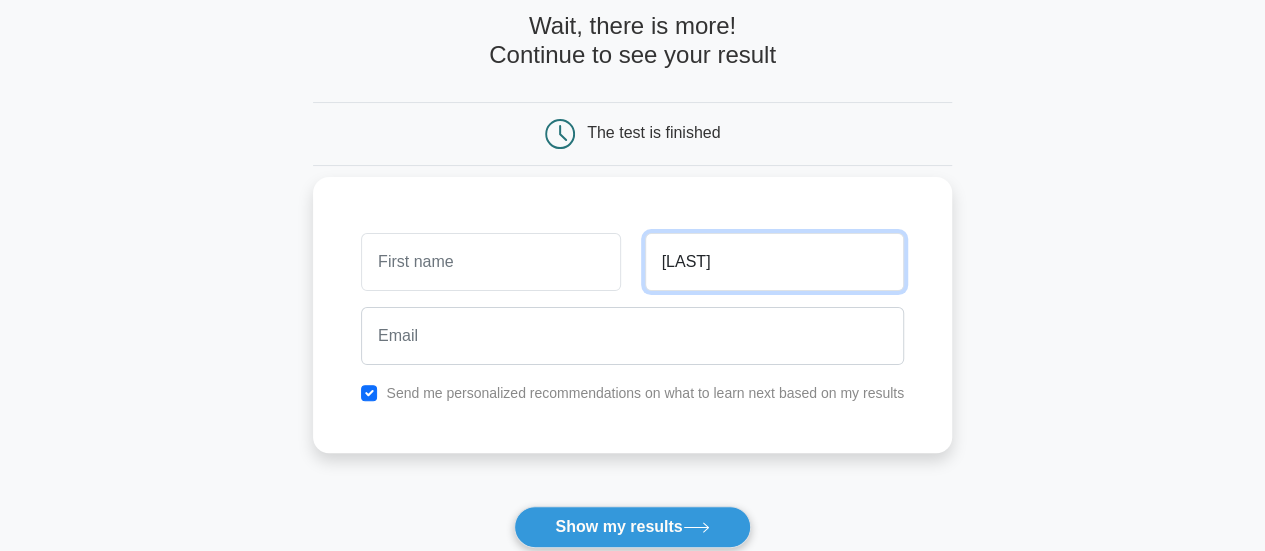 type on "GARCIA" 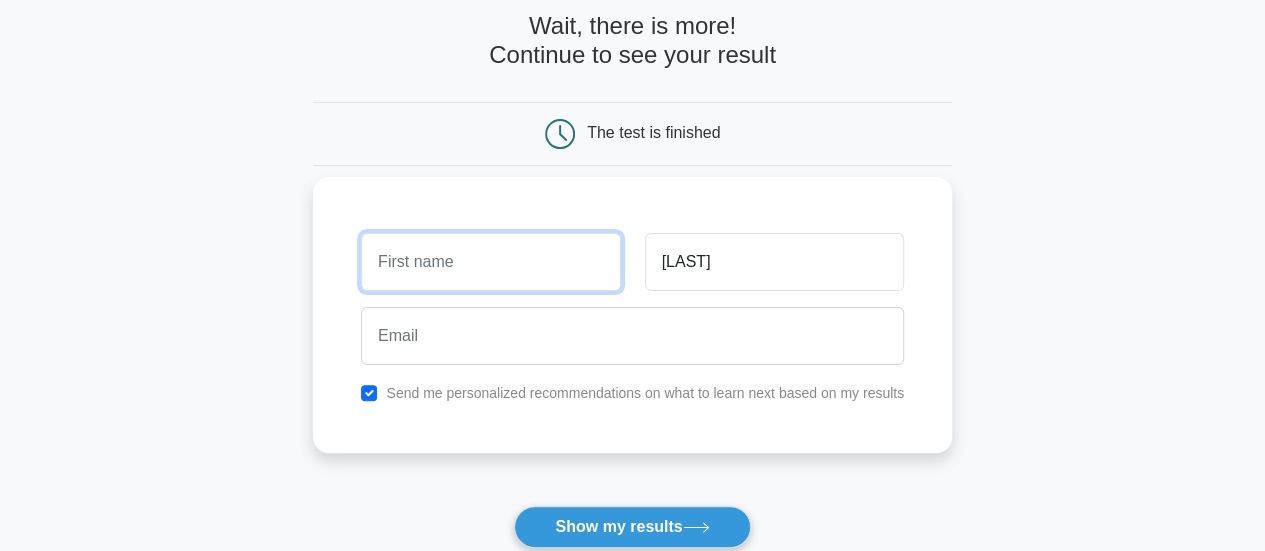 click at bounding box center (490, 262) 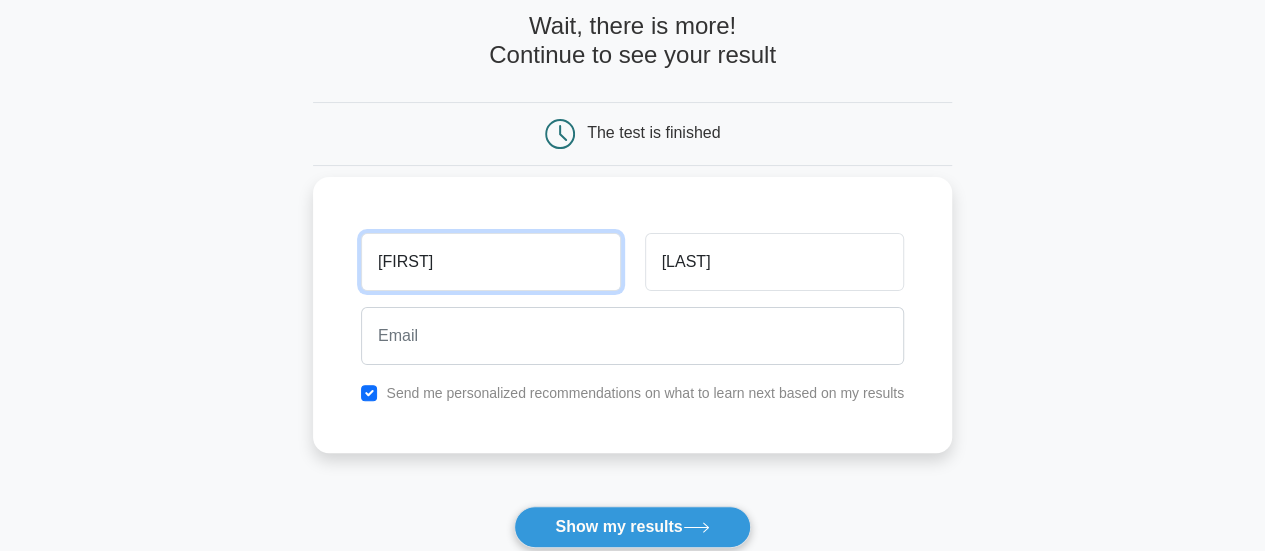 type on "PAULO" 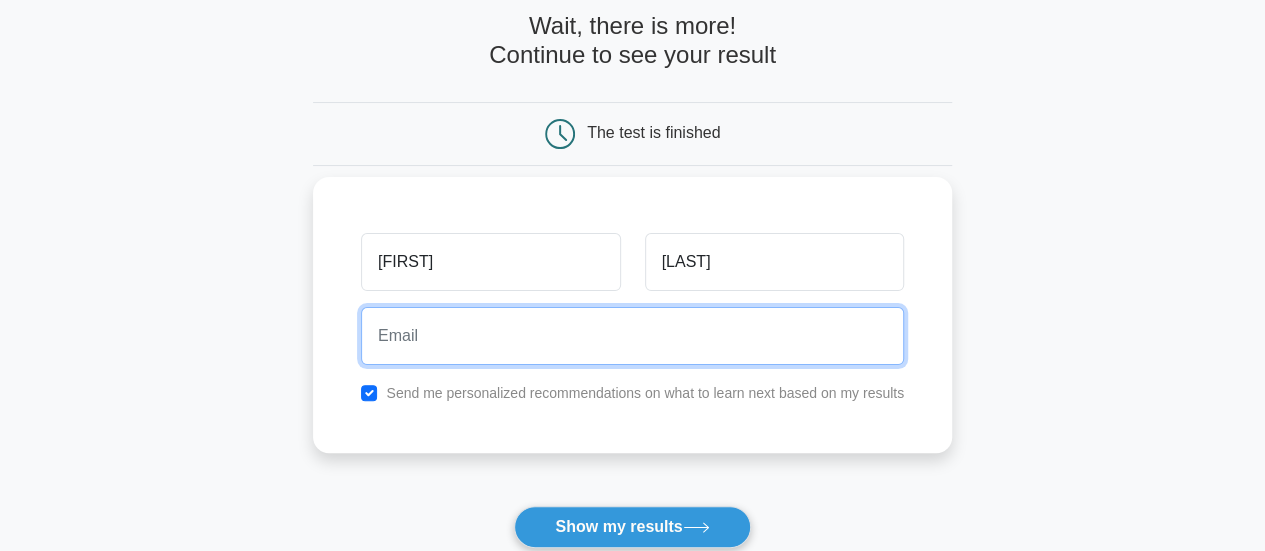 click at bounding box center (632, 336) 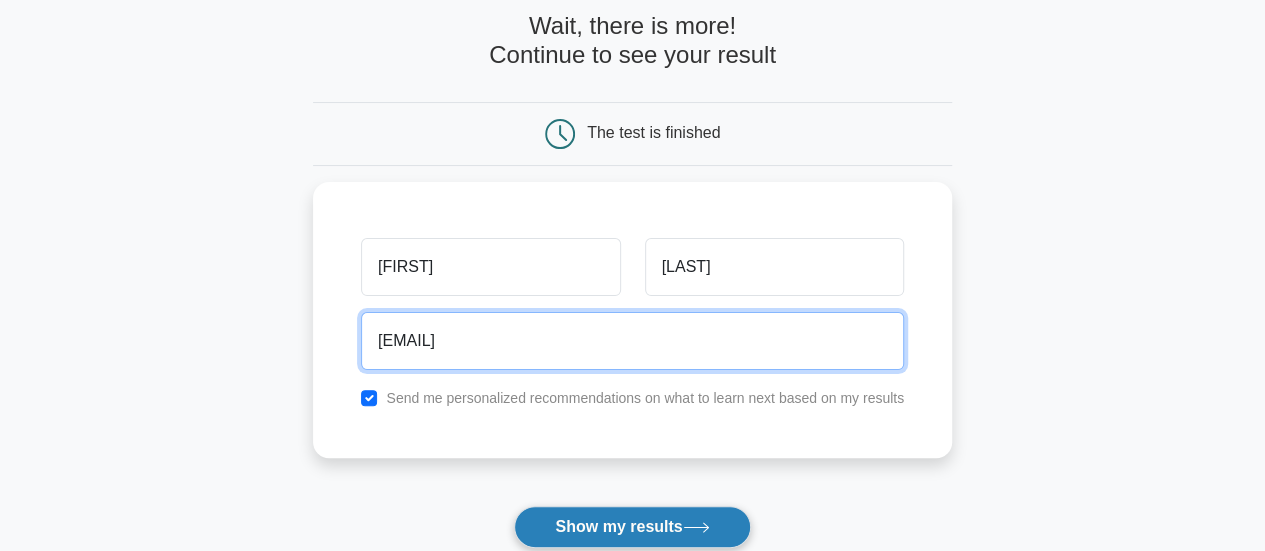 type on "paulo.cerdeira.garcia@gmail.com" 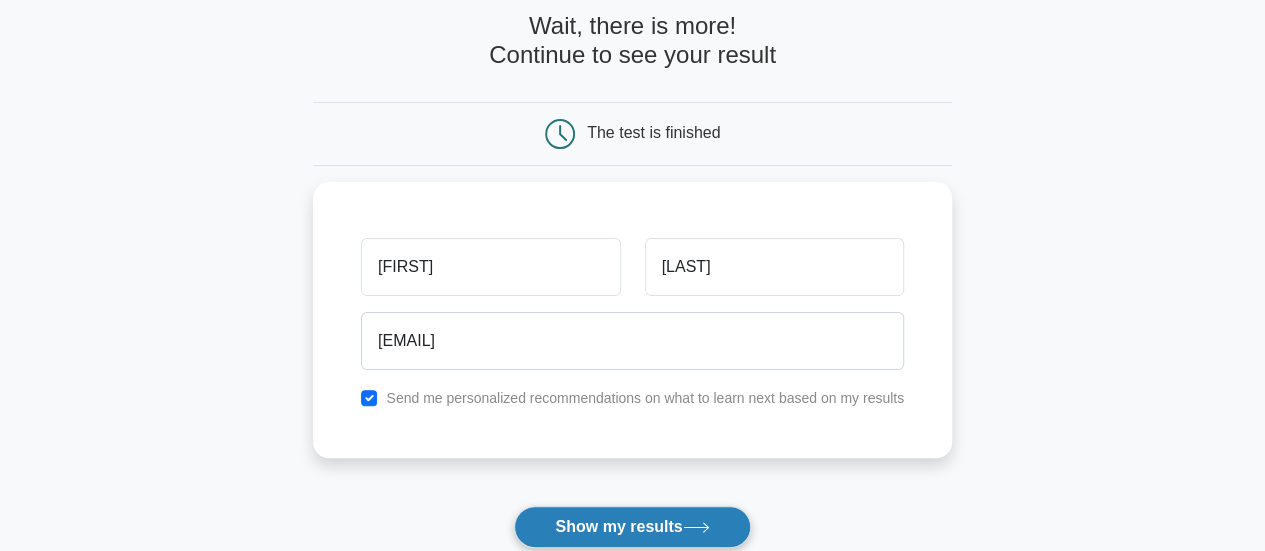 click on "Show my results" at bounding box center (632, 527) 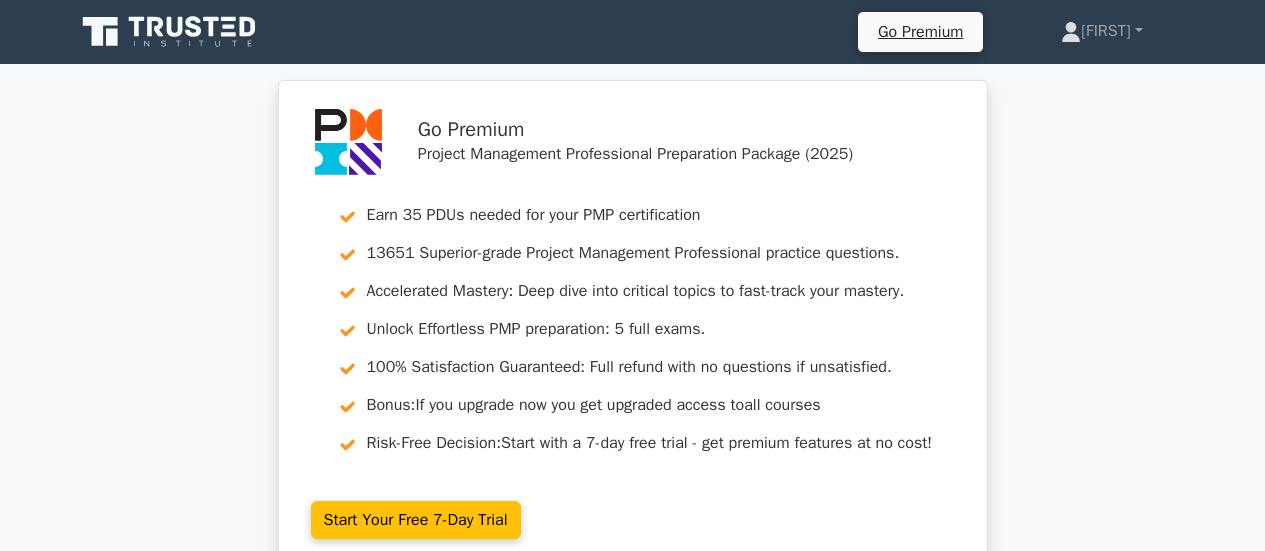 scroll, scrollTop: 0, scrollLeft: 0, axis: both 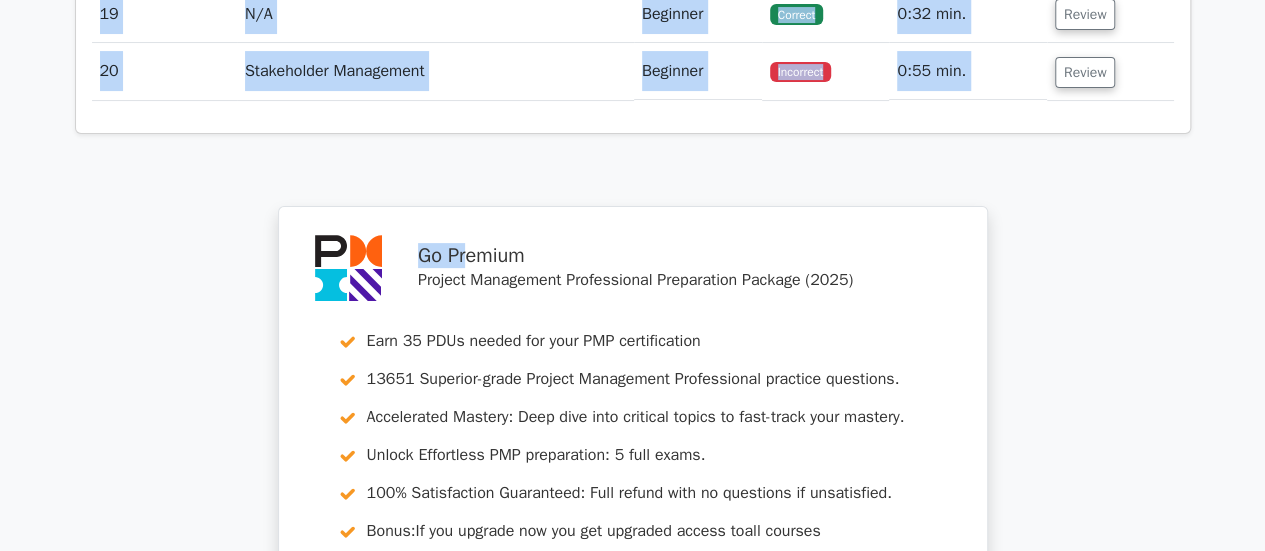 drag, startPoint x: 97, startPoint y: 158, endPoint x: 466, endPoint y: 159, distance: 369.00134 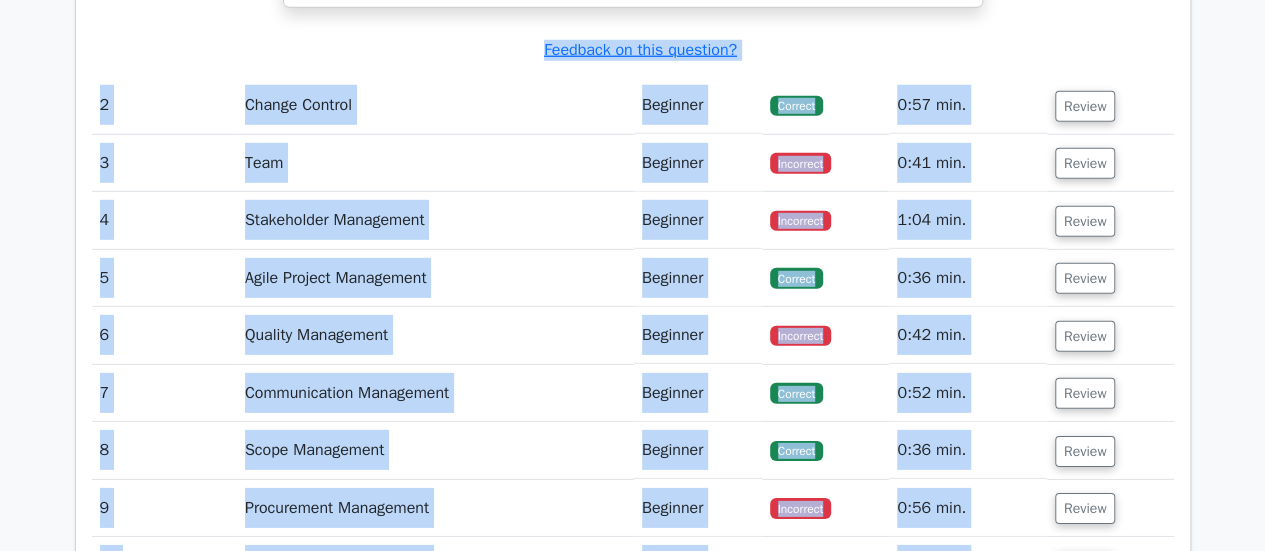 scroll, scrollTop: 2664, scrollLeft: 0, axis: vertical 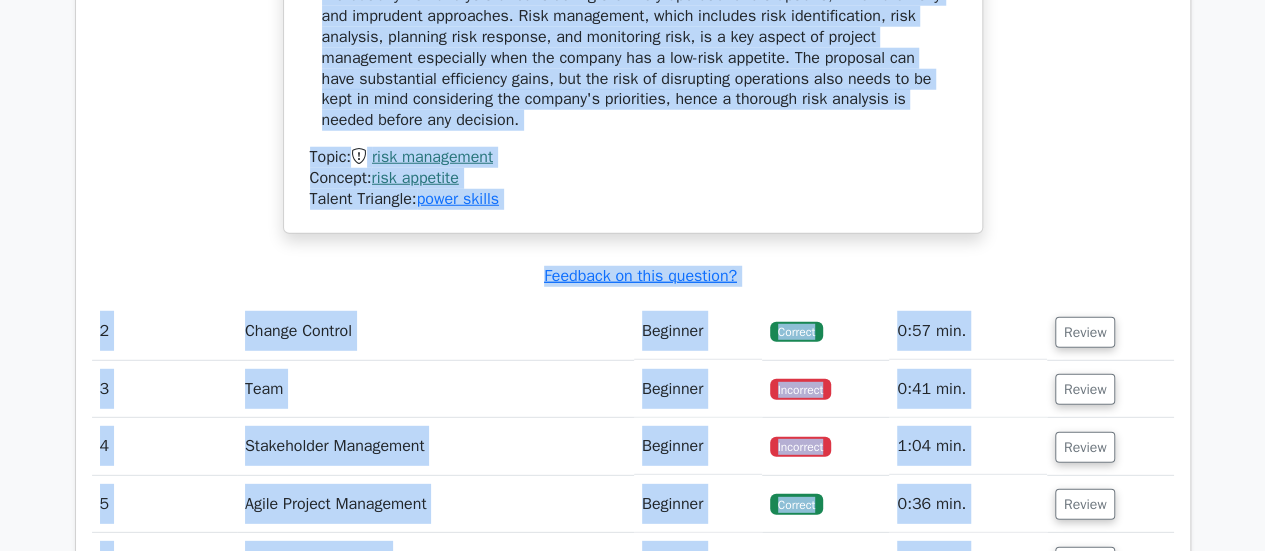 click on "You are a project manager in a company with a low-risk appetite that prioritizes operational stability. A team member comes up with a radical redesign of a key process that may bring substantial efficiency gains, but also bears the risk of disrupting operations. What should be the course of action you would take?
a.
Immediately accept the redesign proposal without any risk assessment." at bounding box center [633, -193] 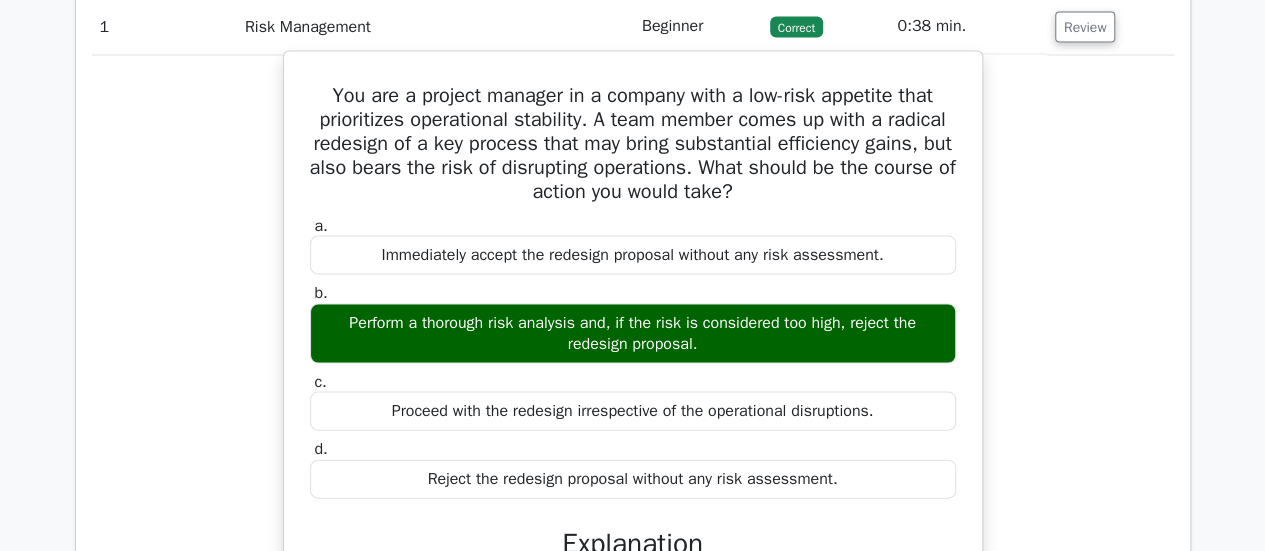 scroll, scrollTop: 1864, scrollLeft: 0, axis: vertical 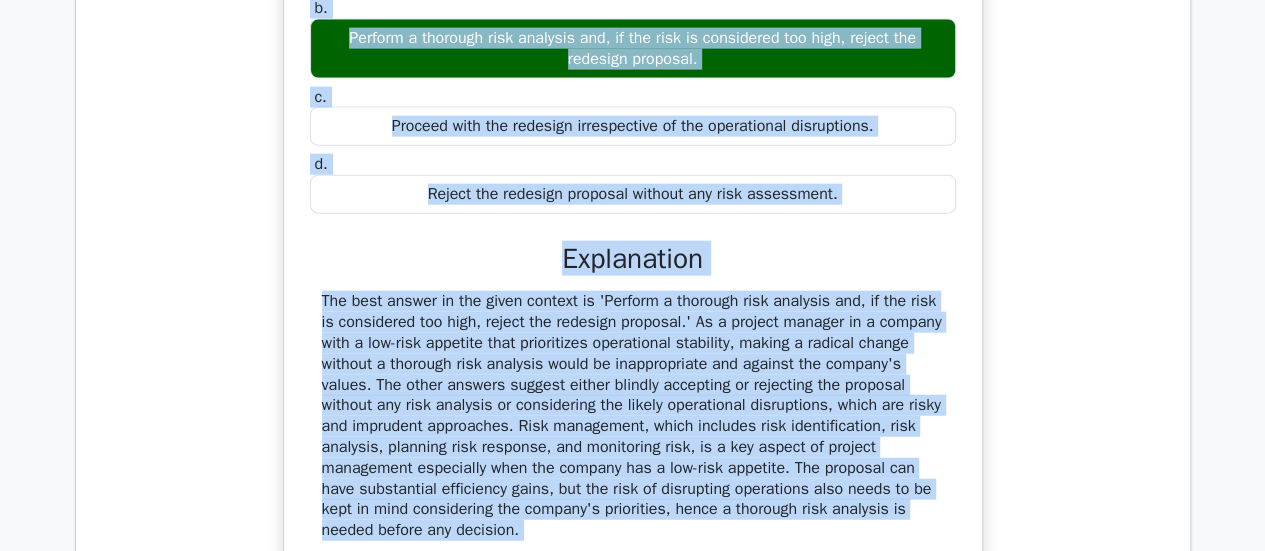 drag, startPoint x: 316, startPoint y: 189, endPoint x: 847, endPoint y: 203, distance: 531.1845 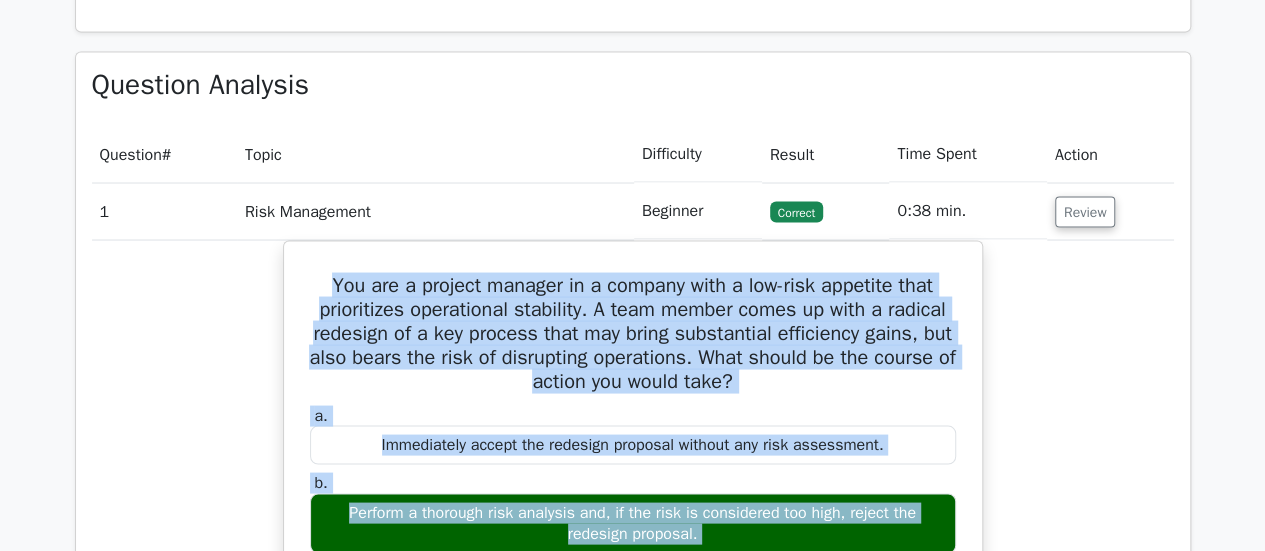 scroll, scrollTop: 1749, scrollLeft: 0, axis: vertical 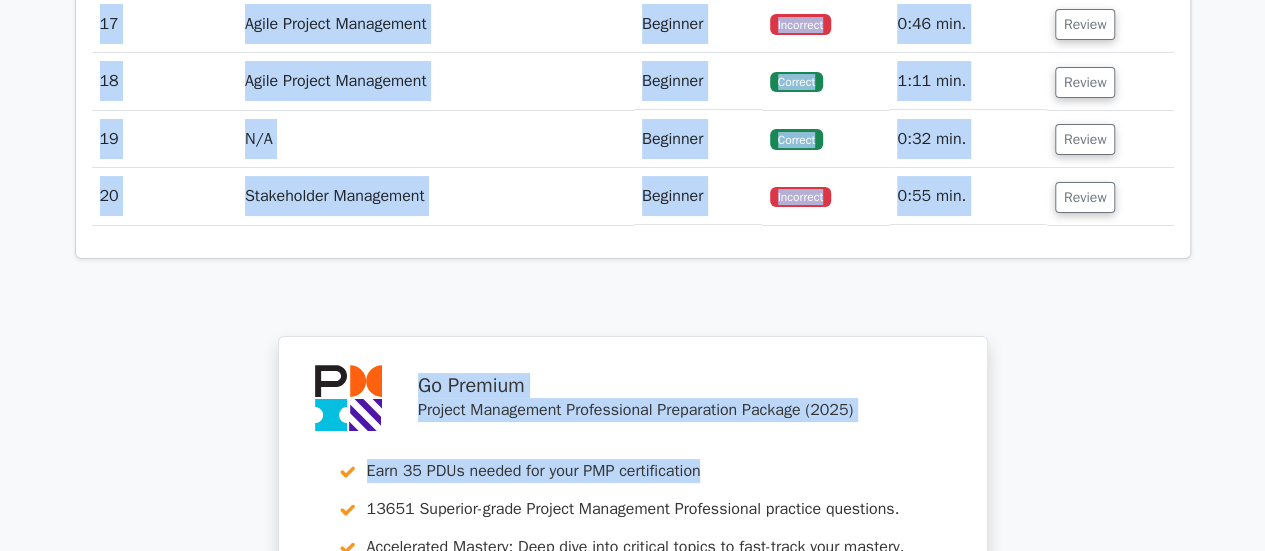 drag, startPoint x: 96, startPoint y: 111, endPoint x: 984, endPoint y: 176, distance: 890.3758 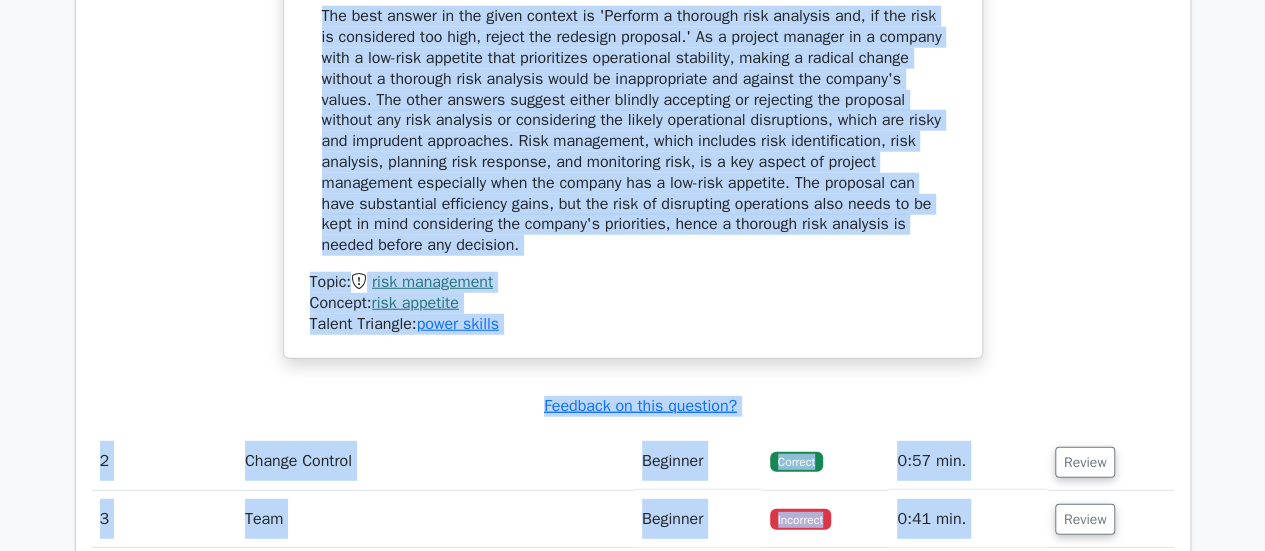 scroll, scrollTop: 2834, scrollLeft: 0, axis: vertical 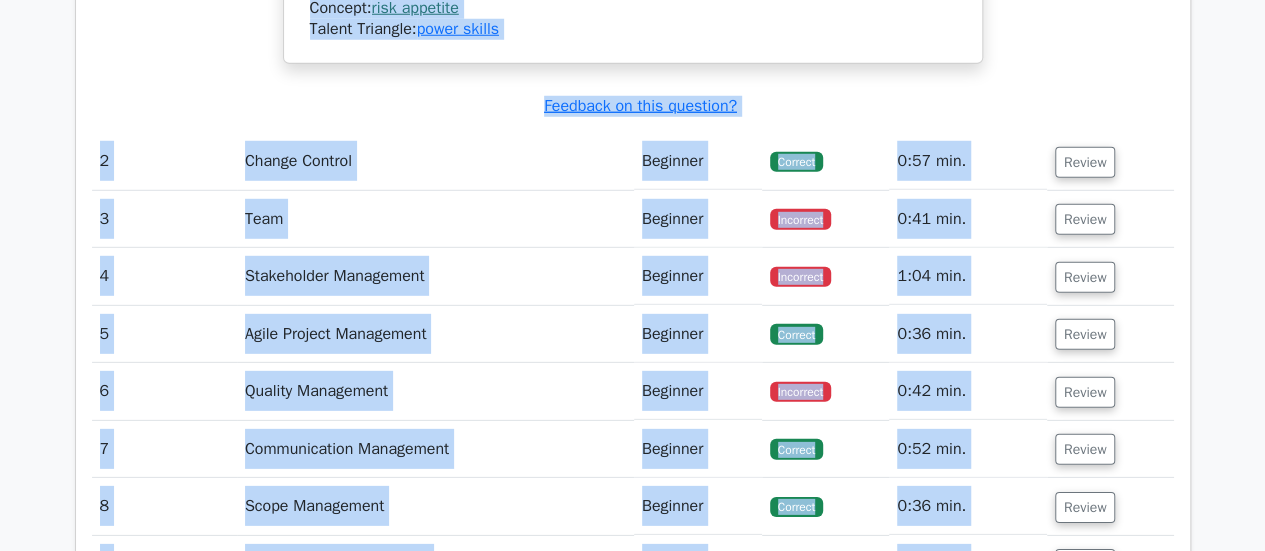 click on "You are a project manager in a company with a low-risk appetite that prioritizes operational stability. A team member comes up with a radical redesign of a key process that may bring substantial efficiency gains, but also bears the risk of disrupting operations. What should be the course of action you would take?
a.
Immediately accept the redesign proposal without any risk assessment.
b. c. d." at bounding box center [633, -341] 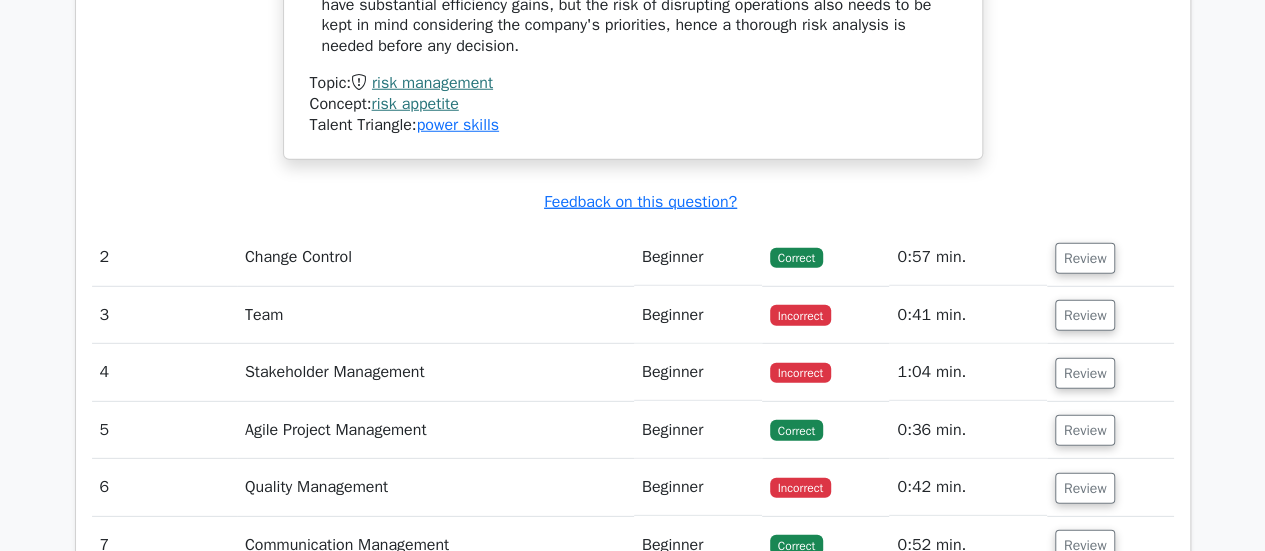 scroll, scrollTop: 2834, scrollLeft: 0, axis: vertical 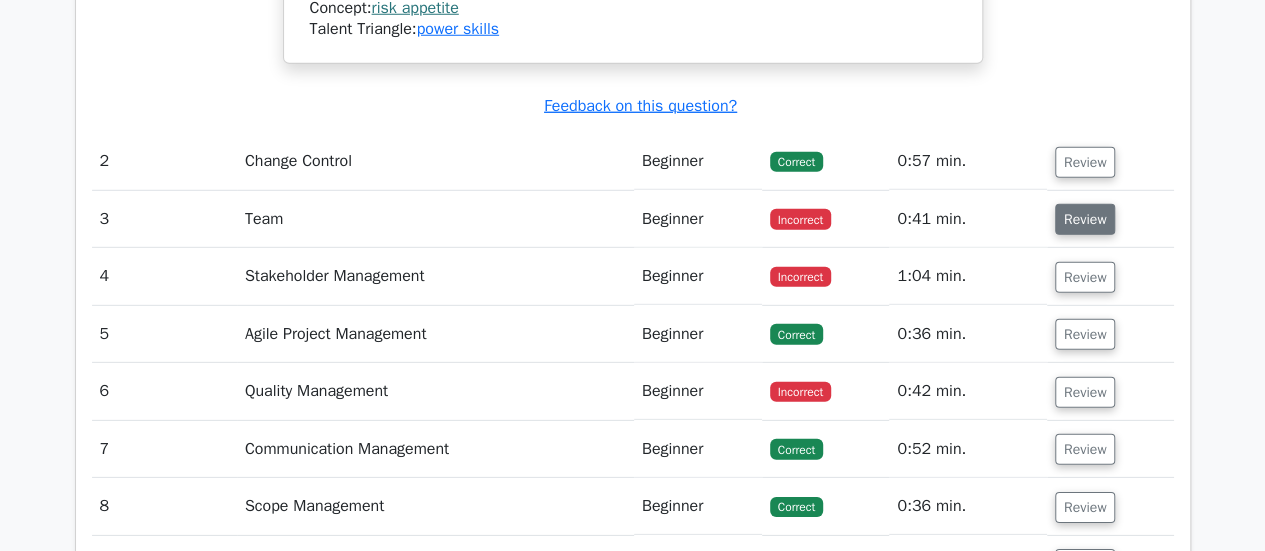 click on "Review" at bounding box center [1085, 219] 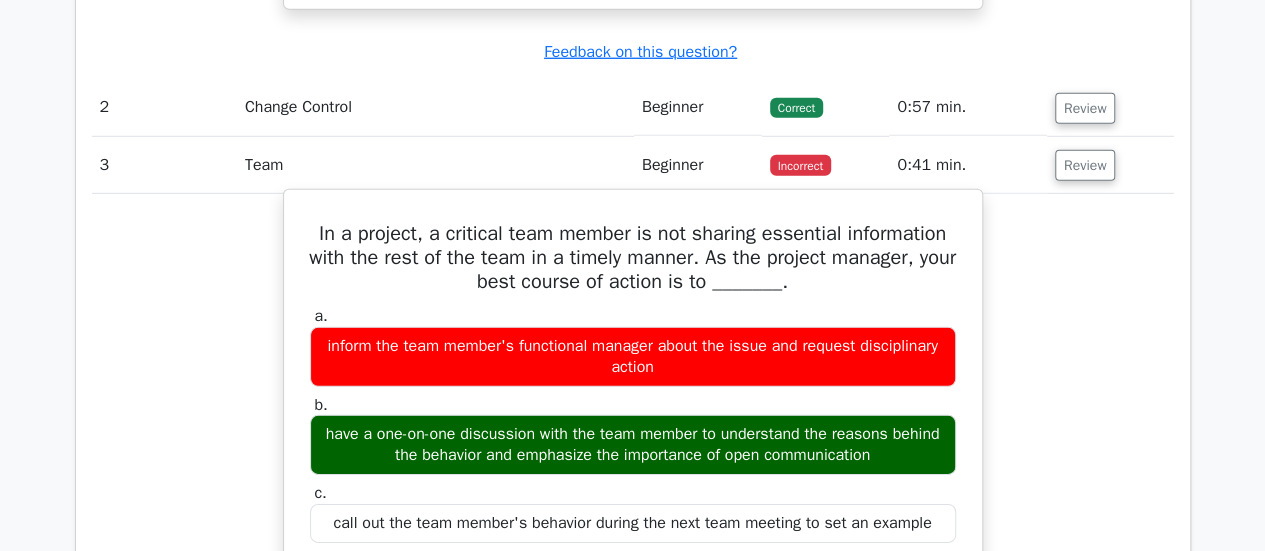 scroll, scrollTop: 2834, scrollLeft: 0, axis: vertical 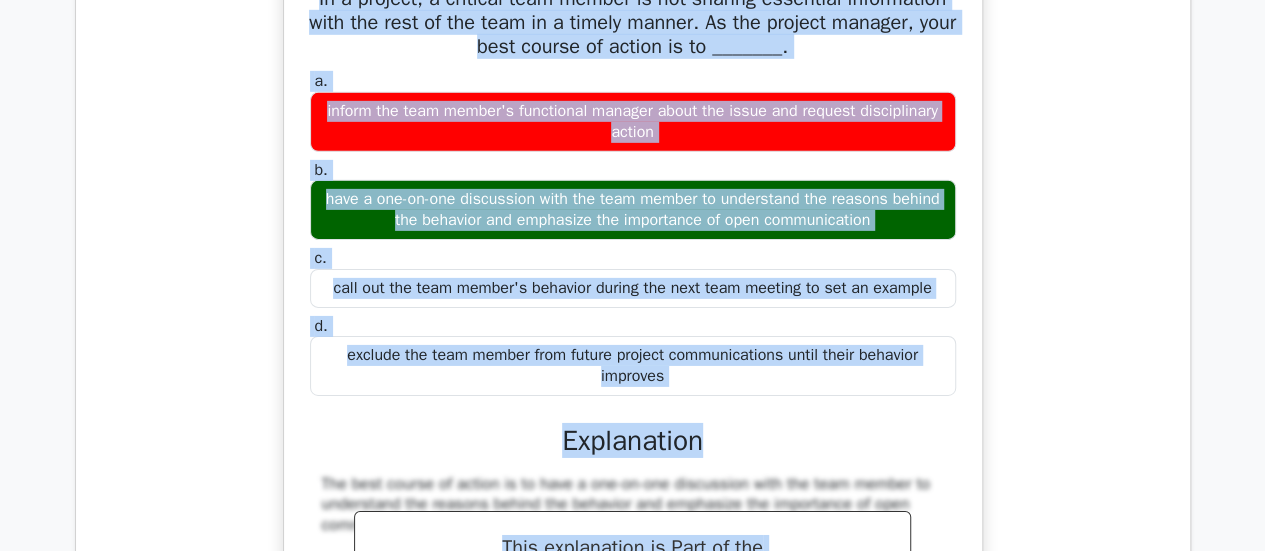 drag, startPoint x: 294, startPoint y: 272, endPoint x: 713, endPoint y: 380, distance: 432.69504 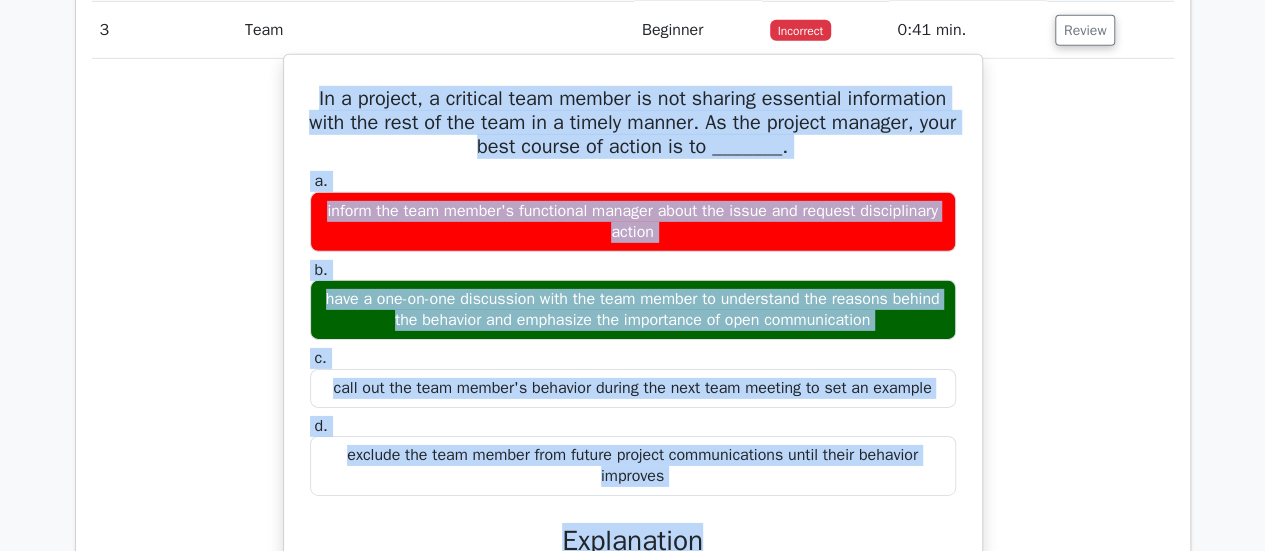 scroll, scrollTop: 2723, scrollLeft: 0, axis: vertical 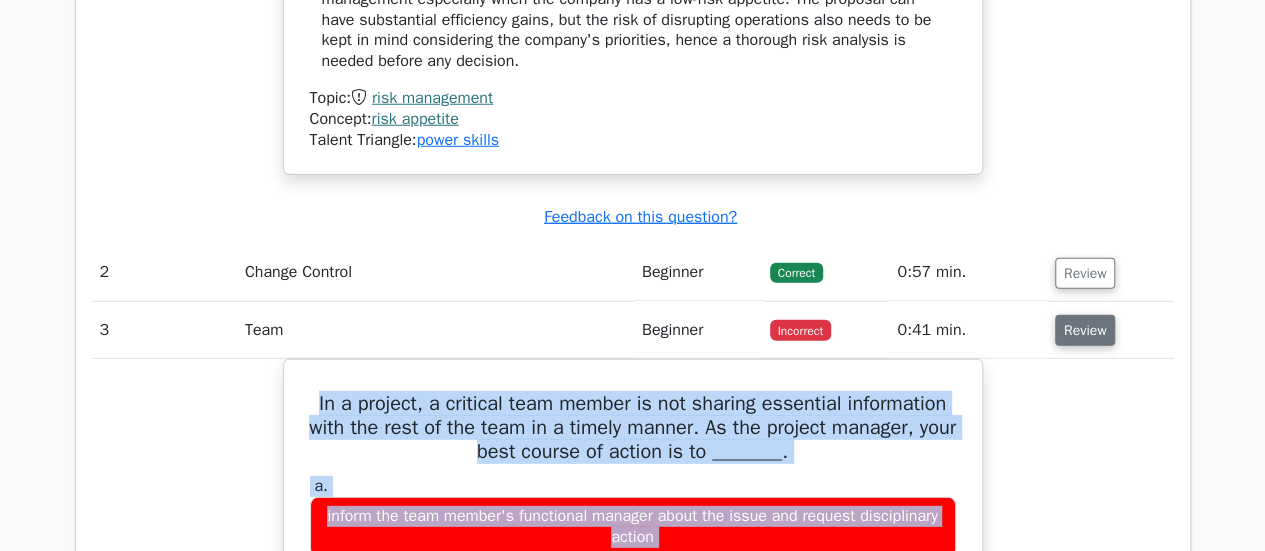 click on "Review" at bounding box center [1085, 330] 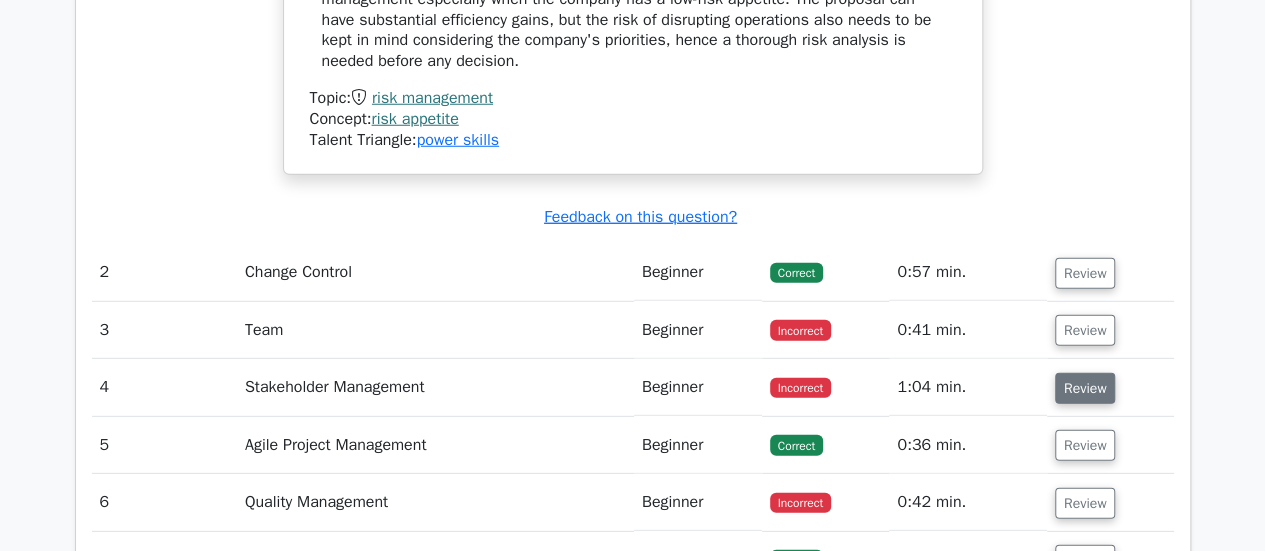 click on "Review" at bounding box center [1085, 388] 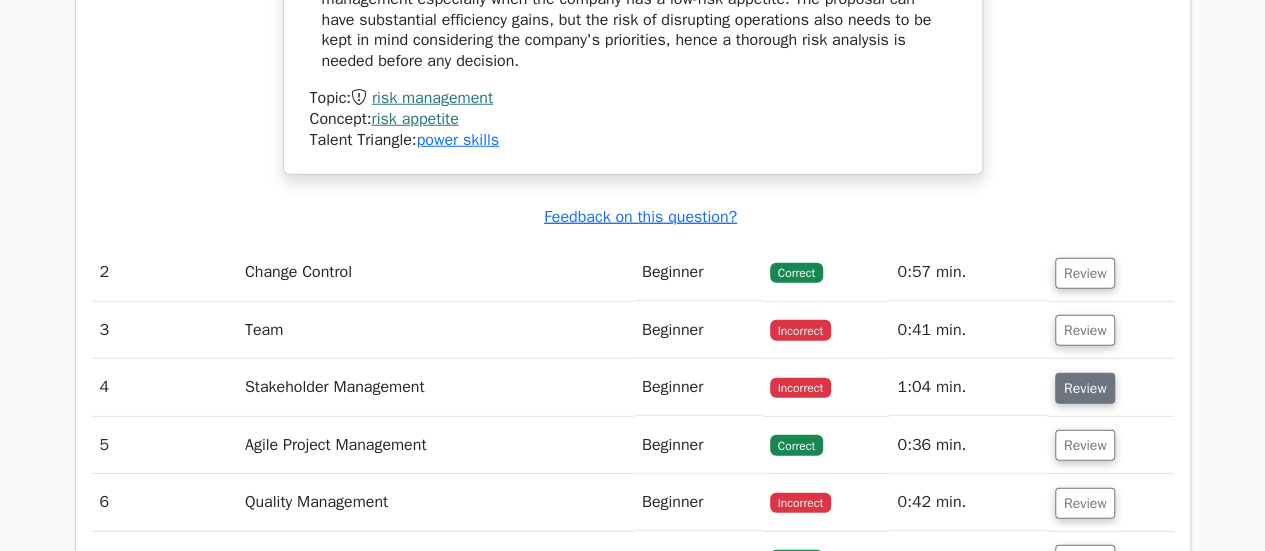 click on "Review" at bounding box center [1085, 388] 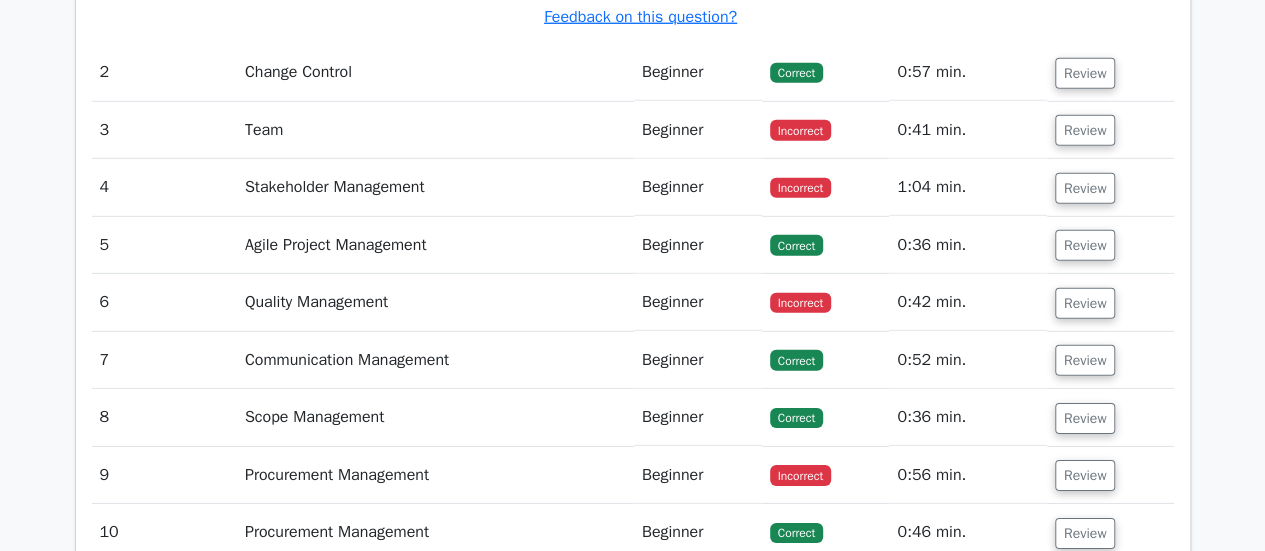 scroll, scrollTop: 2823, scrollLeft: 0, axis: vertical 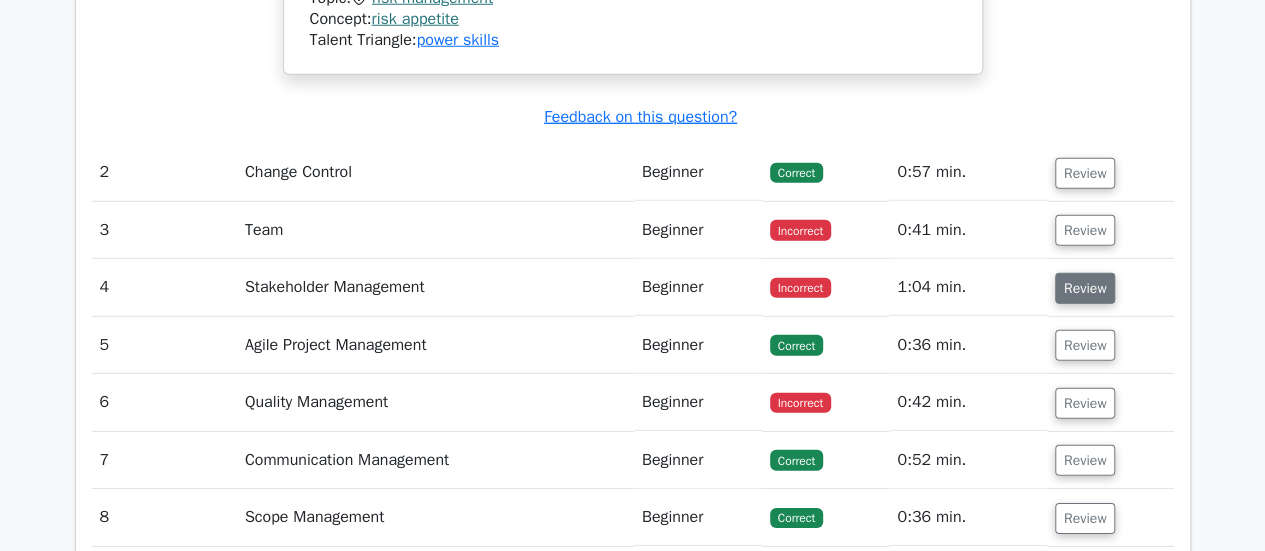 click on "Review" at bounding box center [1085, 288] 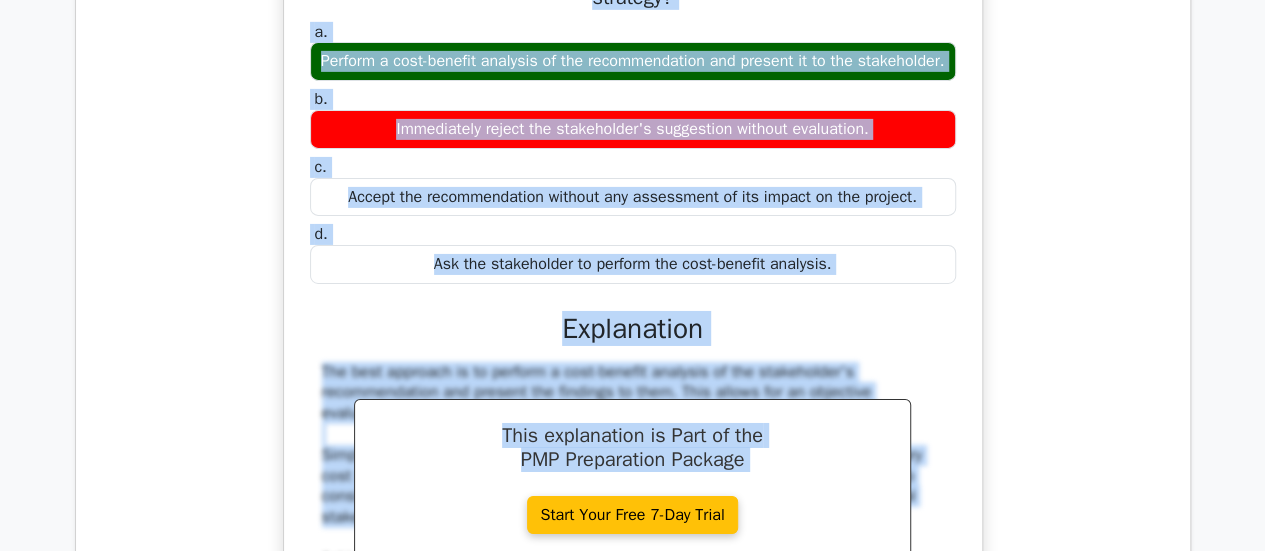 scroll, scrollTop: 3288, scrollLeft: 0, axis: vertical 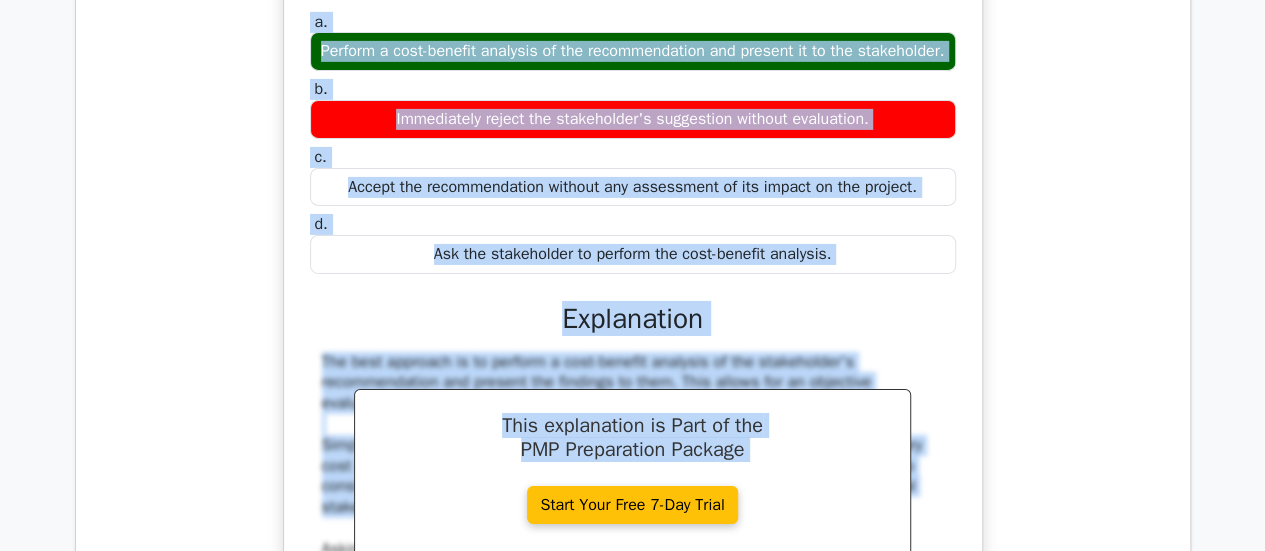 drag, startPoint x: 308, startPoint y: 347, endPoint x: 865, endPoint y: 255, distance: 564.5467 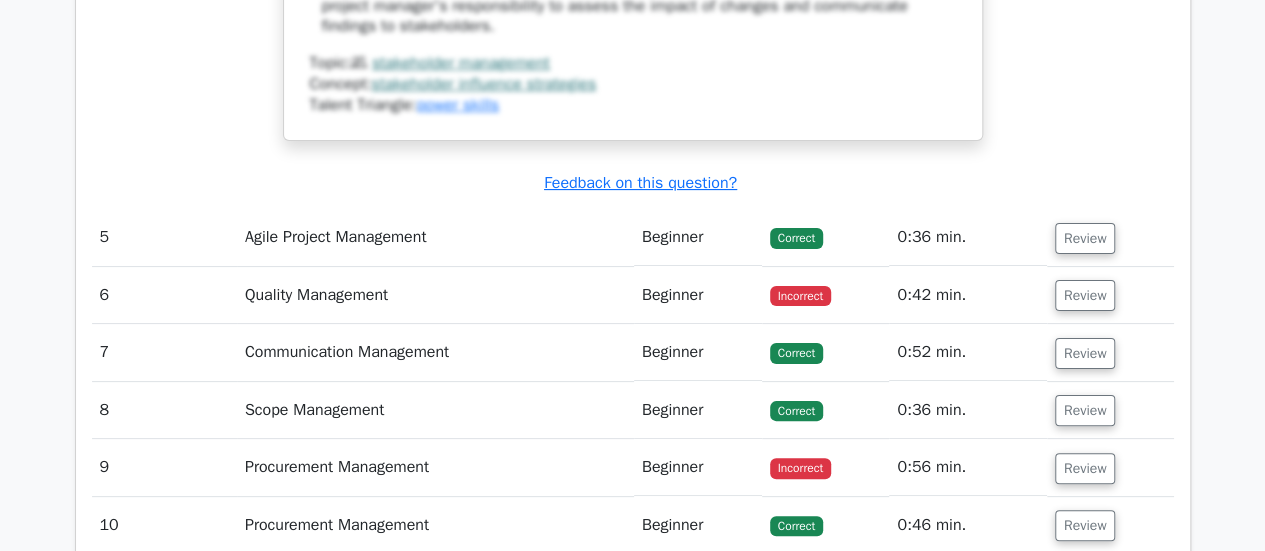 scroll, scrollTop: 3888, scrollLeft: 0, axis: vertical 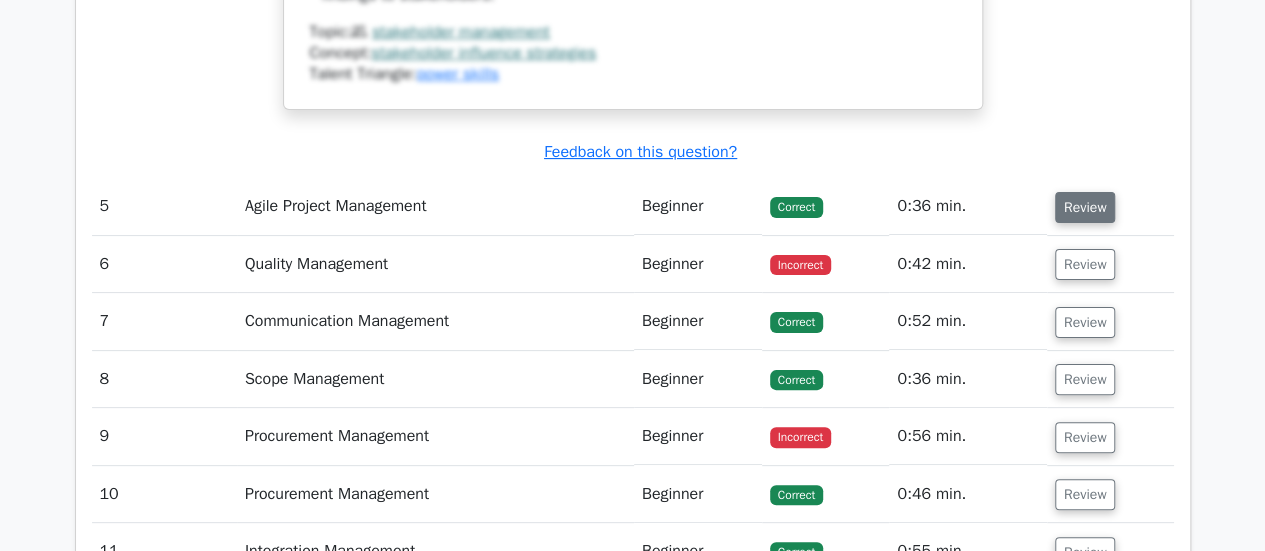 click on "Review" at bounding box center (1085, 207) 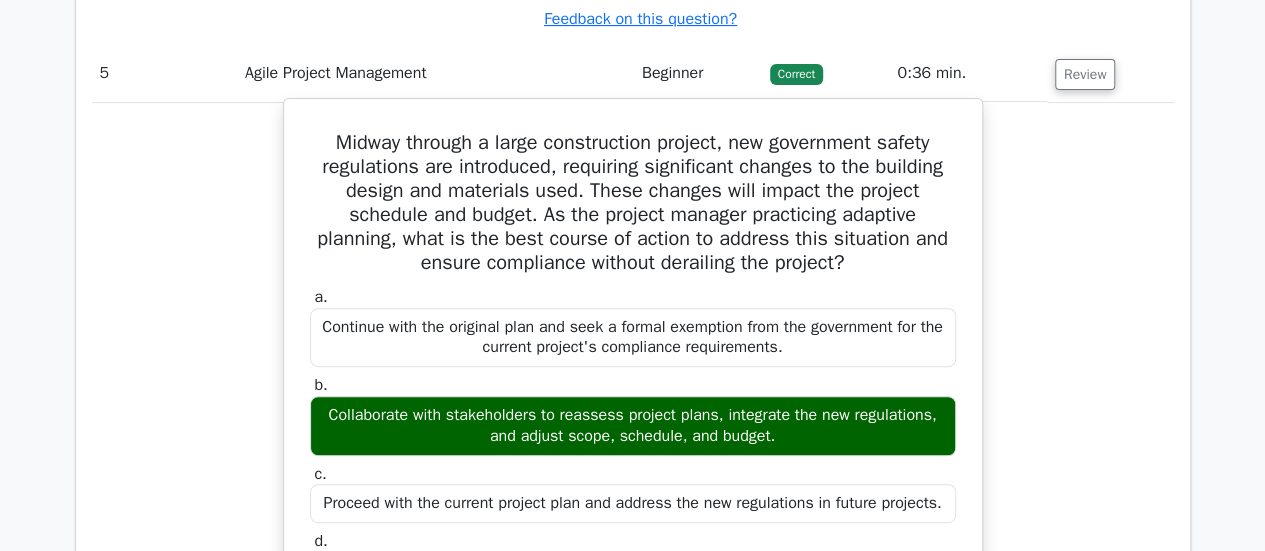 scroll, scrollTop: 3988, scrollLeft: 0, axis: vertical 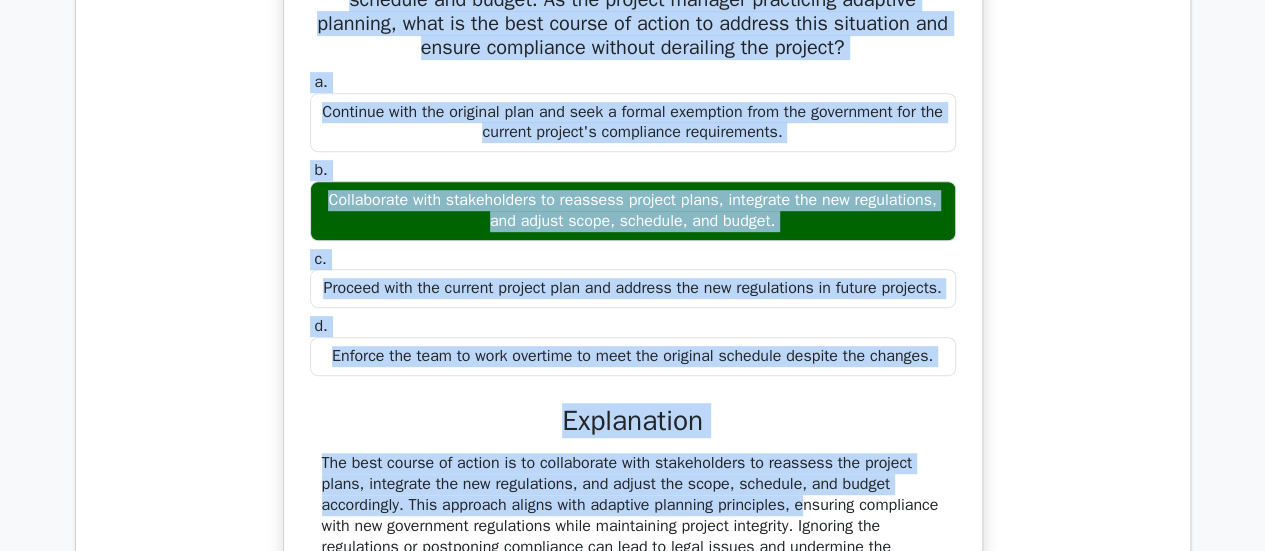 drag, startPoint x: 310, startPoint y: 180, endPoint x: 943, endPoint y: 375, distance: 662.3549 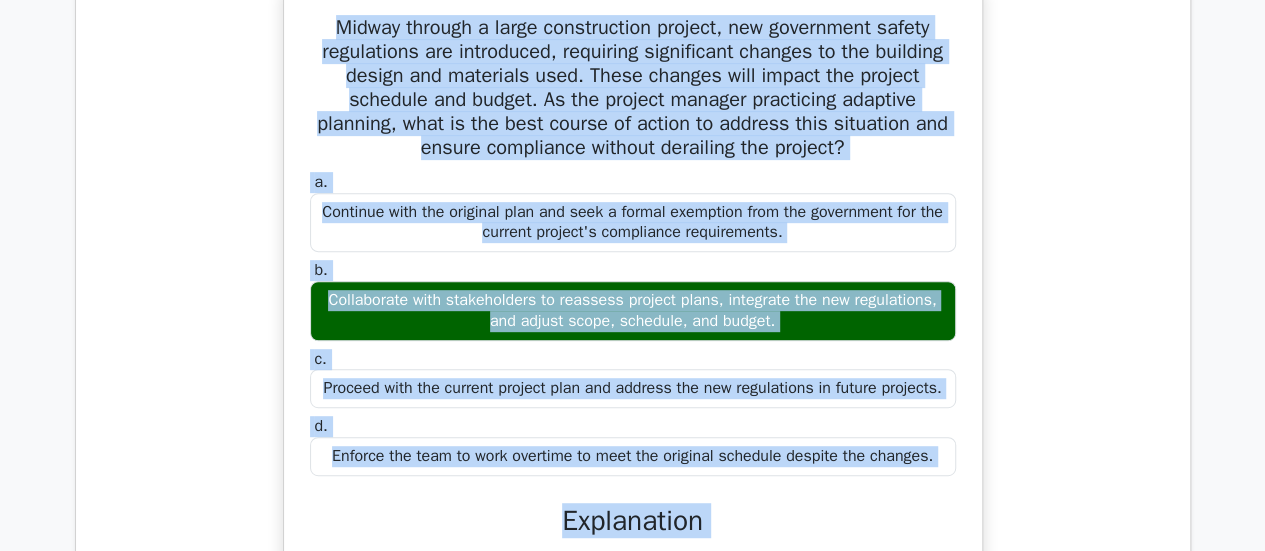 copy on "Midway through a large construction project, new government safety regulations are introduced, requiring significant changes to the building design and materials used. These changes will impact the project schedule and budget. As the project manager practicing adaptive planning, what is the best course of action to address this situation and ensure compliance without derailing the project?
a.
Continue with the original plan and seek a formal exemption from the government for the current project's compliance requirements.
b.
Collaborate with stakeholders to reassess project plans, integrate the new regulations, and adjust scope, schedule, and budget.
c.
Proceed with the current project plan and address the new regulations in future projects.
d.
..." 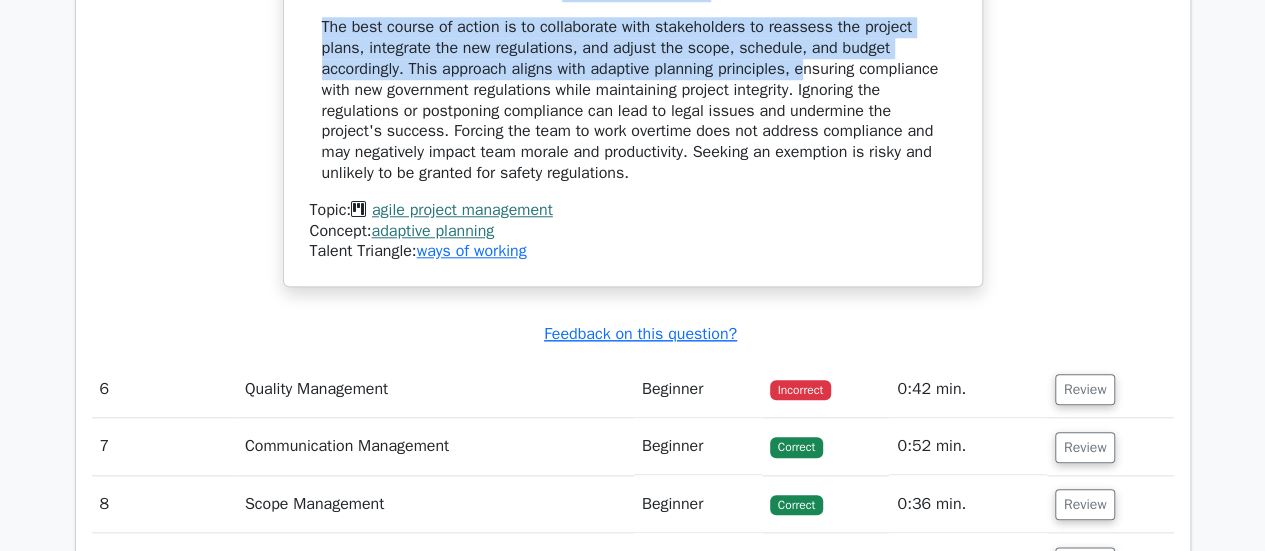 scroll, scrollTop: 4736, scrollLeft: 0, axis: vertical 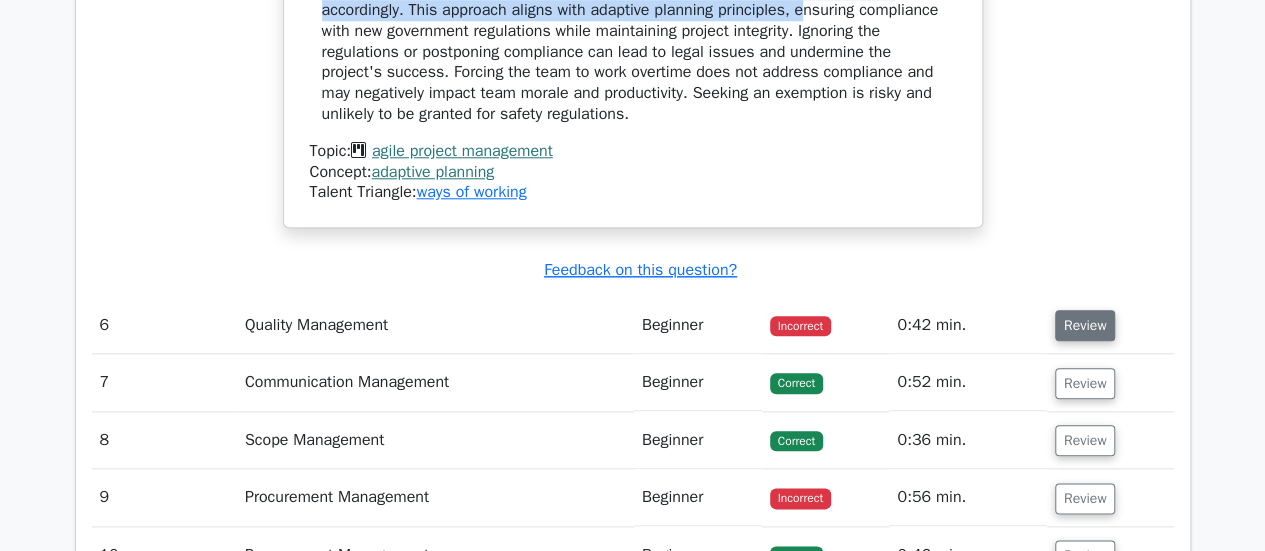 click on "Review" at bounding box center (1085, 325) 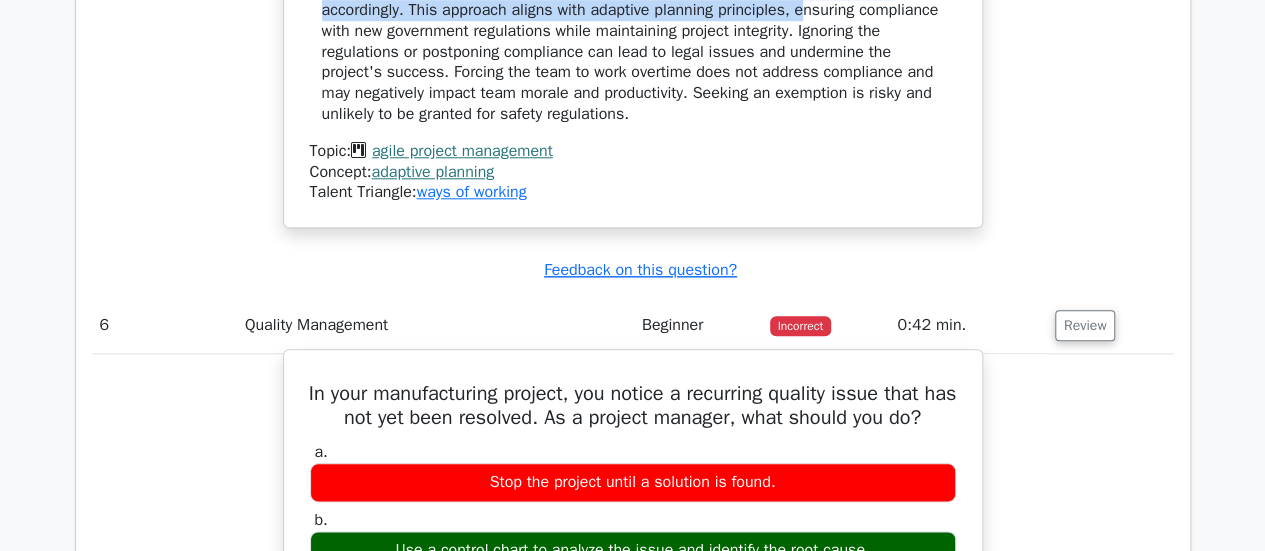 scroll, scrollTop: 4936, scrollLeft: 0, axis: vertical 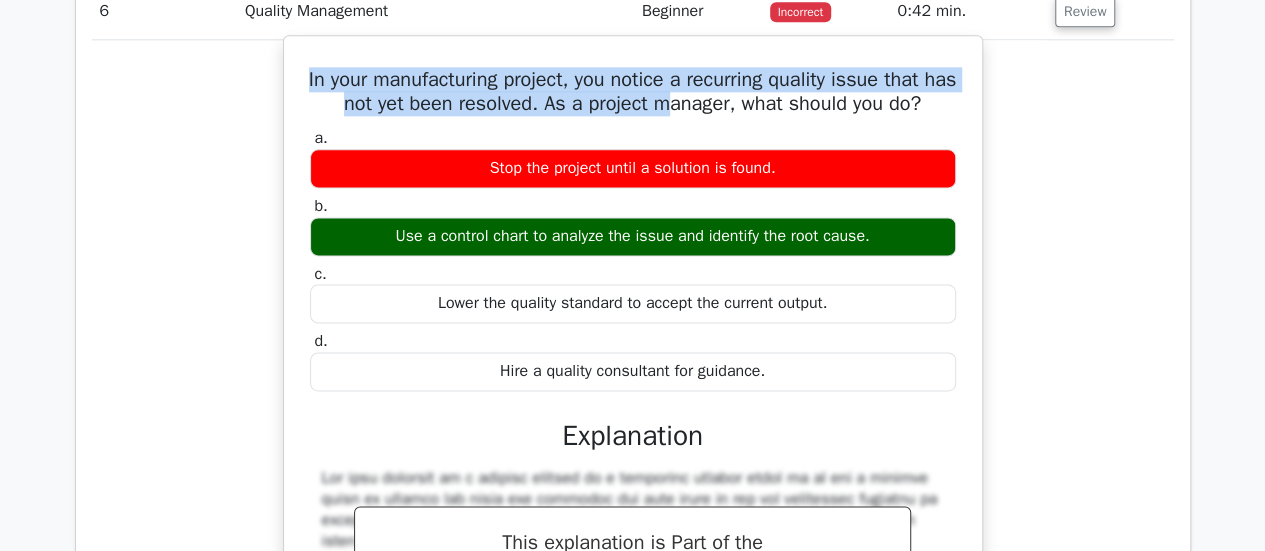 drag, startPoint x: 304, startPoint y: 199, endPoint x: 852, endPoint y: 383, distance: 578.06573 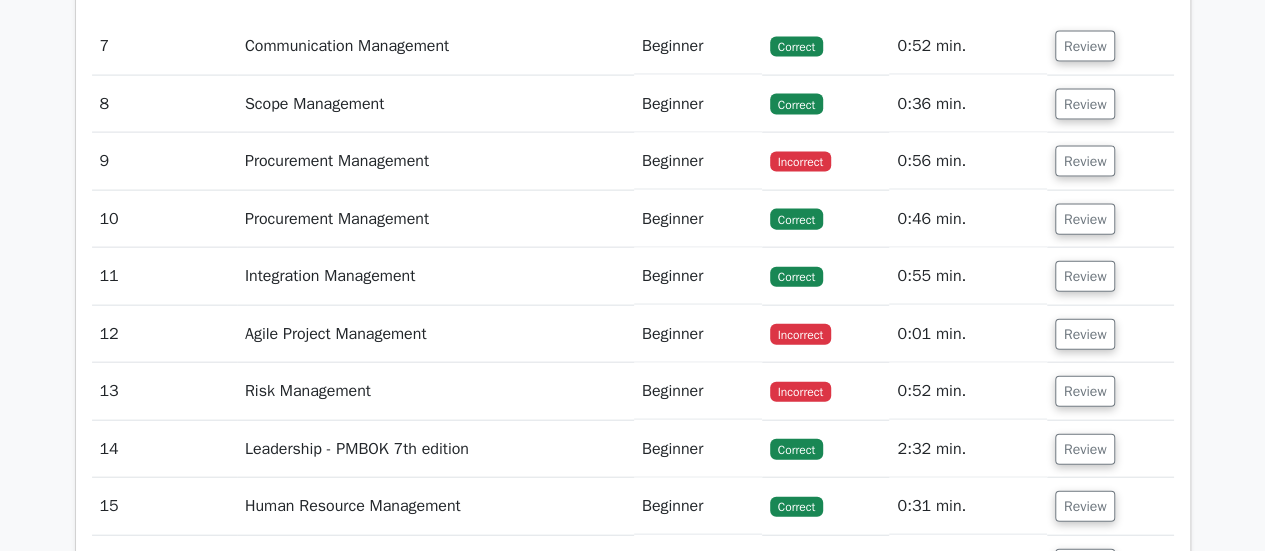 scroll, scrollTop: 5850, scrollLeft: 0, axis: vertical 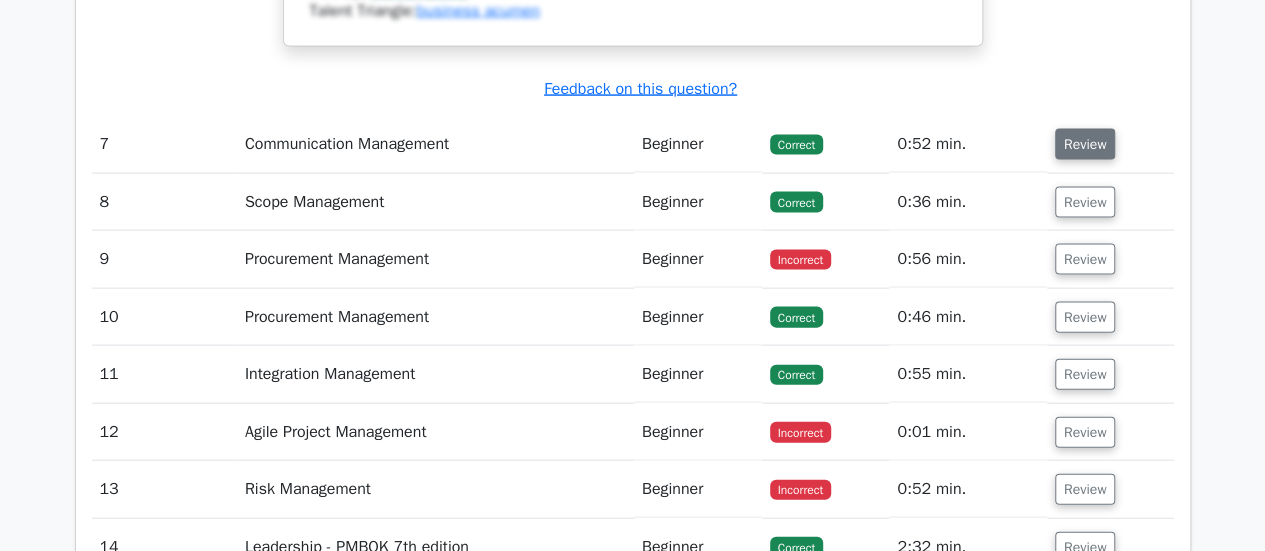 click on "Review" at bounding box center [1085, 144] 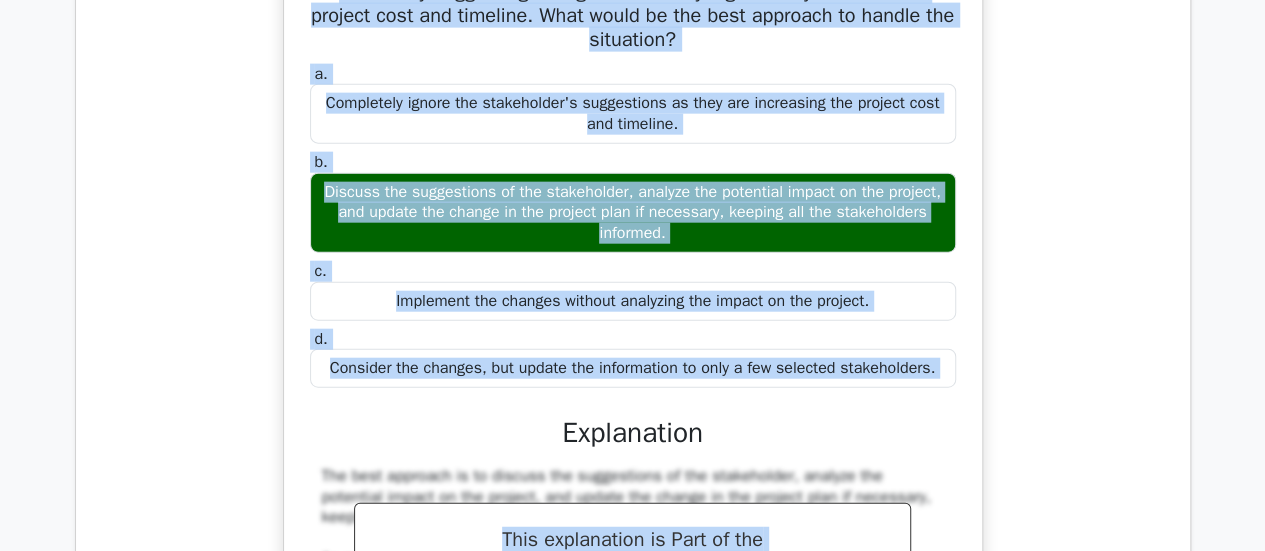 scroll, scrollTop: 6161, scrollLeft: 0, axis: vertical 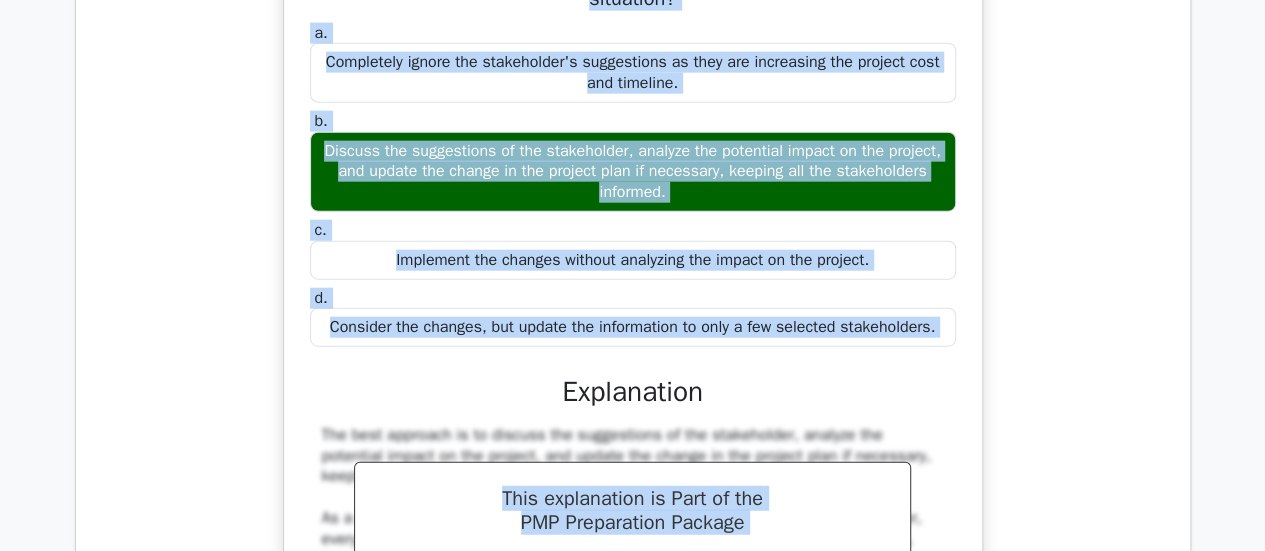 drag, startPoint x: 342, startPoint y: 189, endPoint x: 960, endPoint y: 315, distance: 630.71387 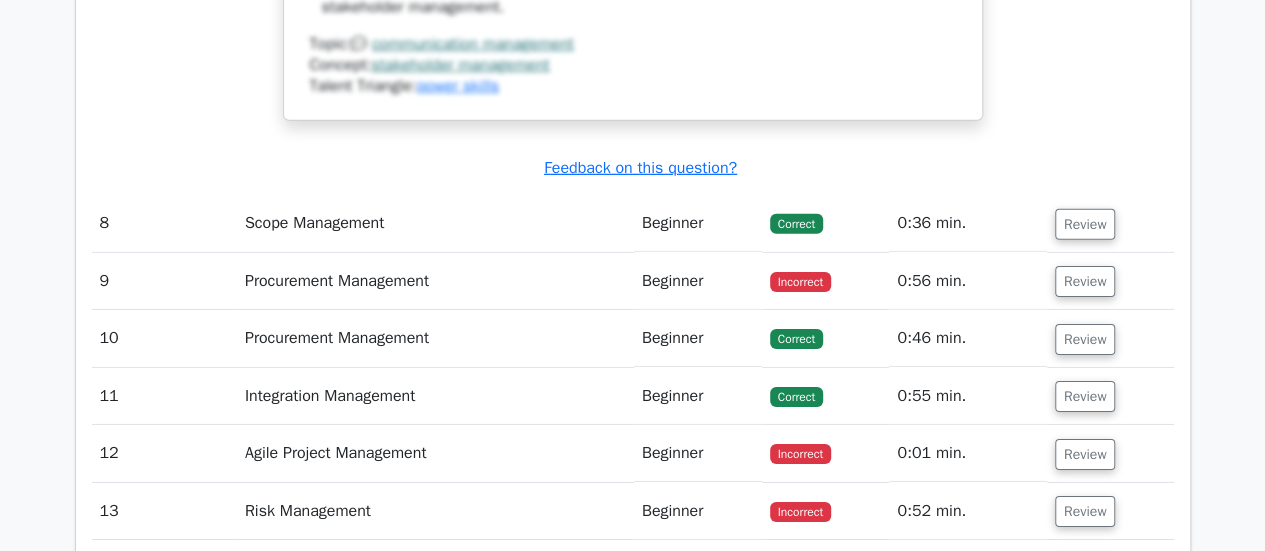 scroll, scrollTop: 6861, scrollLeft: 0, axis: vertical 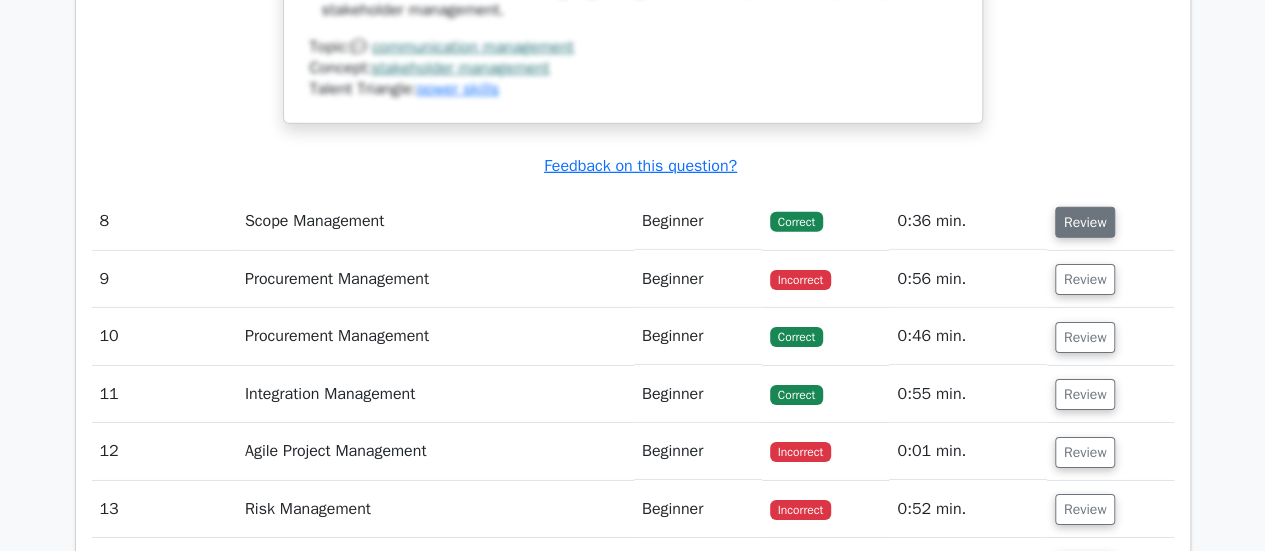 click on "Review" at bounding box center (1085, 222) 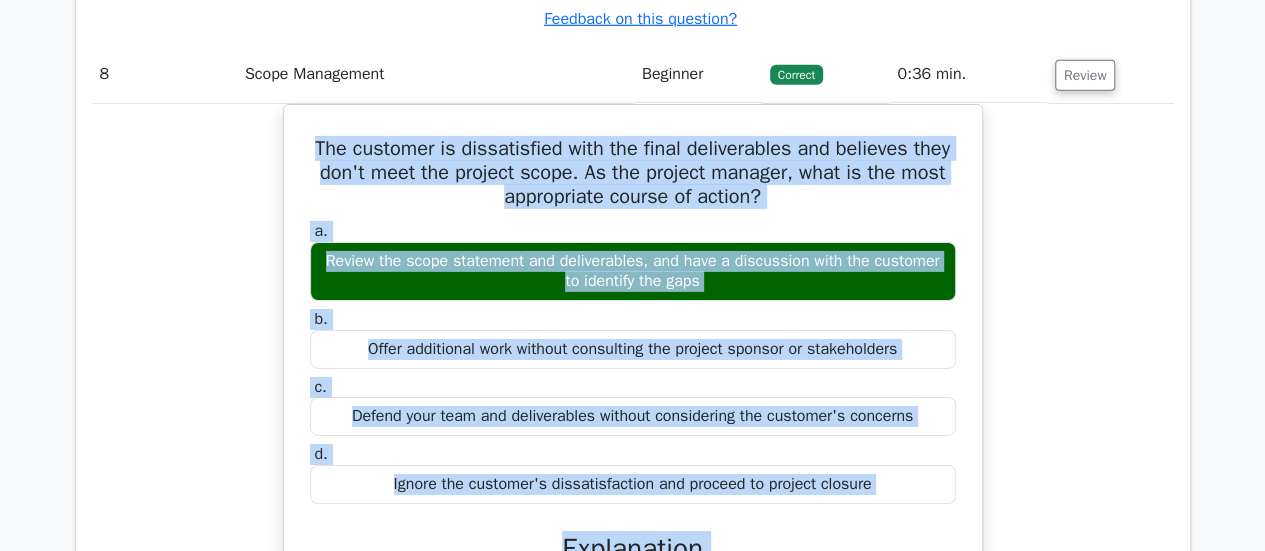 scroll, scrollTop: 7189, scrollLeft: 0, axis: vertical 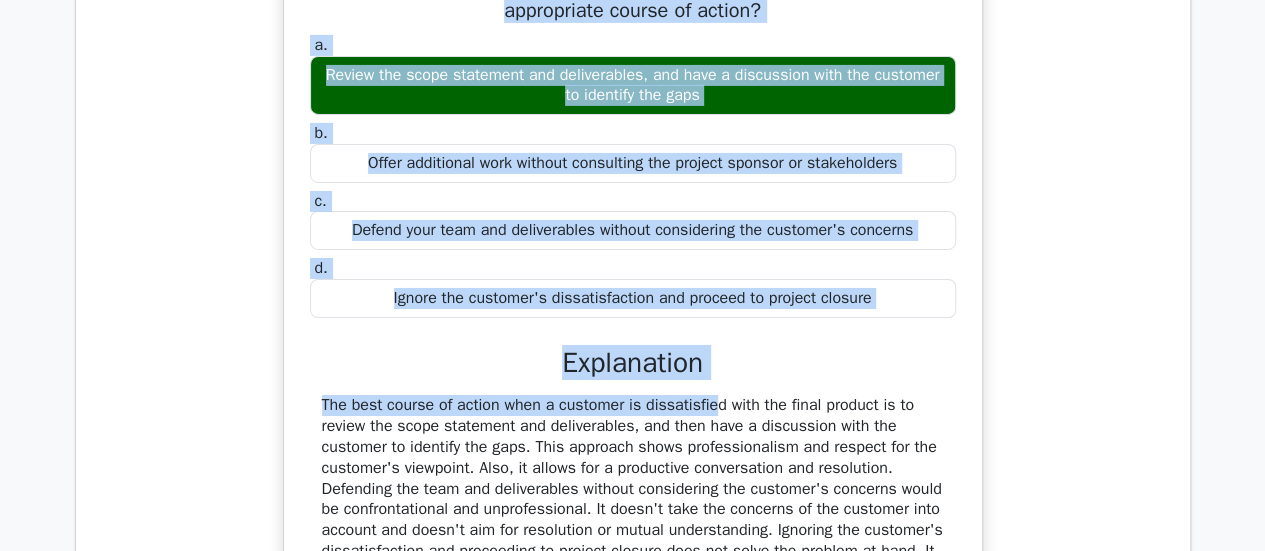 drag, startPoint x: 307, startPoint y: 261, endPoint x: 906, endPoint y: 269, distance: 599.0534 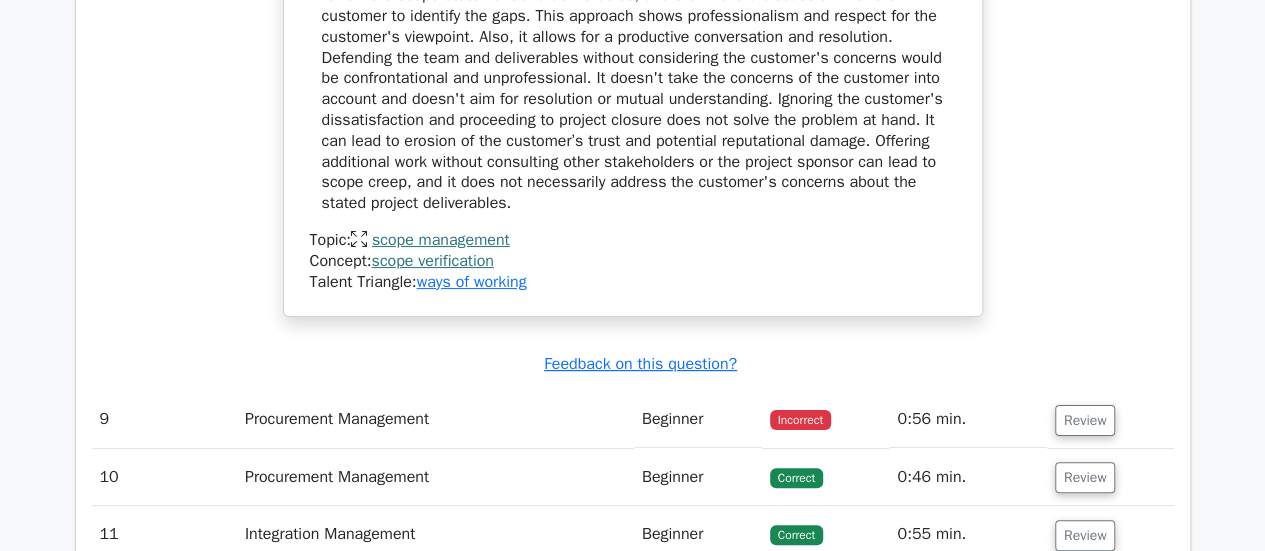 scroll, scrollTop: 7889, scrollLeft: 0, axis: vertical 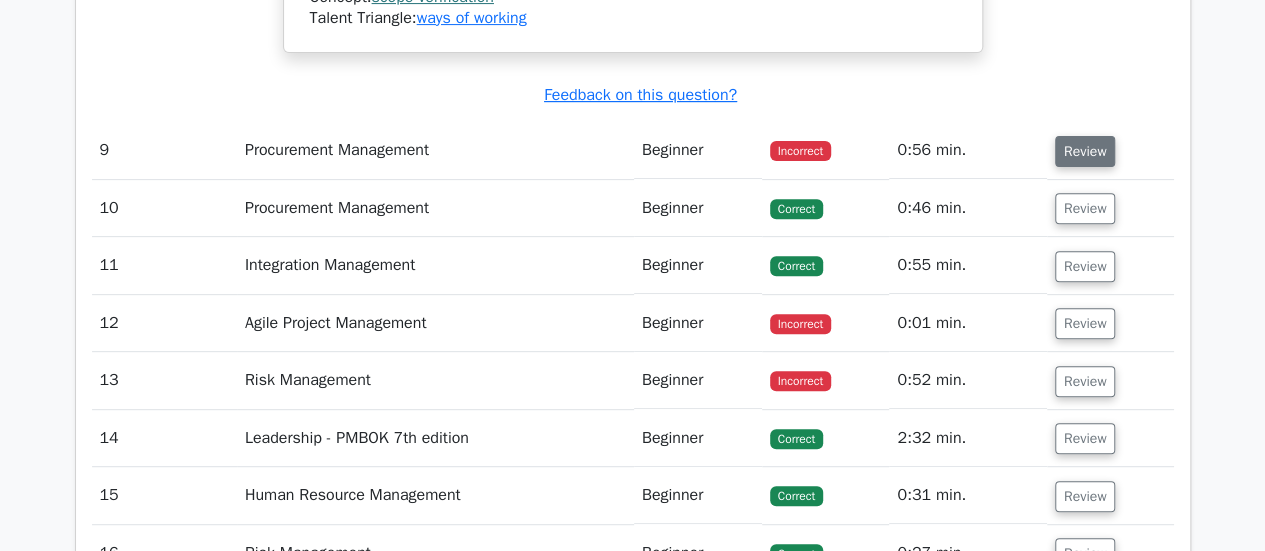 click on "Review" at bounding box center (1085, 151) 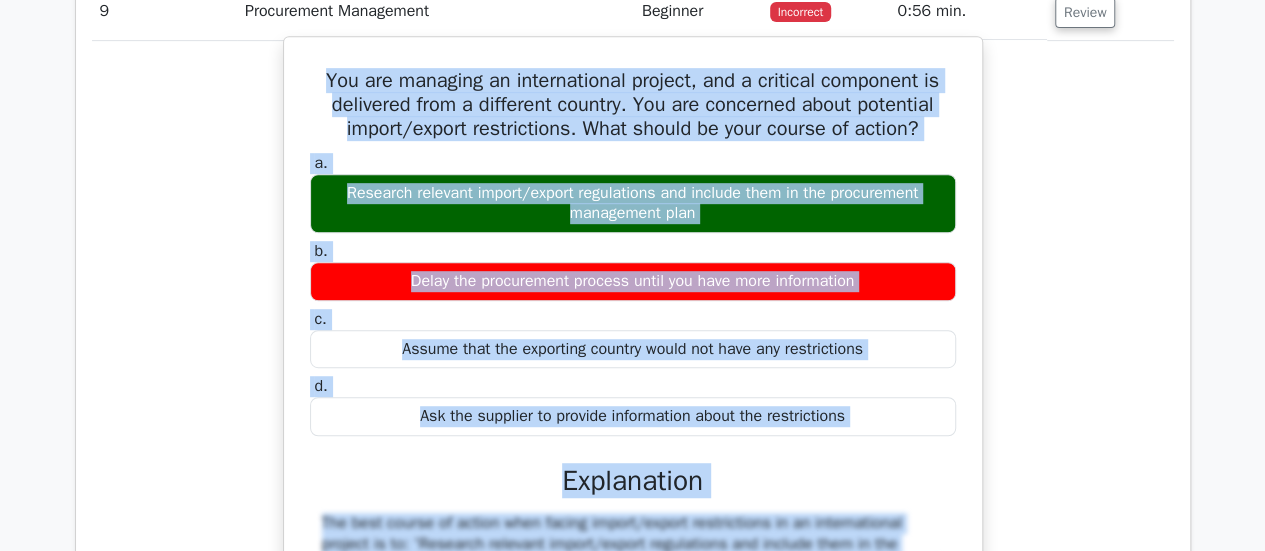 scroll, scrollTop: 8060, scrollLeft: 0, axis: vertical 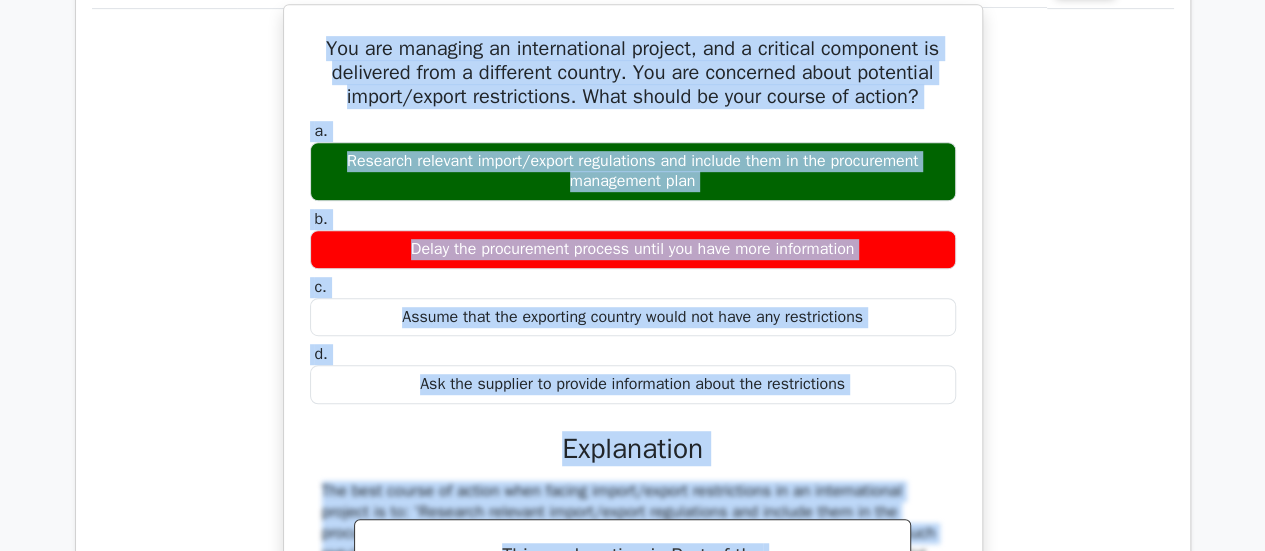 drag, startPoint x: 312, startPoint y: 192, endPoint x: 908, endPoint y: 340, distance: 614.10095 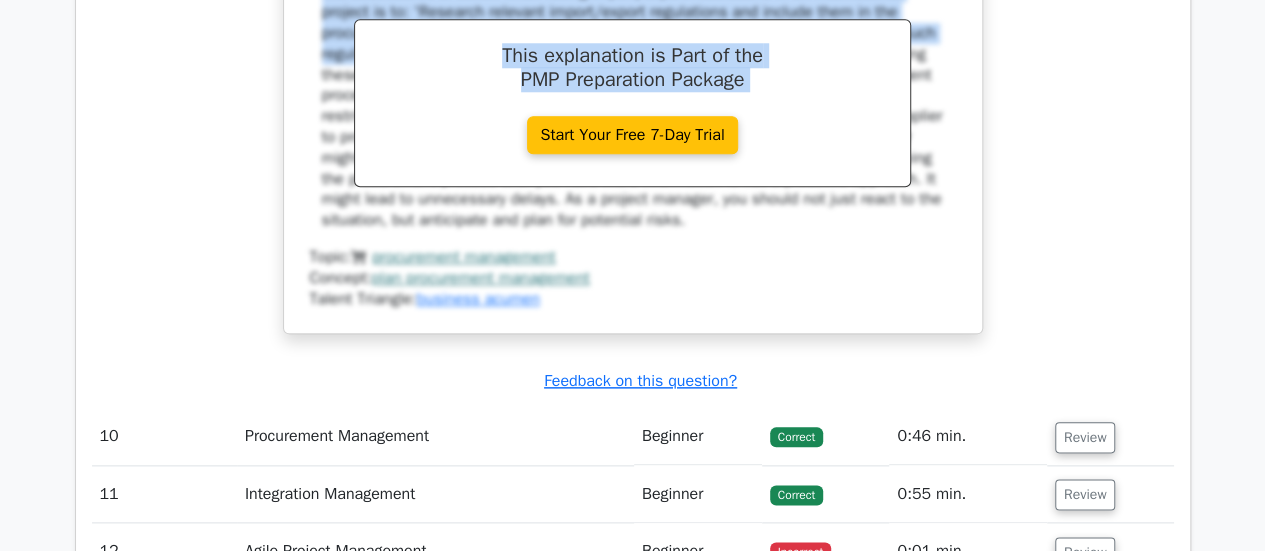 scroll, scrollTop: 8760, scrollLeft: 0, axis: vertical 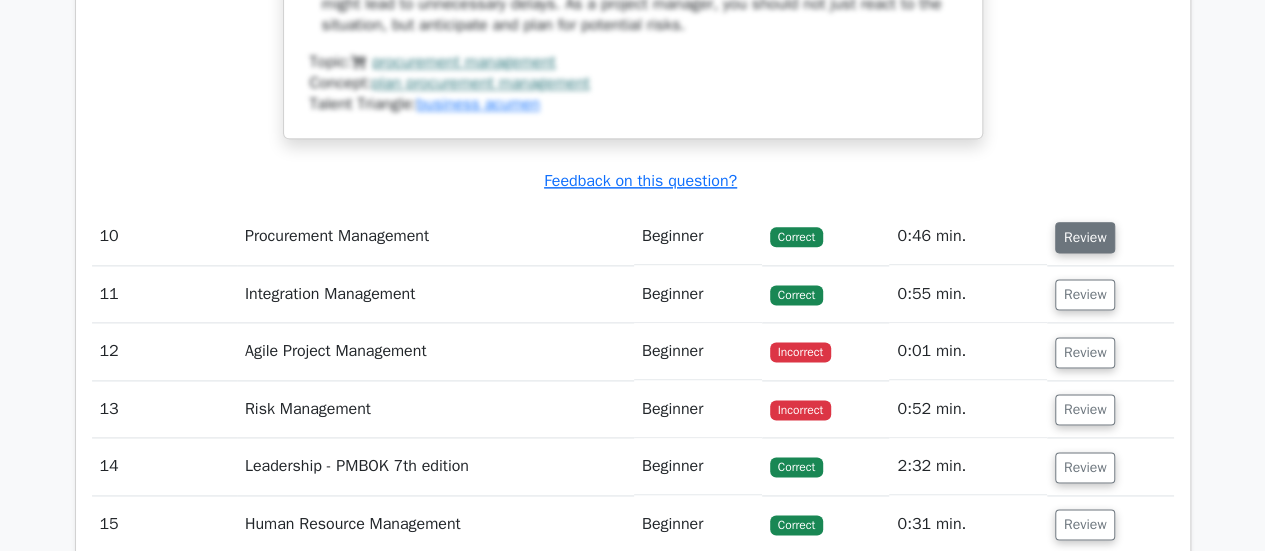 click on "Review" at bounding box center (1085, 237) 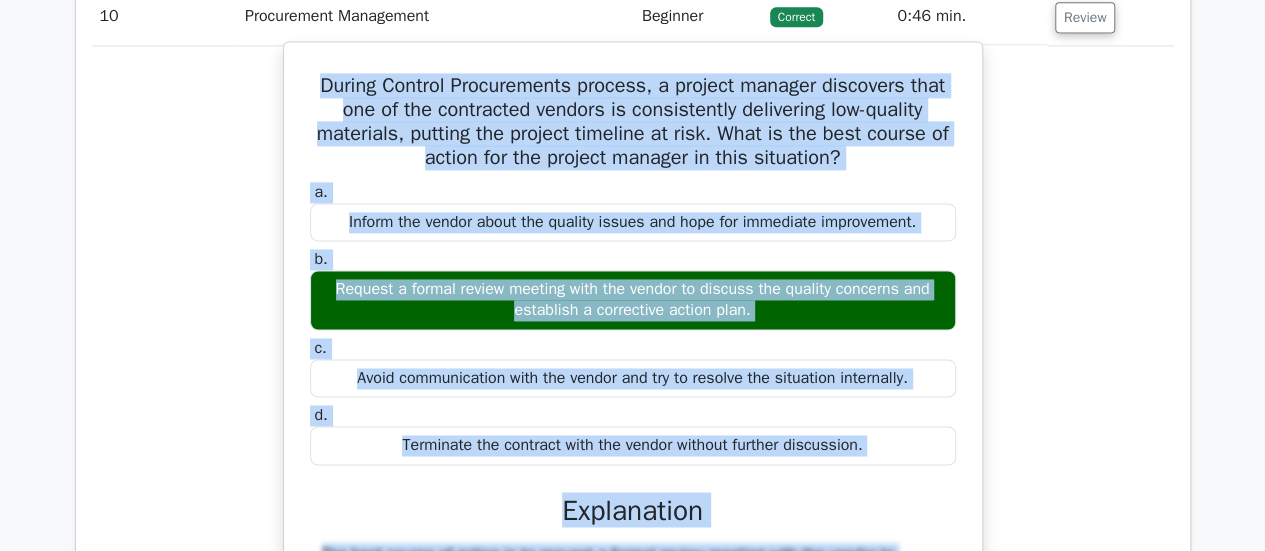 scroll, scrollTop: 9025, scrollLeft: 0, axis: vertical 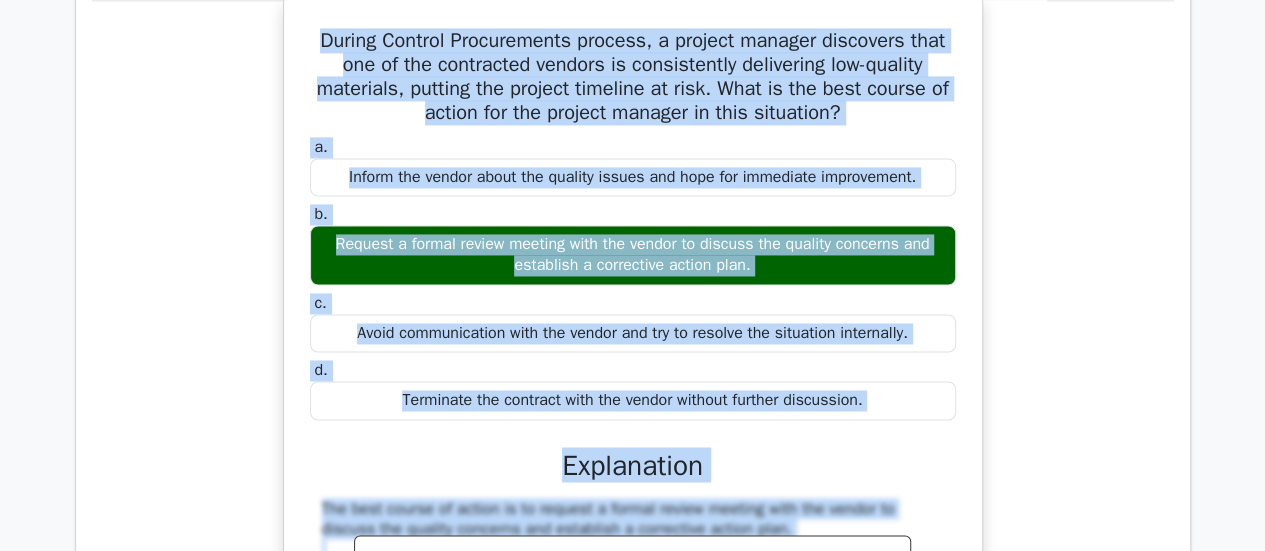 drag, startPoint x: 310, startPoint y: 270, endPoint x: 900, endPoint y: 375, distance: 599.2704 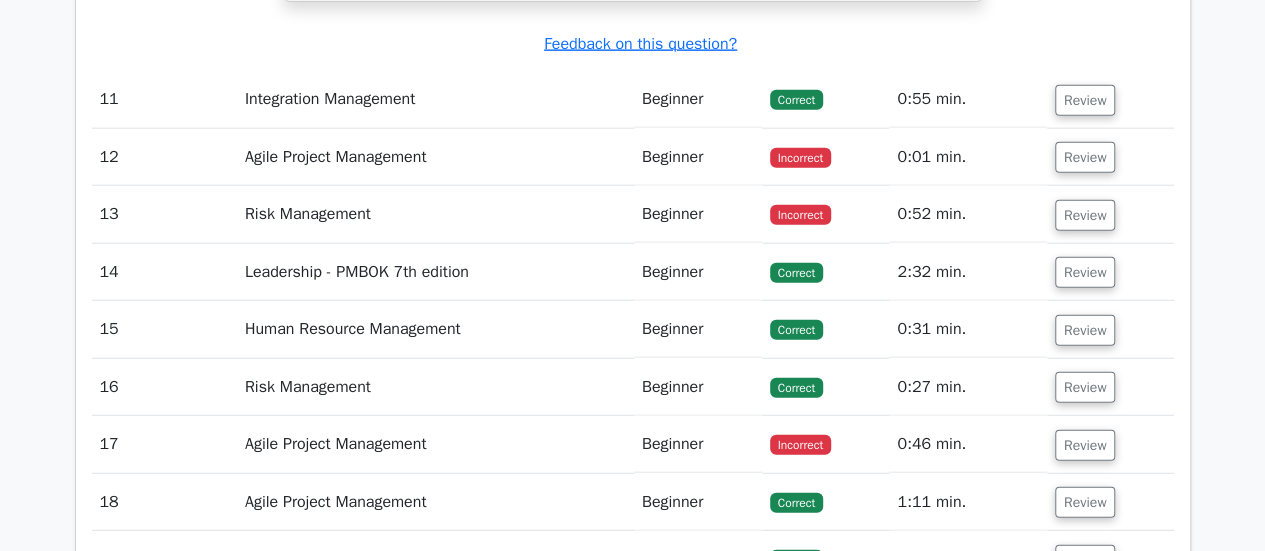 scroll, scrollTop: 10025, scrollLeft: 0, axis: vertical 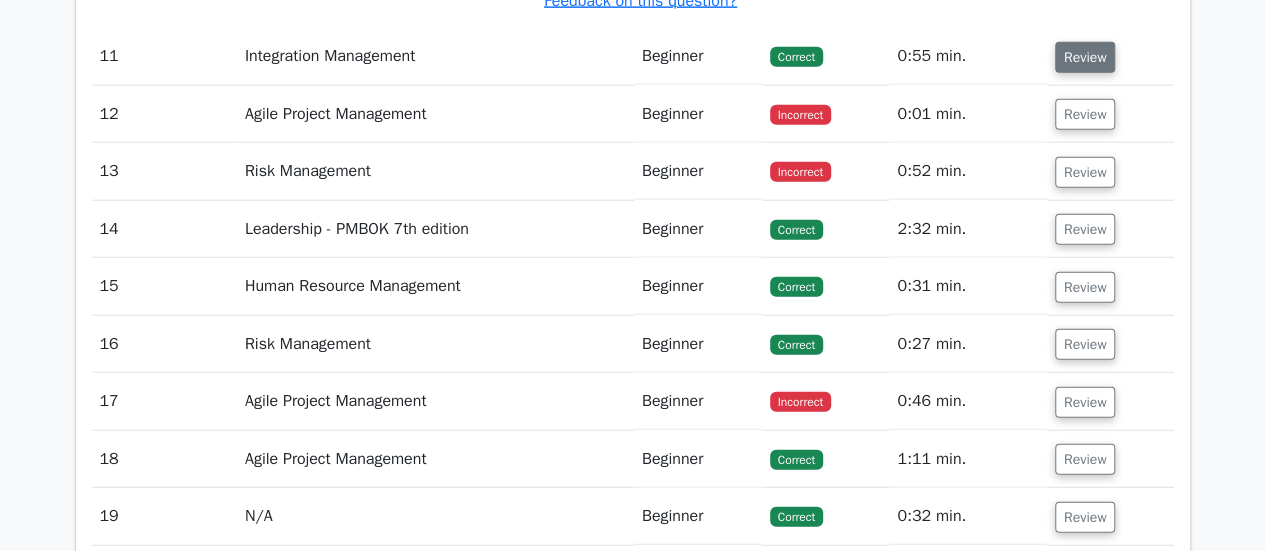 click on "Review" at bounding box center [1085, 57] 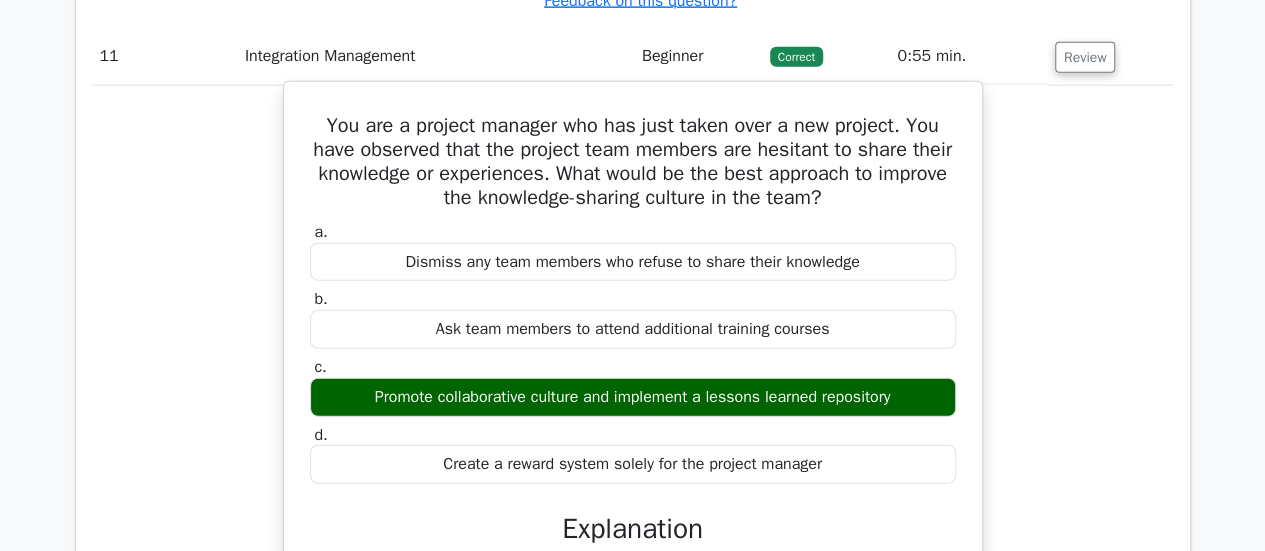 drag, startPoint x: 311, startPoint y: 84, endPoint x: 888, endPoint y: 447, distance: 681.6876 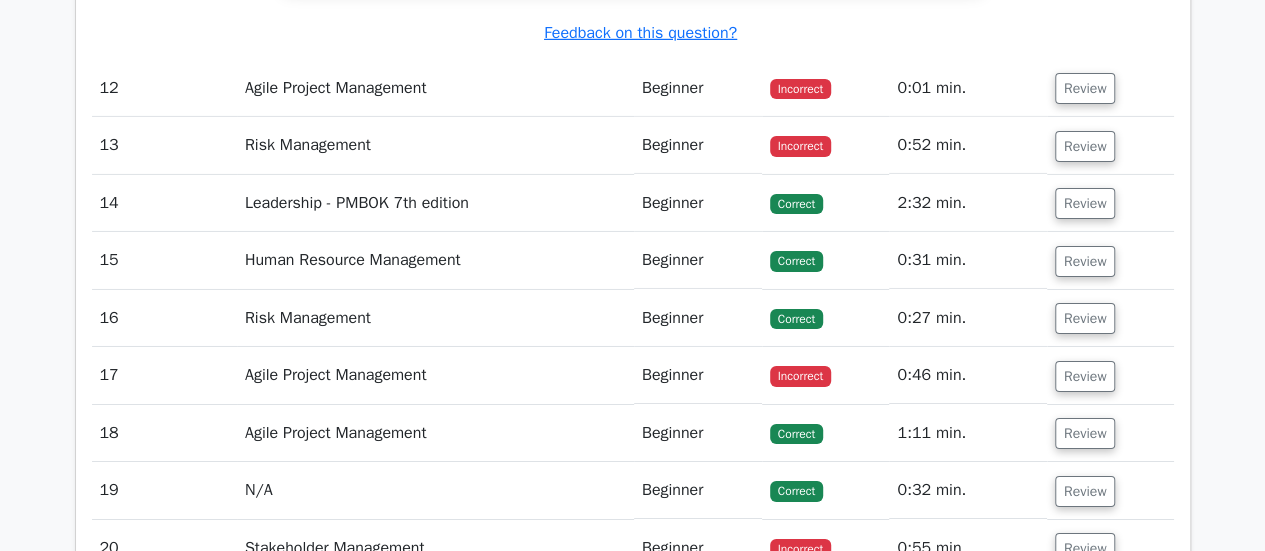 scroll, scrollTop: 10925, scrollLeft: 0, axis: vertical 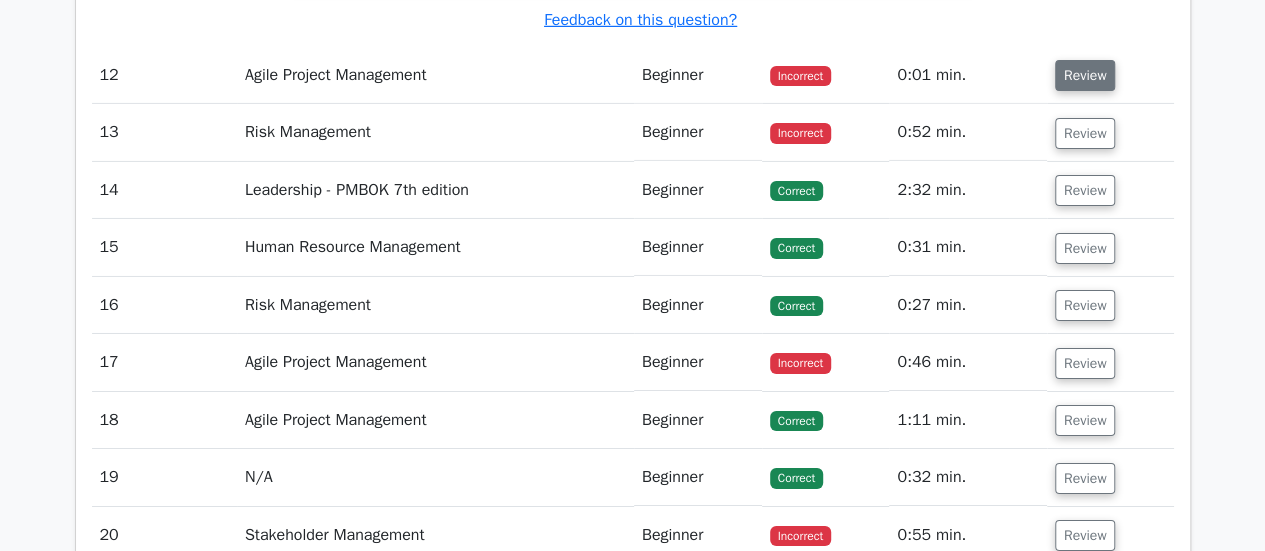 click on "Review" at bounding box center [1085, 75] 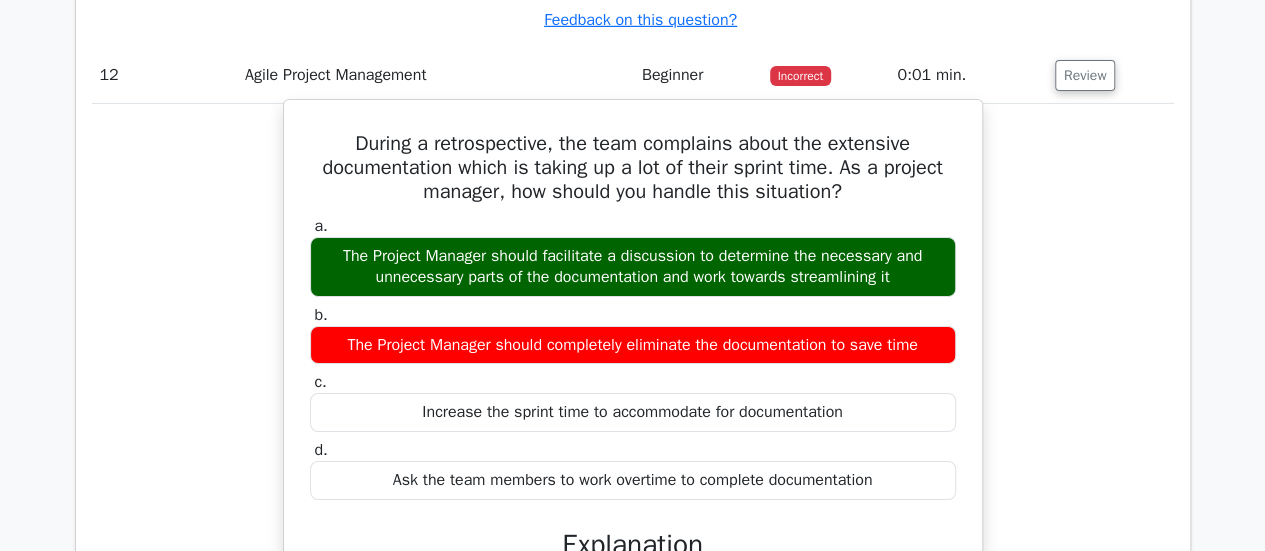 drag, startPoint x: 303, startPoint y: 96, endPoint x: 882, endPoint y: 449, distance: 678.12244 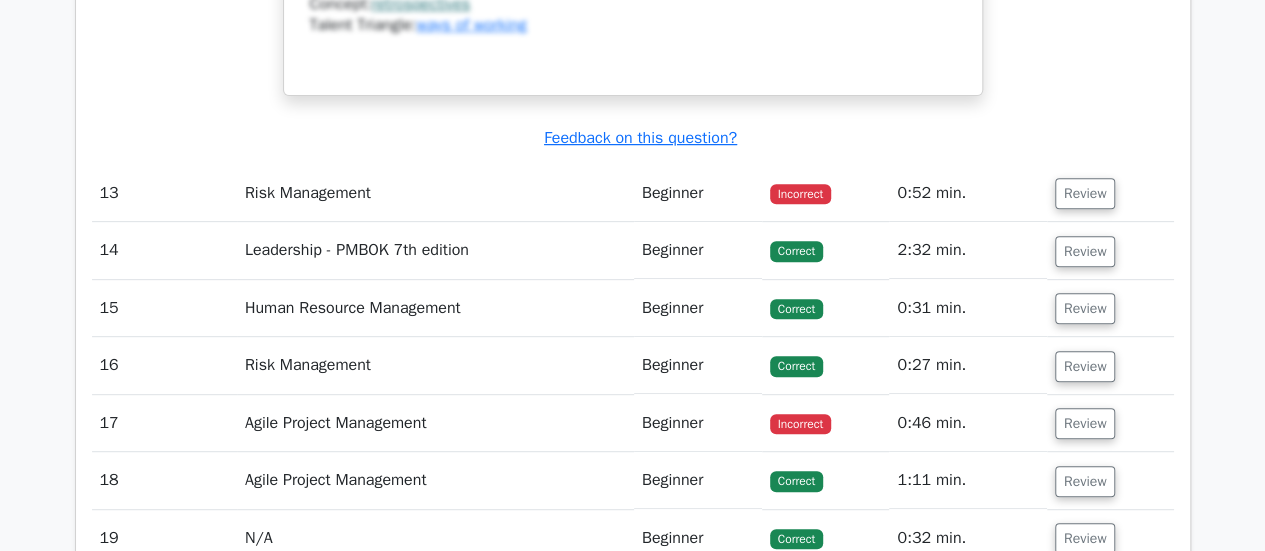scroll, scrollTop: 11725, scrollLeft: 0, axis: vertical 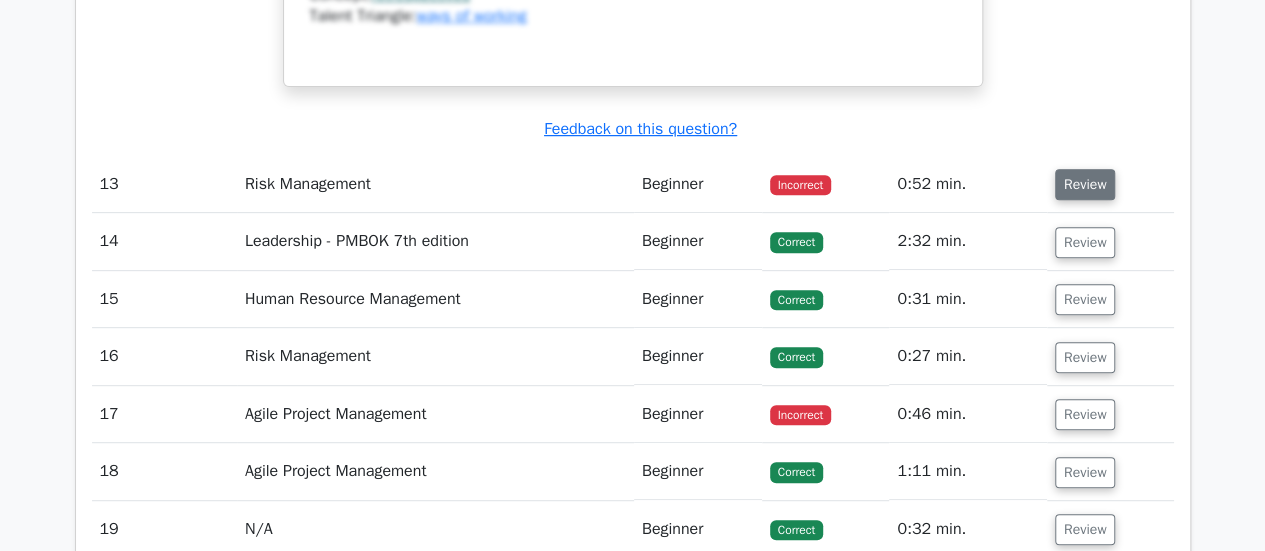 click on "Review" at bounding box center [1085, 184] 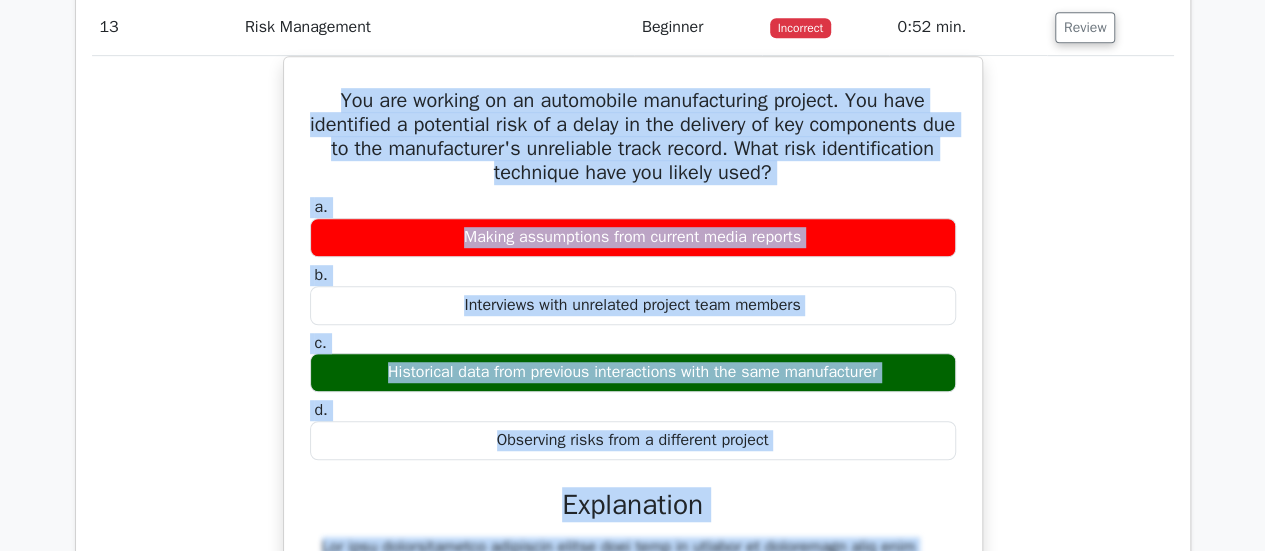scroll, scrollTop: 11910, scrollLeft: 0, axis: vertical 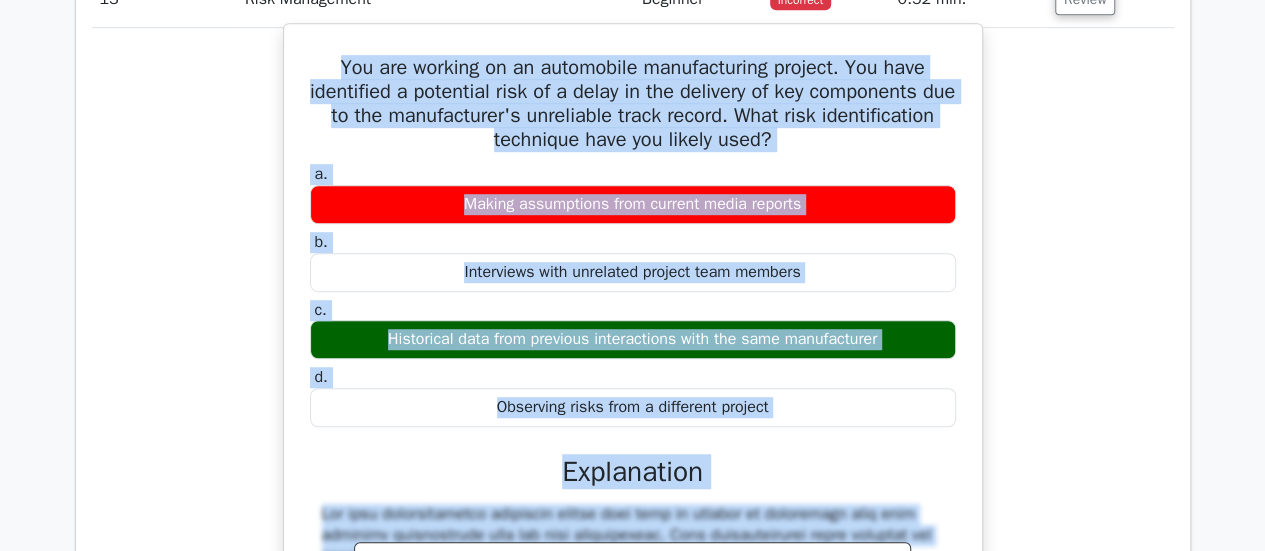drag, startPoint x: 319, startPoint y: 203, endPoint x: 792, endPoint y: 351, distance: 495.61377 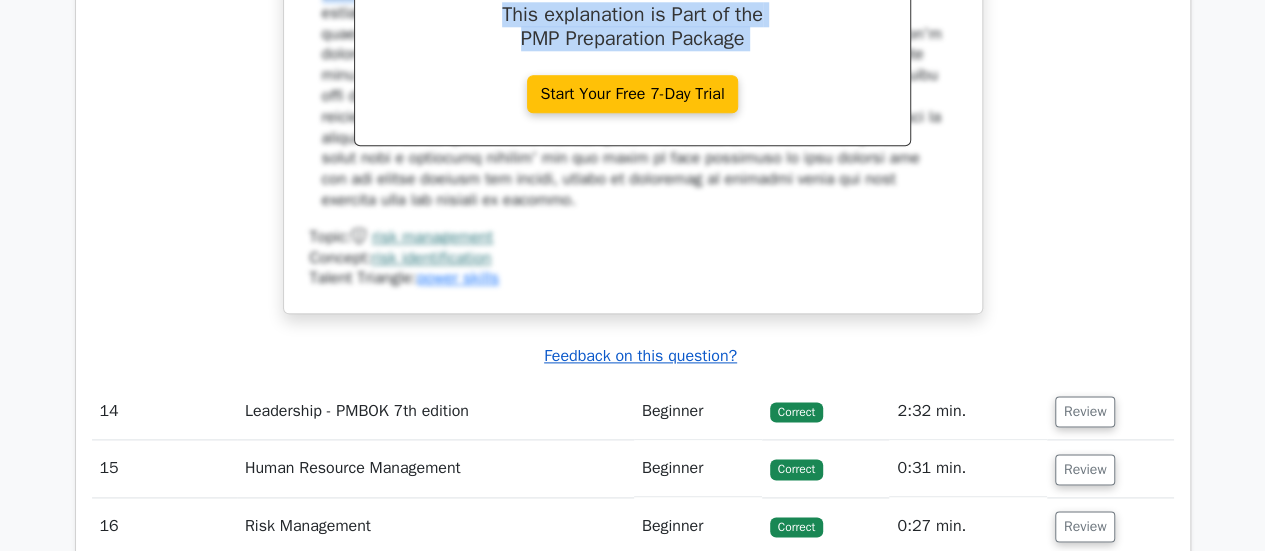 scroll, scrollTop: 12510, scrollLeft: 0, axis: vertical 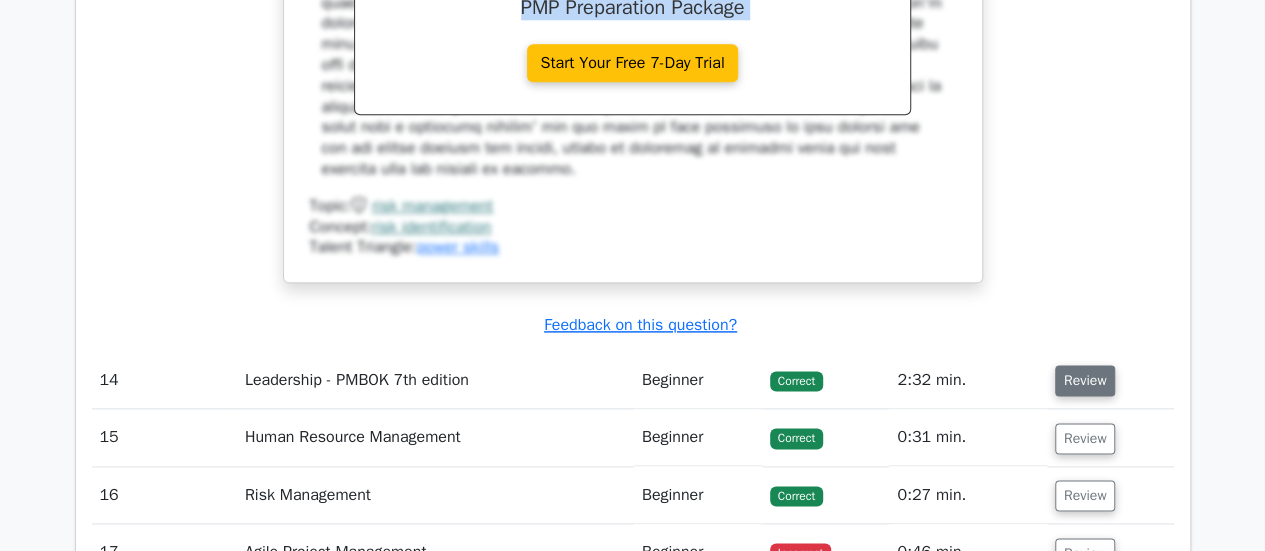 click on "Review" at bounding box center (1085, 380) 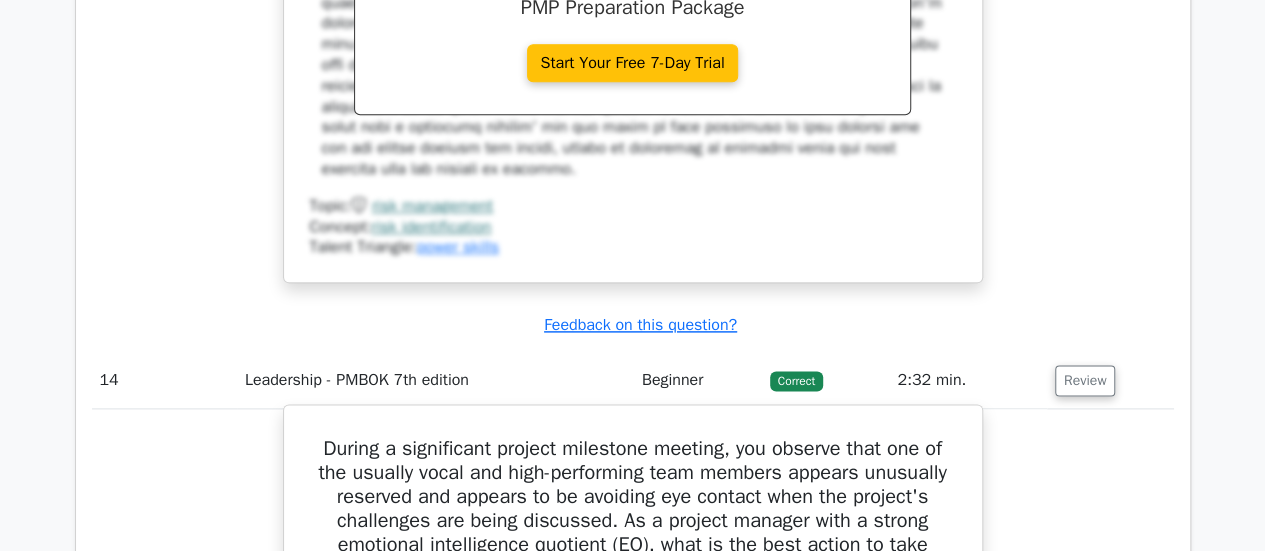 click on "During a significant project milestone meeting, you observe that one of the usually vocal and high-performing team members appears unusually reserved and appears to be avoiding eye contact when the project's challenges are being discussed. As a project manager with a strong emotional intelligence quotient (EQ), what is the best action to take following the meeting?
a.
Privately ask the team member if there are any issues impacting their wellbeing or performance and offer support.
b." at bounding box center (633, 928) 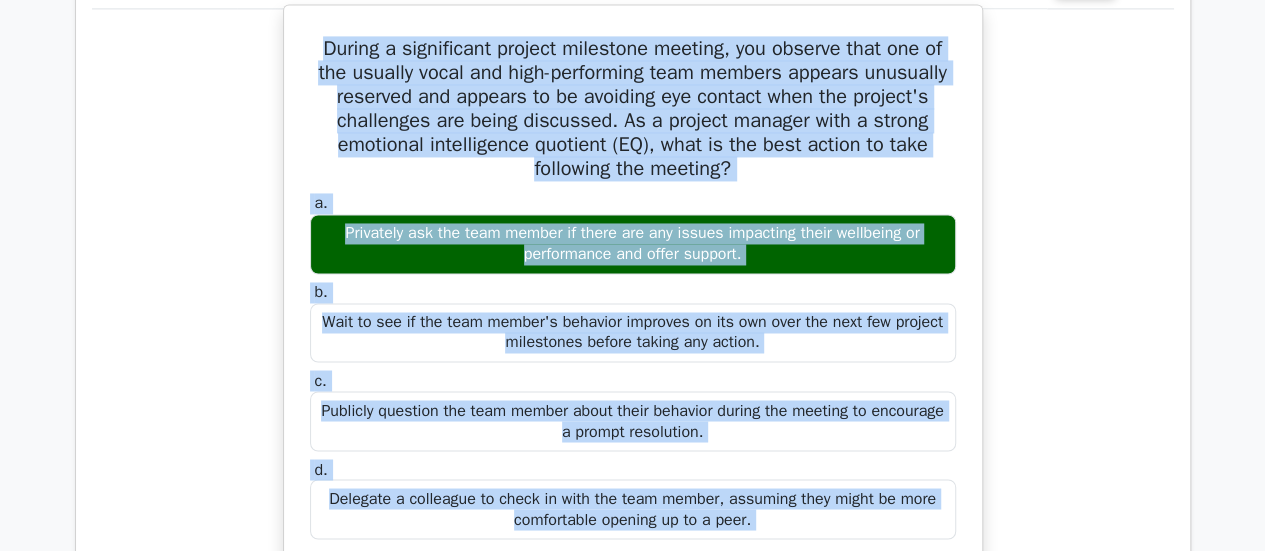 scroll, scrollTop: 12921, scrollLeft: 0, axis: vertical 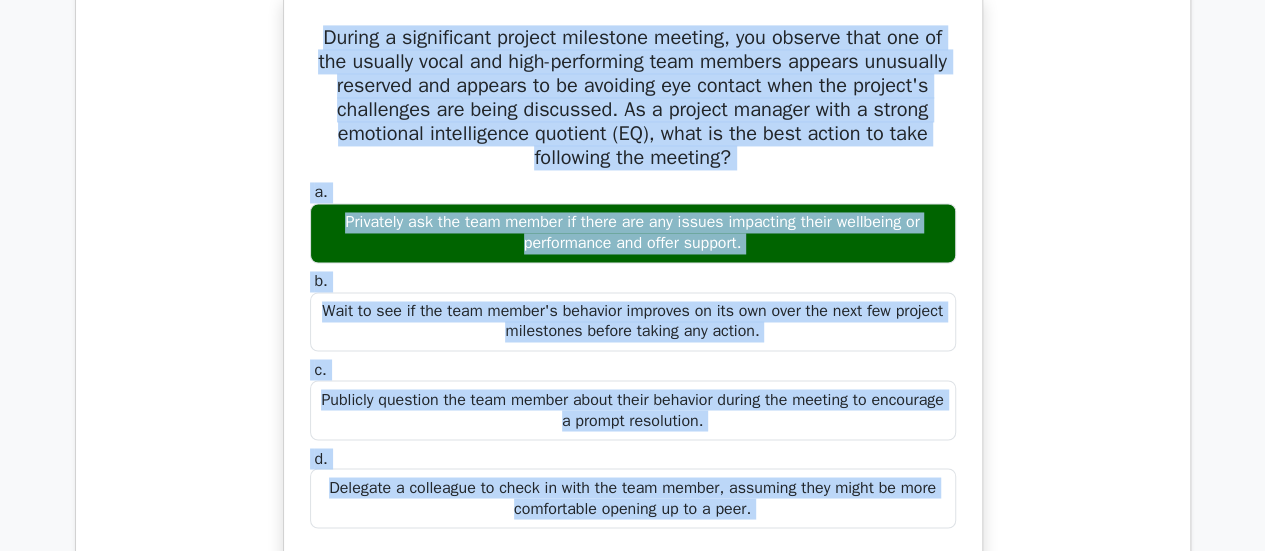 drag, startPoint x: 307, startPoint y: 383, endPoint x: 770, endPoint y: 447, distance: 467.4024 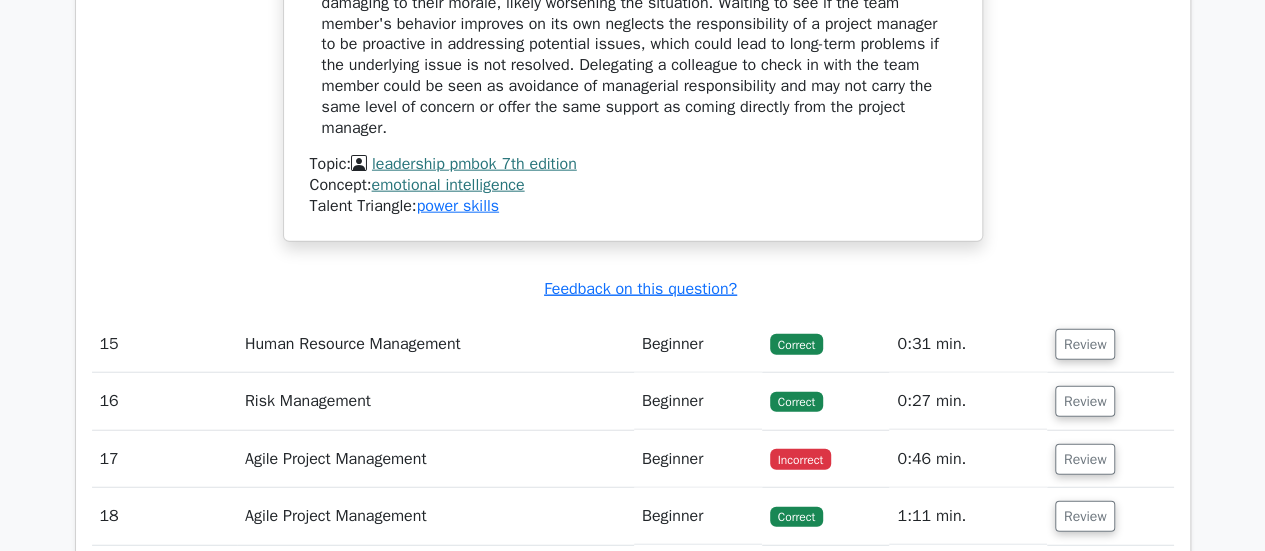 scroll, scrollTop: 13821, scrollLeft: 0, axis: vertical 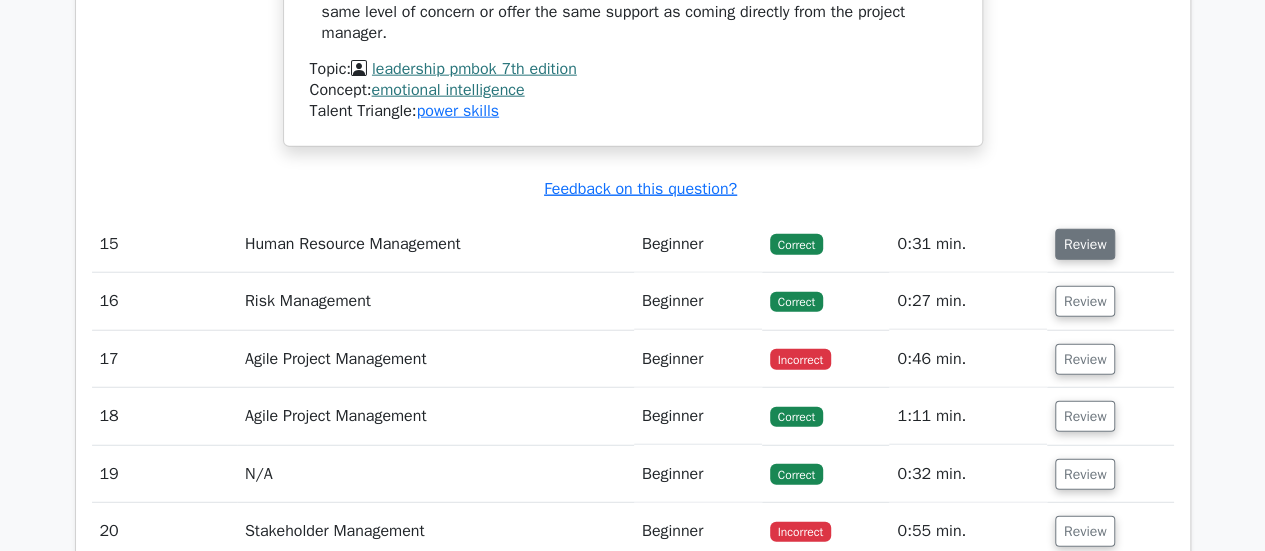 click on "Review" at bounding box center [1085, 244] 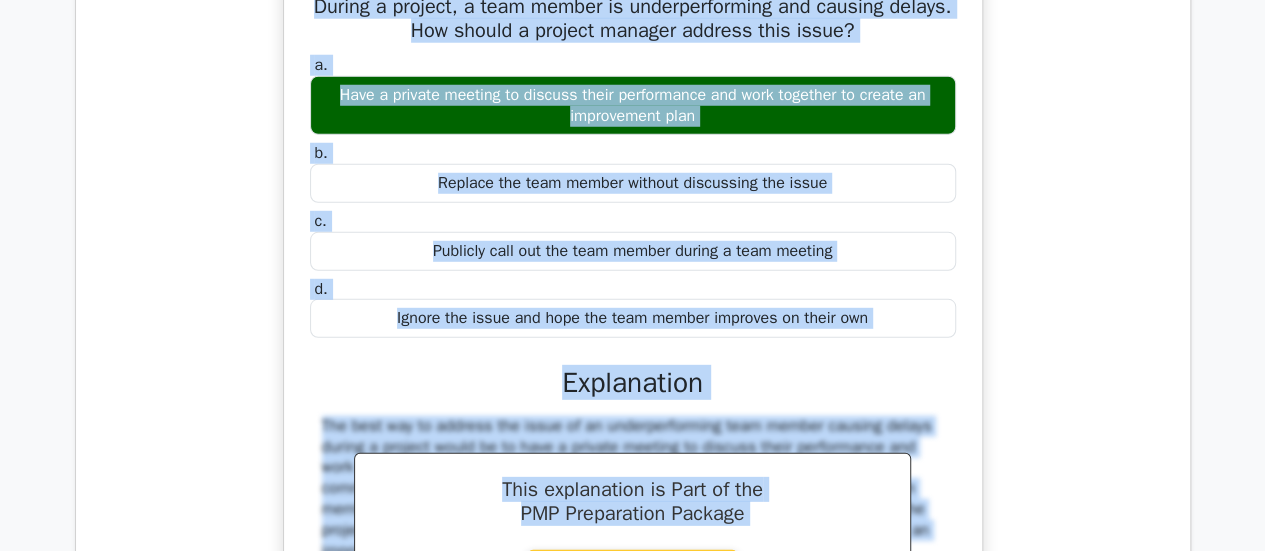 scroll, scrollTop: 14211, scrollLeft: 0, axis: vertical 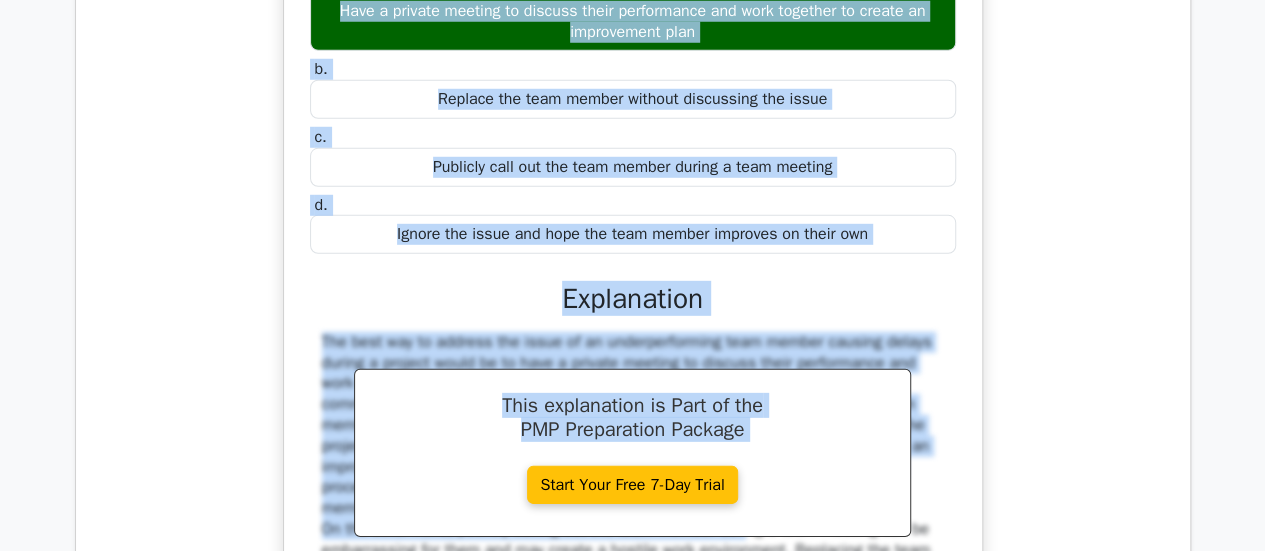 drag, startPoint x: 323, startPoint y: 233, endPoint x: 900, endPoint y: 164, distance: 581.111 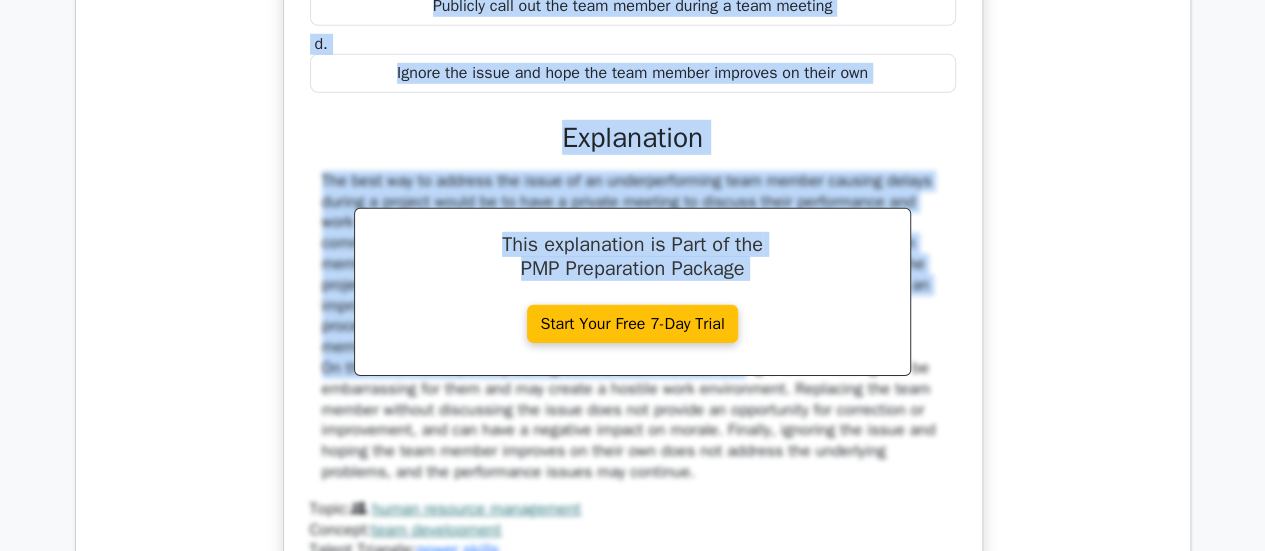 scroll, scrollTop: 14611, scrollLeft: 0, axis: vertical 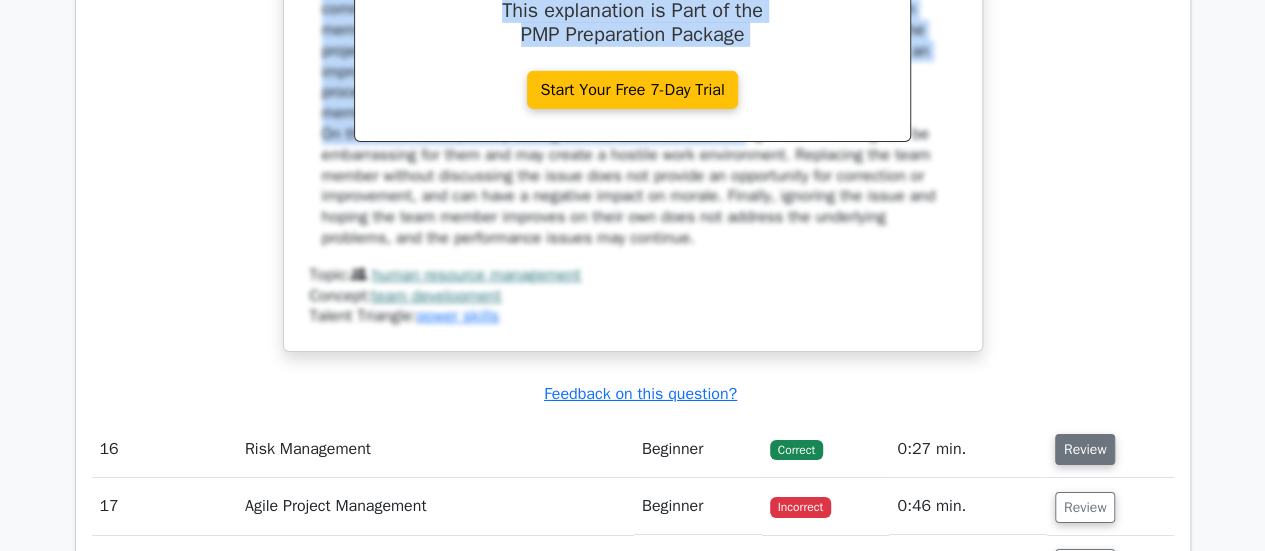click on "Review" at bounding box center [1085, 449] 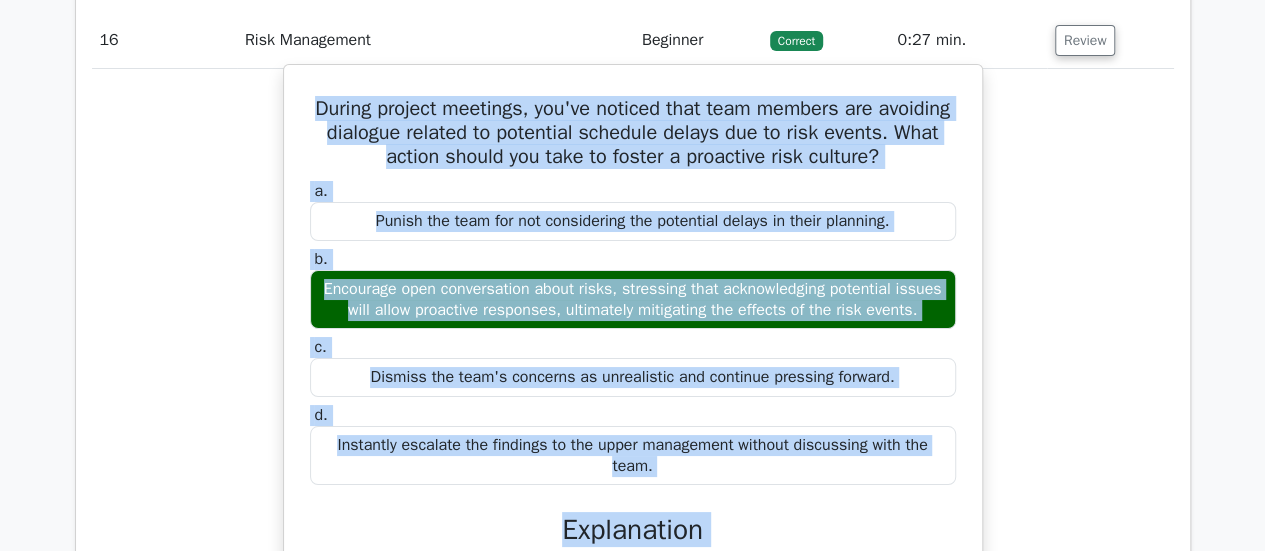 scroll, scrollTop: 15261, scrollLeft: 0, axis: vertical 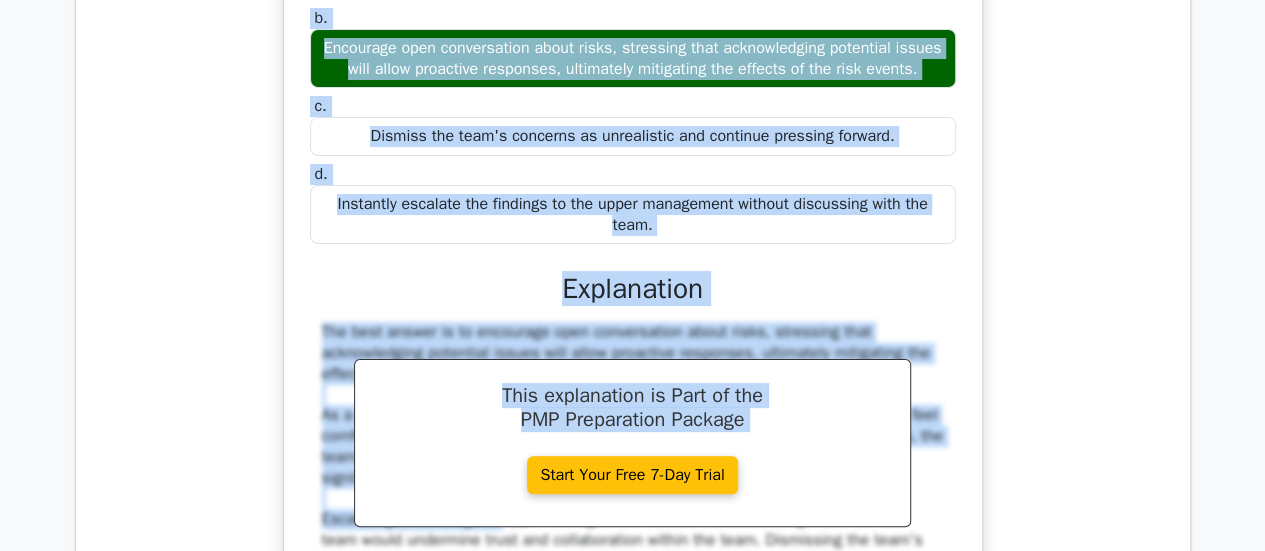 drag, startPoint x: 348, startPoint y: 443, endPoint x: 685, endPoint y: 169, distance: 434.33282 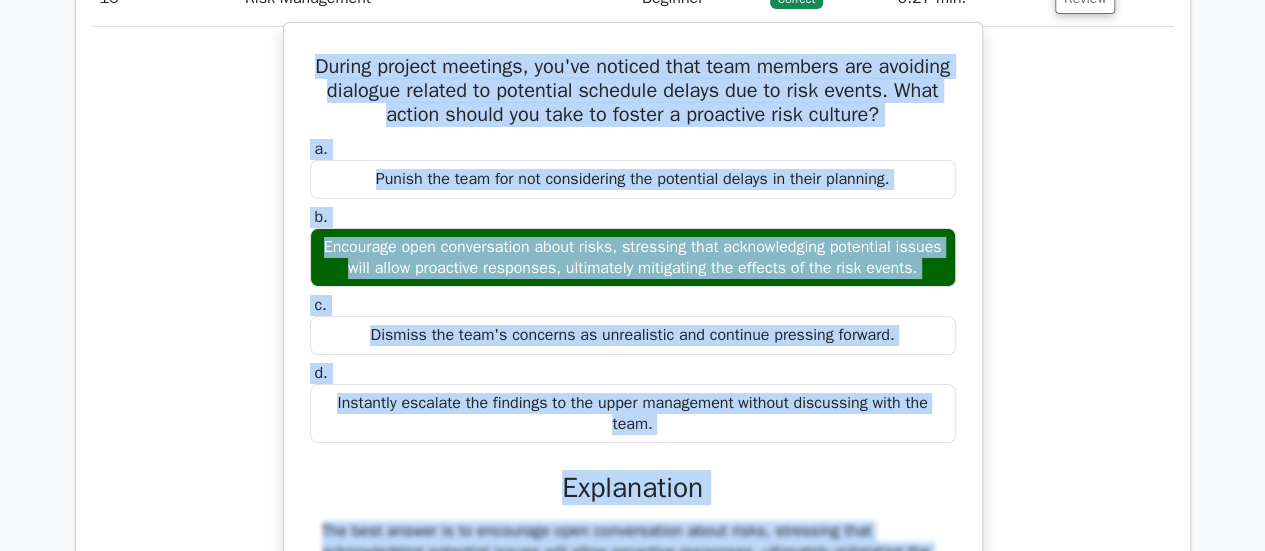 scroll, scrollTop: 15061, scrollLeft: 0, axis: vertical 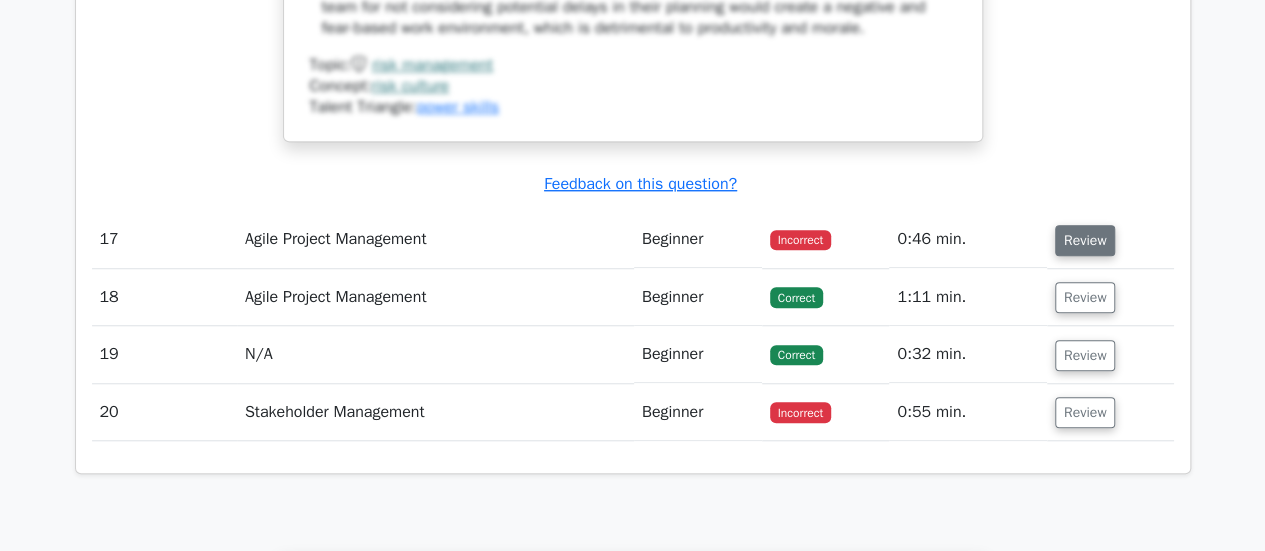 click on "Review" at bounding box center (1085, 240) 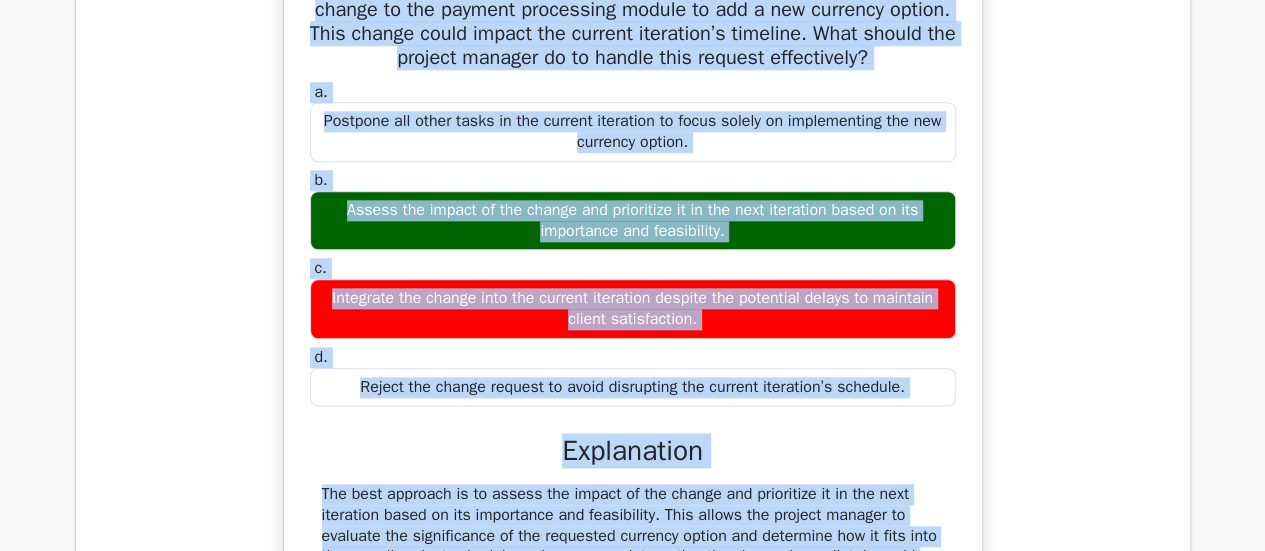 scroll, scrollTop: 16404, scrollLeft: 0, axis: vertical 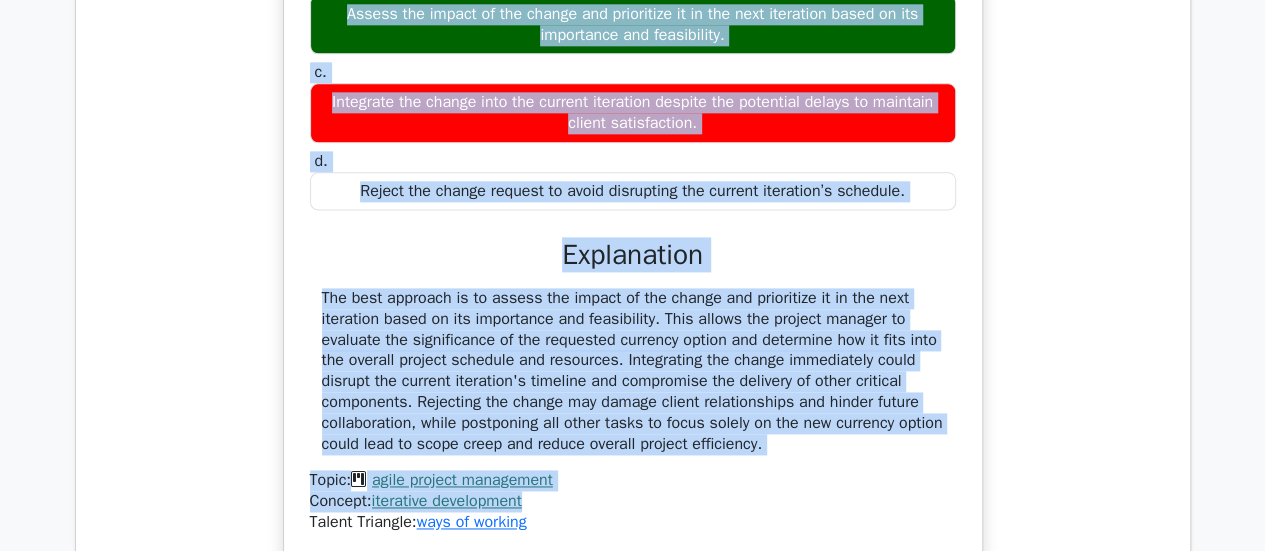 drag, startPoint x: 340, startPoint y: 249, endPoint x: 936, endPoint y: 144, distance: 605.17847 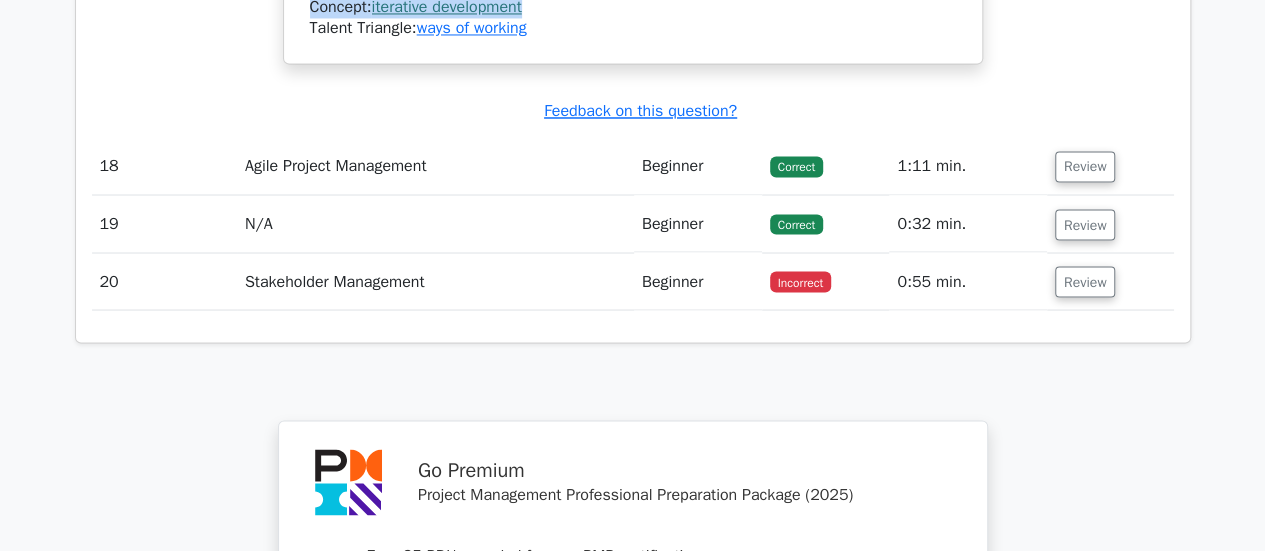 scroll, scrollTop: 16904, scrollLeft: 0, axis: vertical 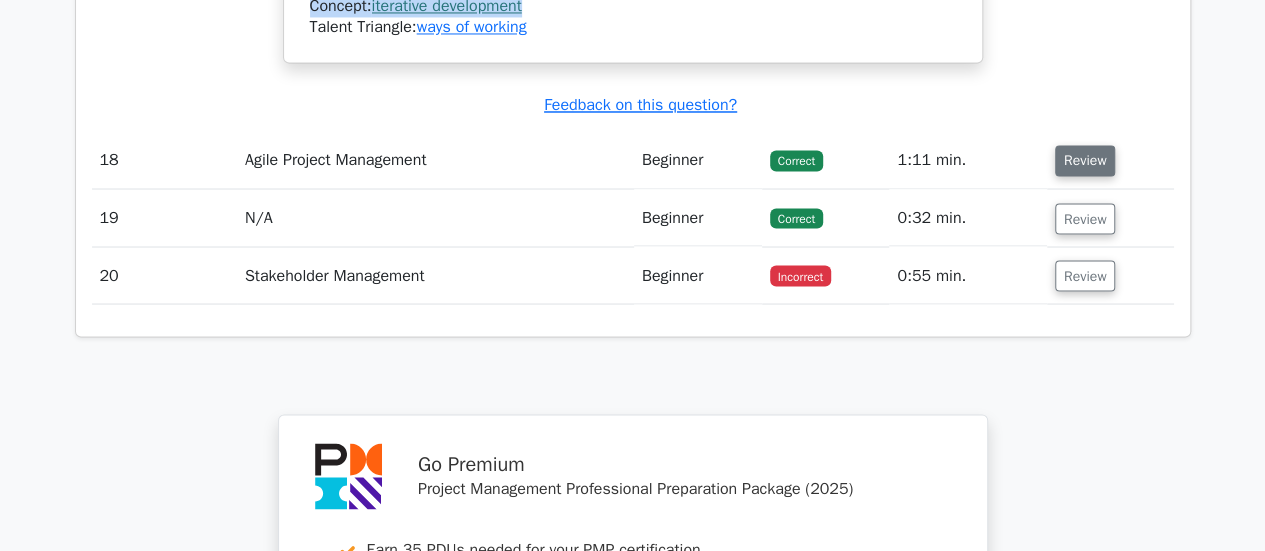click on "Review" at bounding box center [1085, 160] 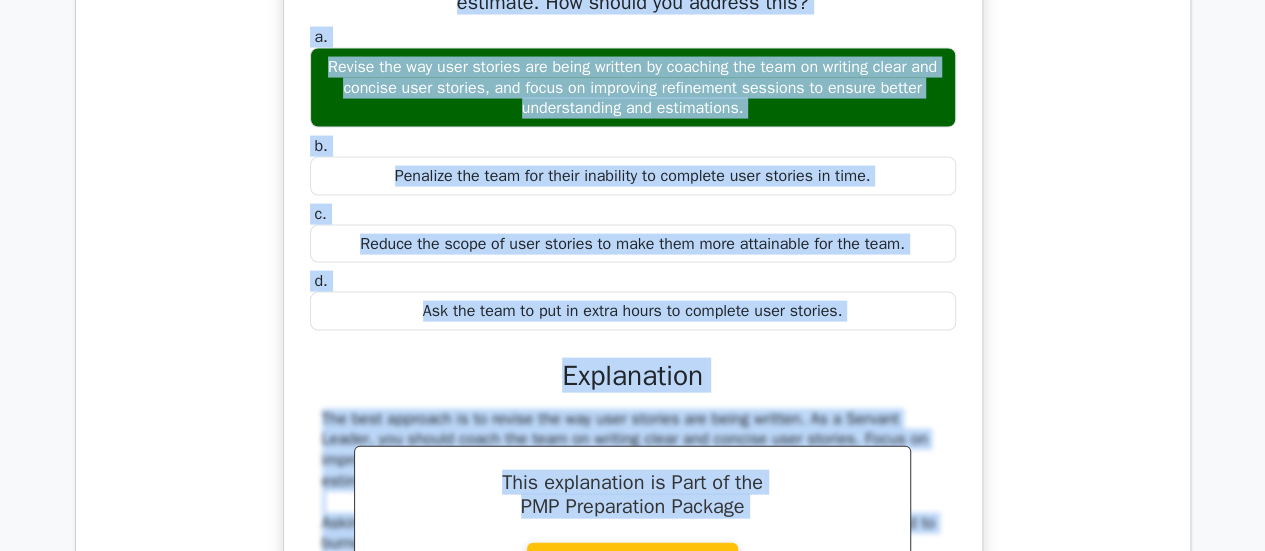scroll, scrollTop: 17212, scrollLeft: 0, axis: vertical 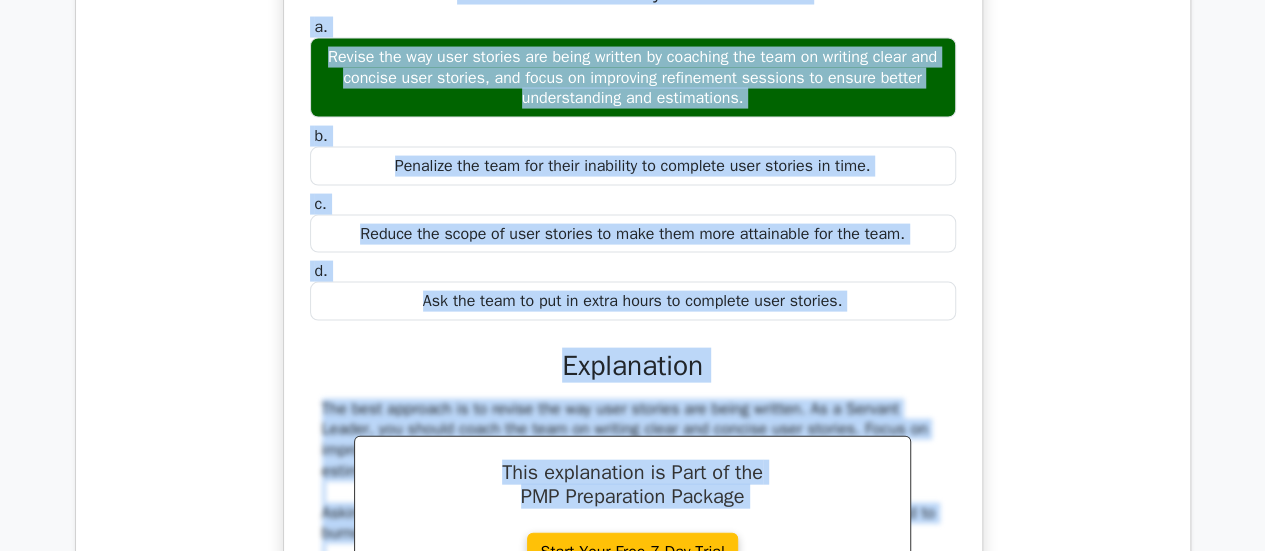 drag, startPoint x: 312, startPoint y: 185, endPoint x: 886, endPoint y: 277, distance: 581.32605 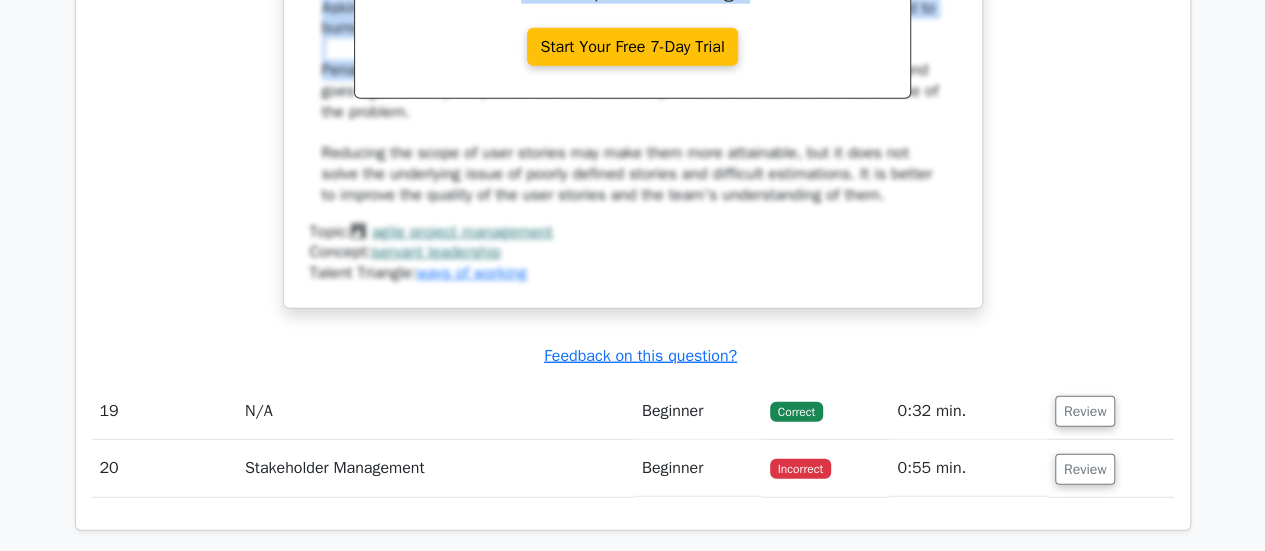scroll, scrollTop: 17912, scrollLeft: 0, axis: vertical 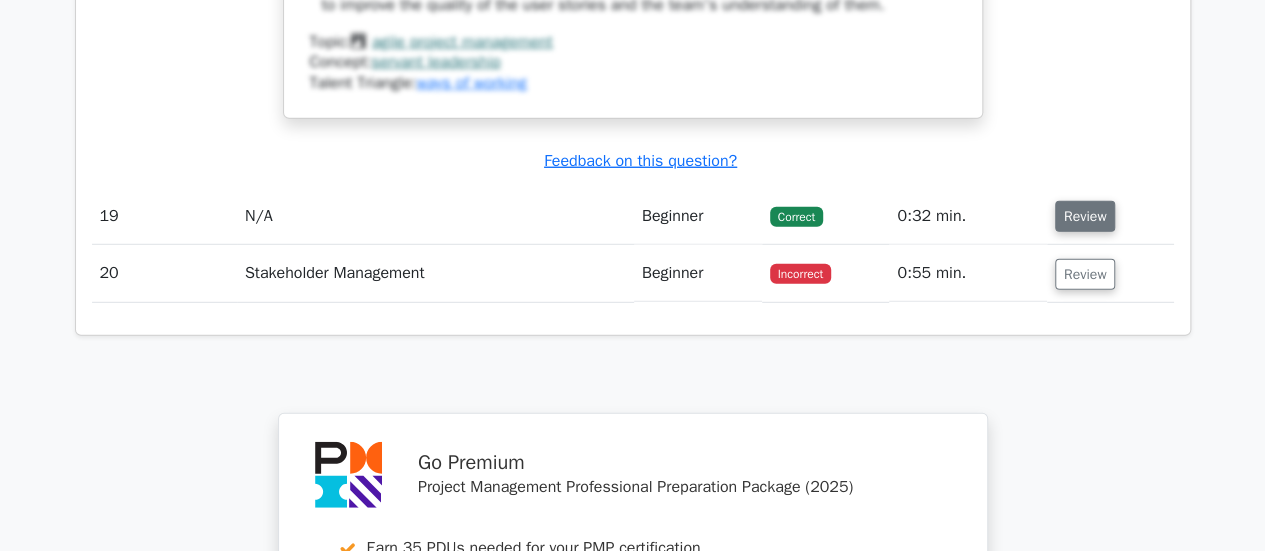click on "Review" at bounding box center (1085, 216) 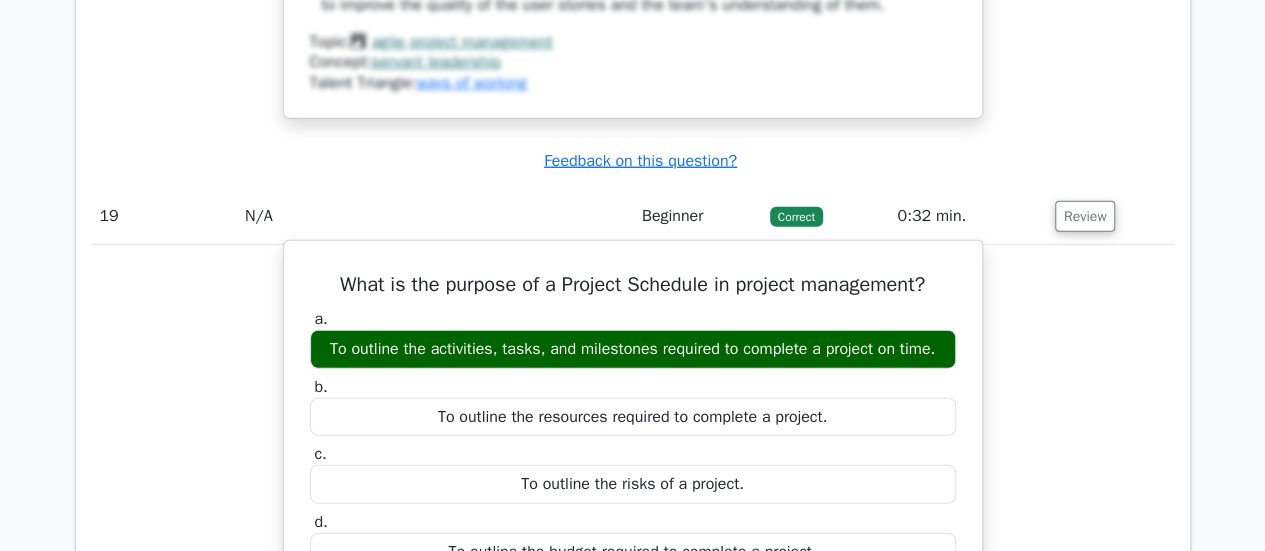 drag, startPoint x: 332, startPoint y: 241, endPoint x: 860, endPoint y: 513, distance: 593.94275 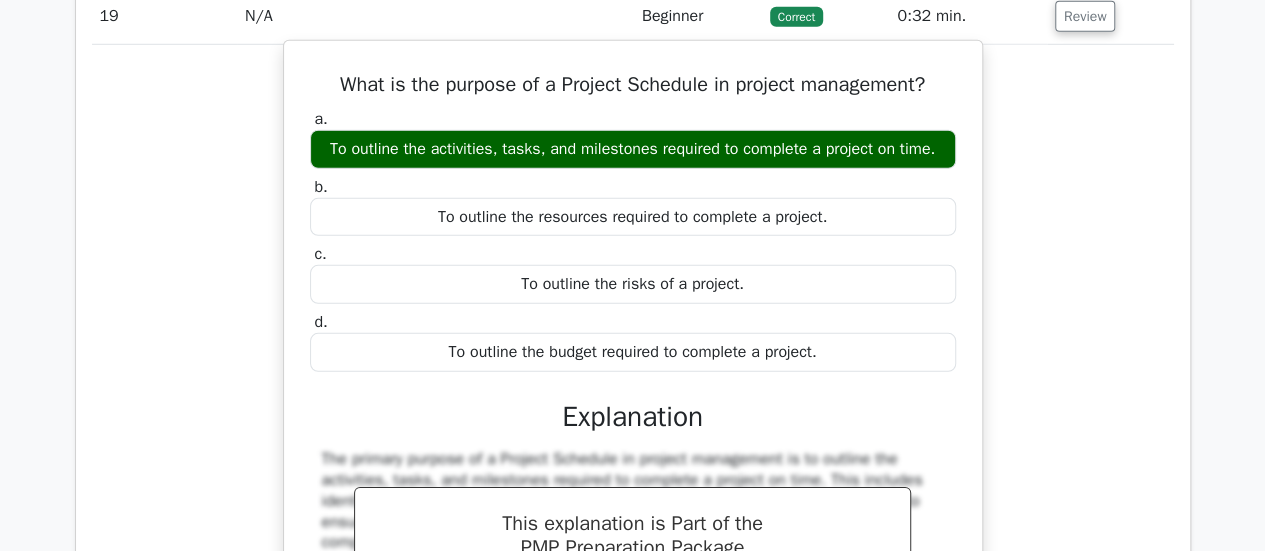 scroll, scrollTop: 17912, scrollLeft: 0, axis: vertical 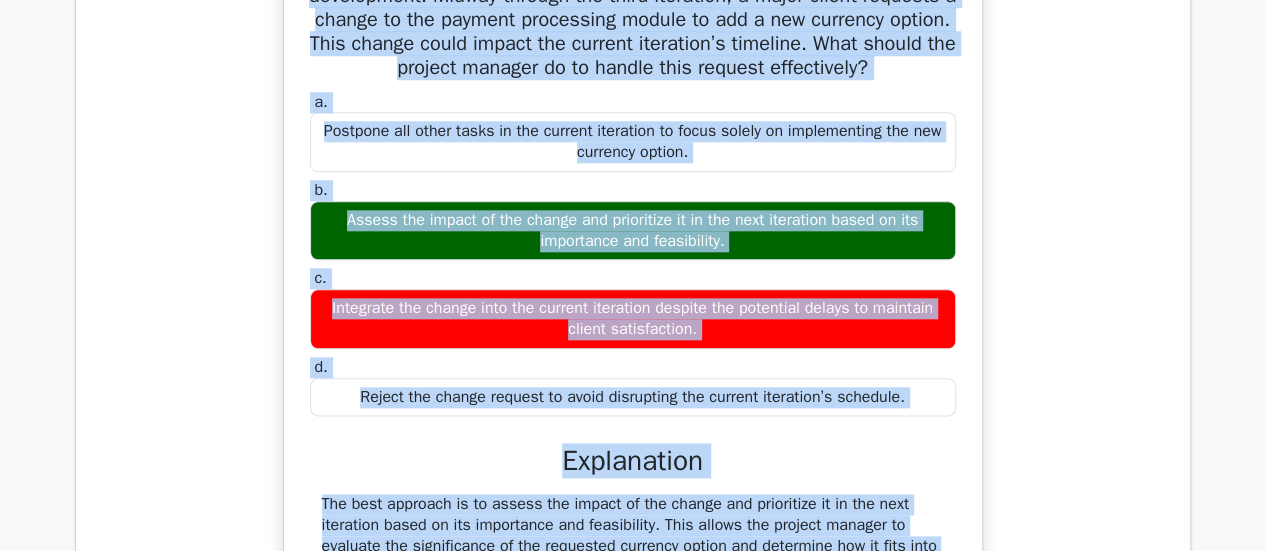 drag, startPoint x: 342, startPoint y: 202, endPoint x: 946, endPoint y: 369, distance: 626.6618 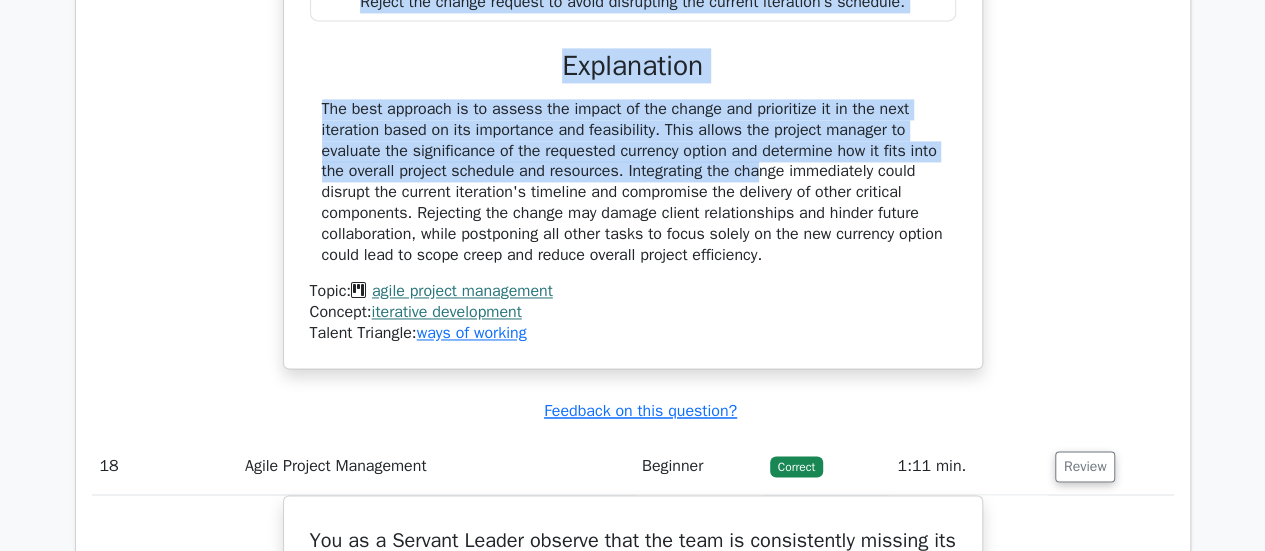 scroll, scrollTop: 16798, scrollLeft: 0, axis: vertical 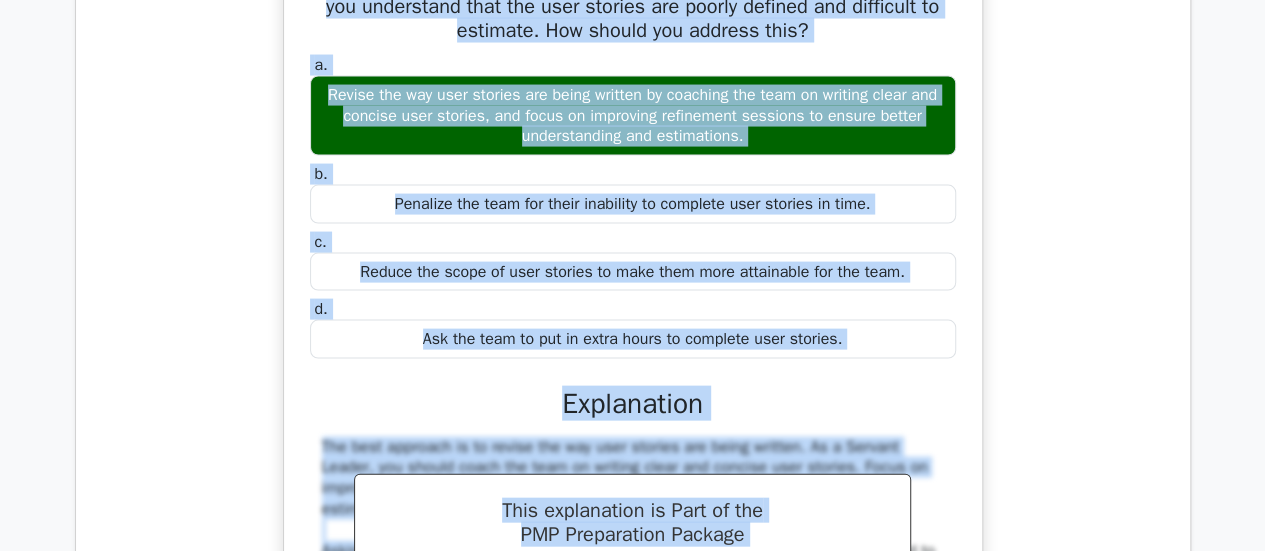 drag, startPoint x: 307, startPoint y: 298, endPoint x: 868, endPoint y: 307, distance: 561.0722 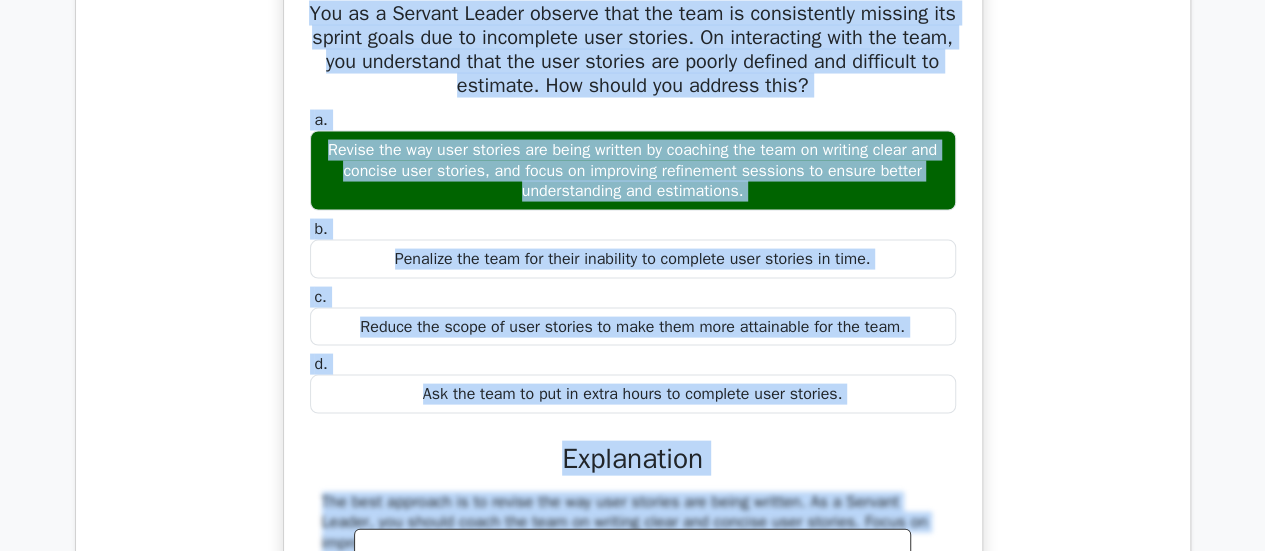 scroll, scrollTop: 17074, scrollLeft: 0, axis: vertical 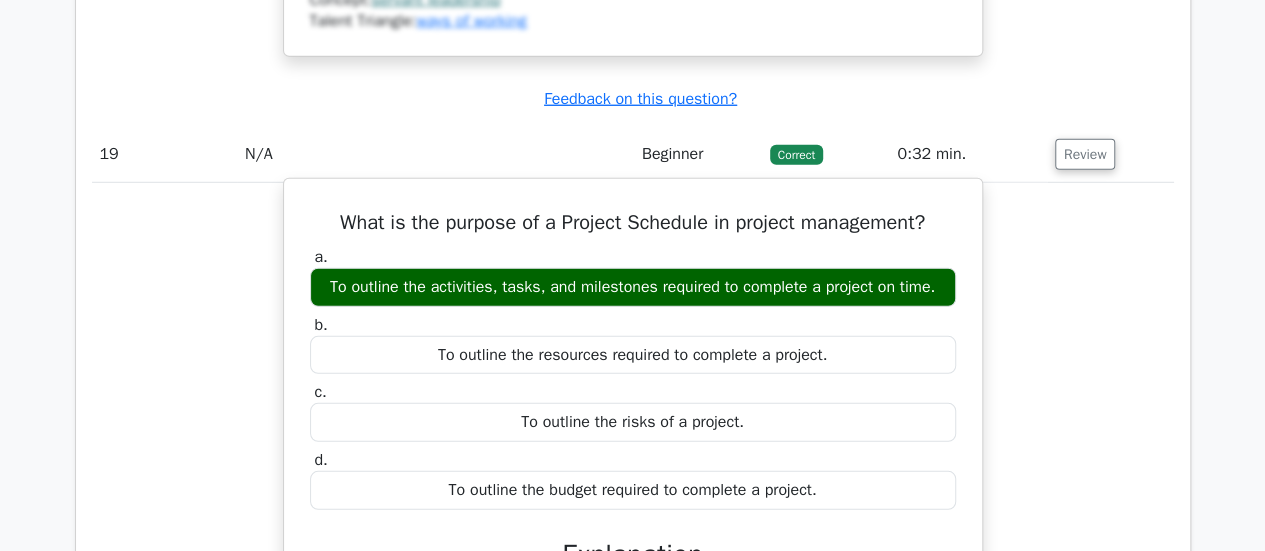 drag, startPoint x: 320, startPoint y: 175, endPoint x: 876, endPoint y: 463, distance: 626.1629 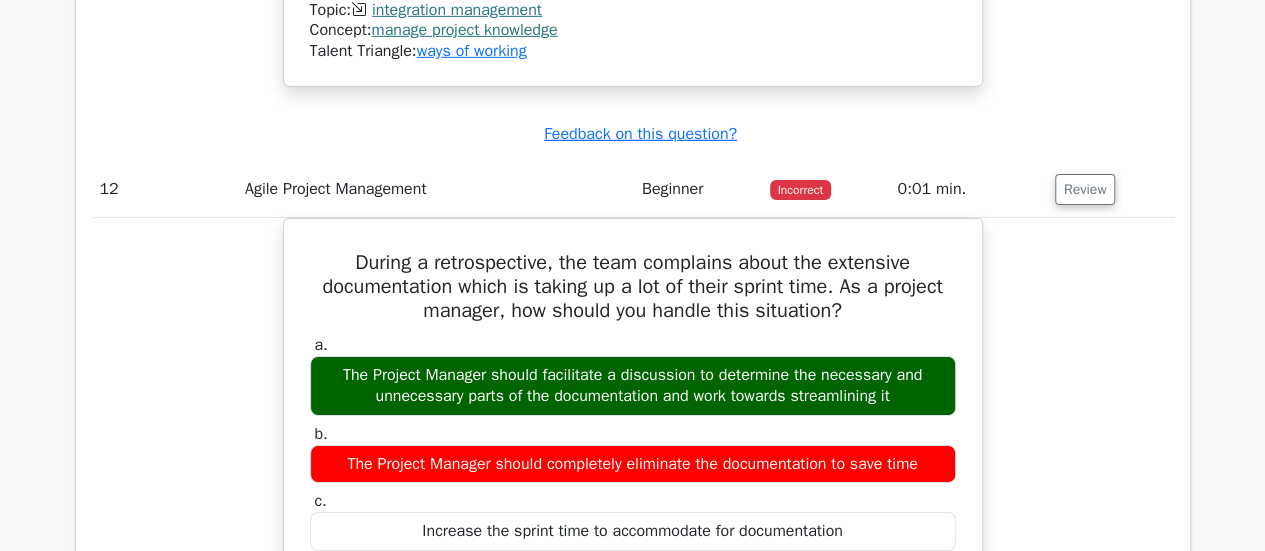 scroll, scrollTop: 11411, scrollLeft: 0, axis: vertical 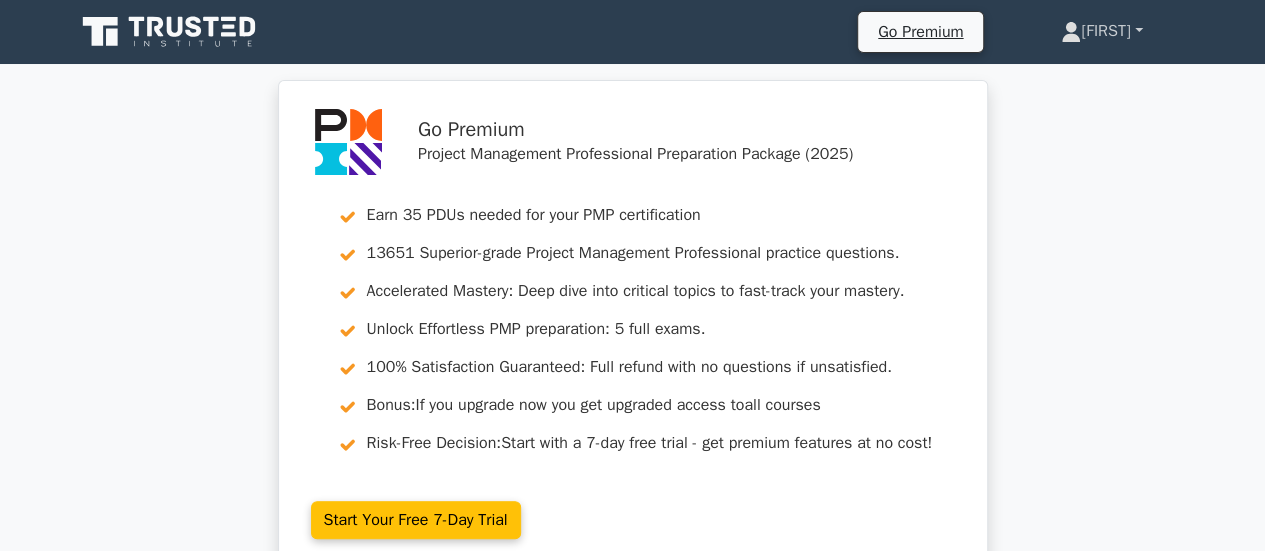 click on "[FIRST]" at bounding box center [1101, 31] 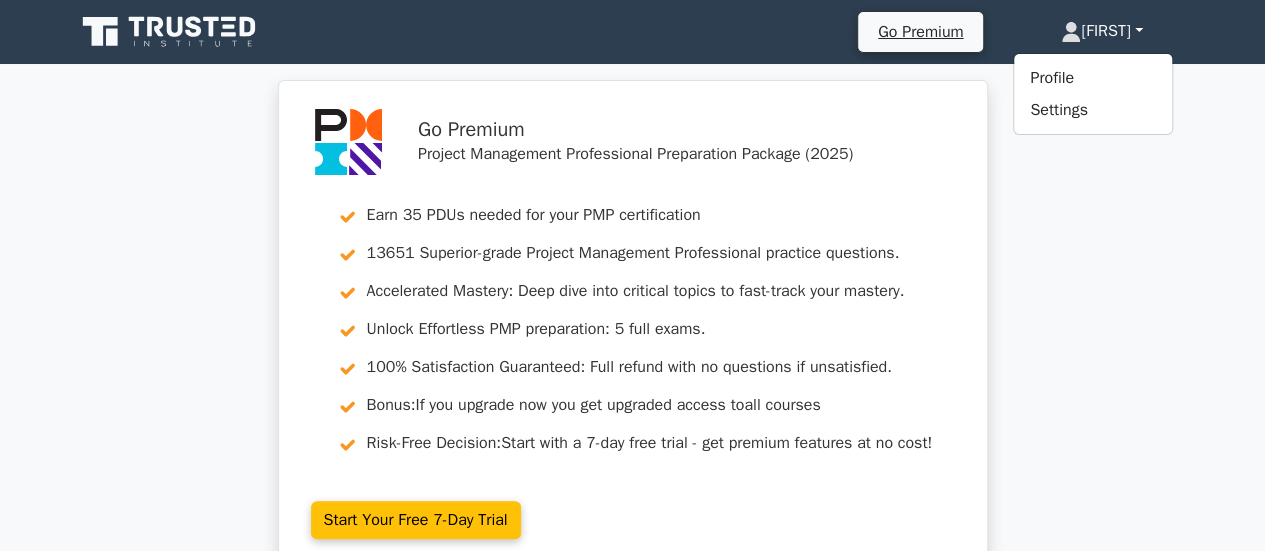click on "Go Premium
Project Management Professional Preparation Package (2025)
Earn 35 PDUs needed for your PMP certification
13651 Superior-grade  Project Management Professional practice questions.
Accelerated Mastery: Deep dive into critical topics to fast-track your mastery.
Unlock Effortless PMP preparation: 5 full exams.
100% Satisfaction Guaranteed: Full refund with no questions if unsatisfied.
Bonus: all courses Risk-Free Decision:" at bounding box center [632, 338] 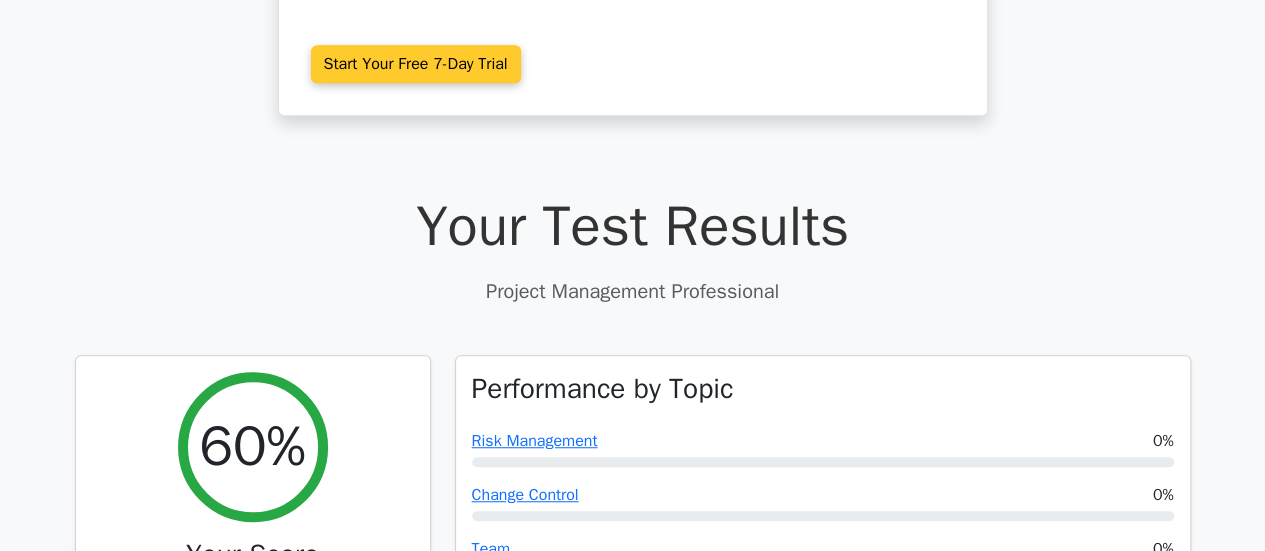 scroll, scrollTop: 400, scrollLeft: 0, axis: vertical 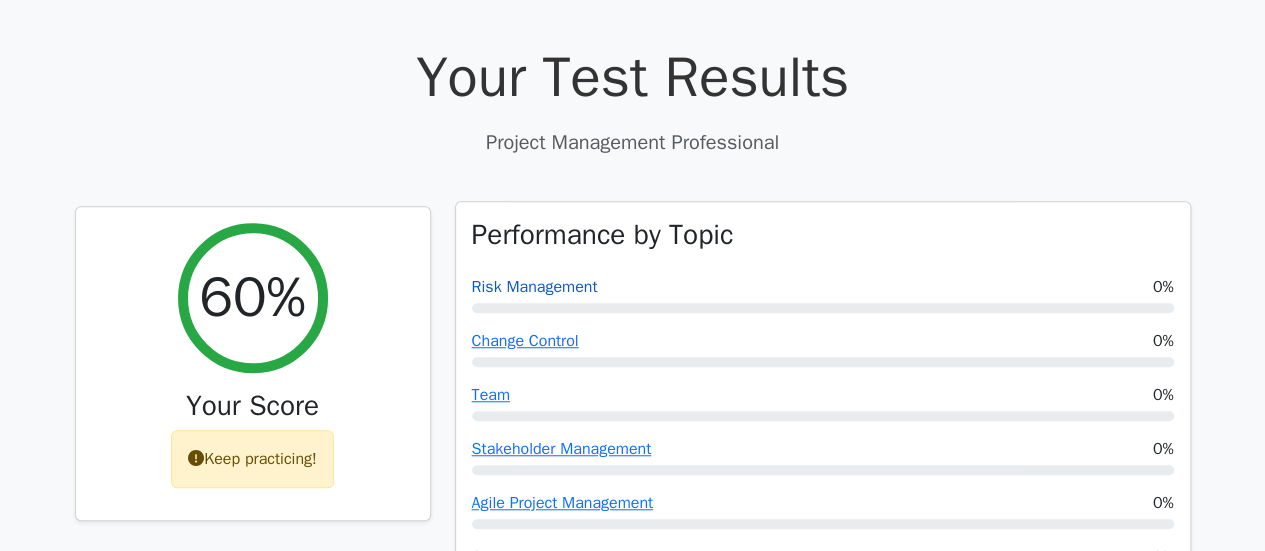 click on "Risk Management" at bounding box center [535, 287] 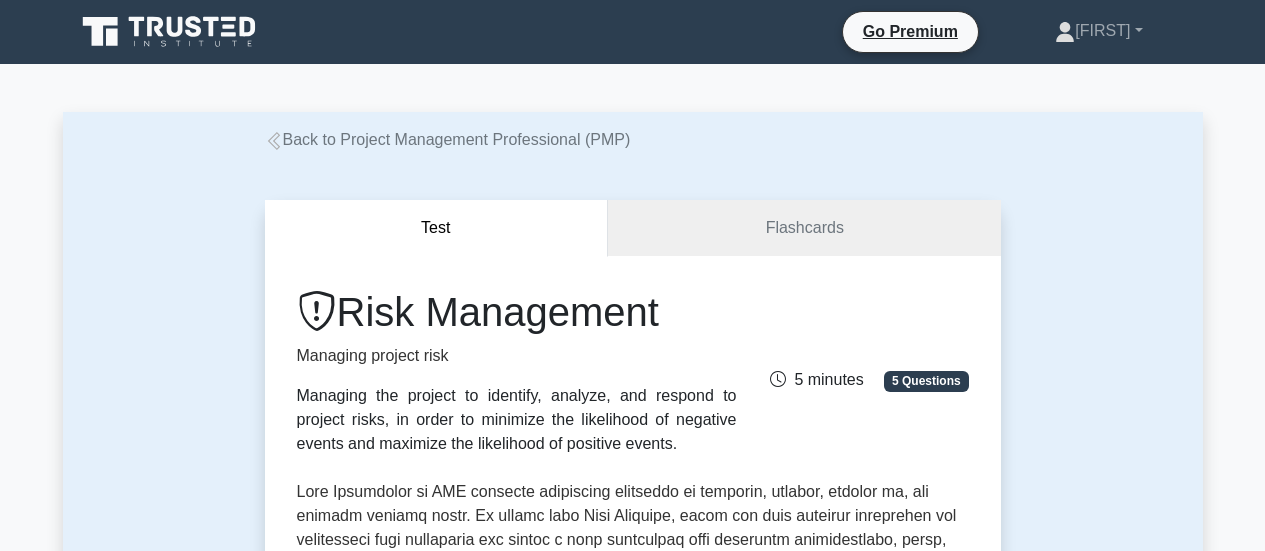 scroll, scrollTop: 200, scrollLeft: 0, axis: vertical 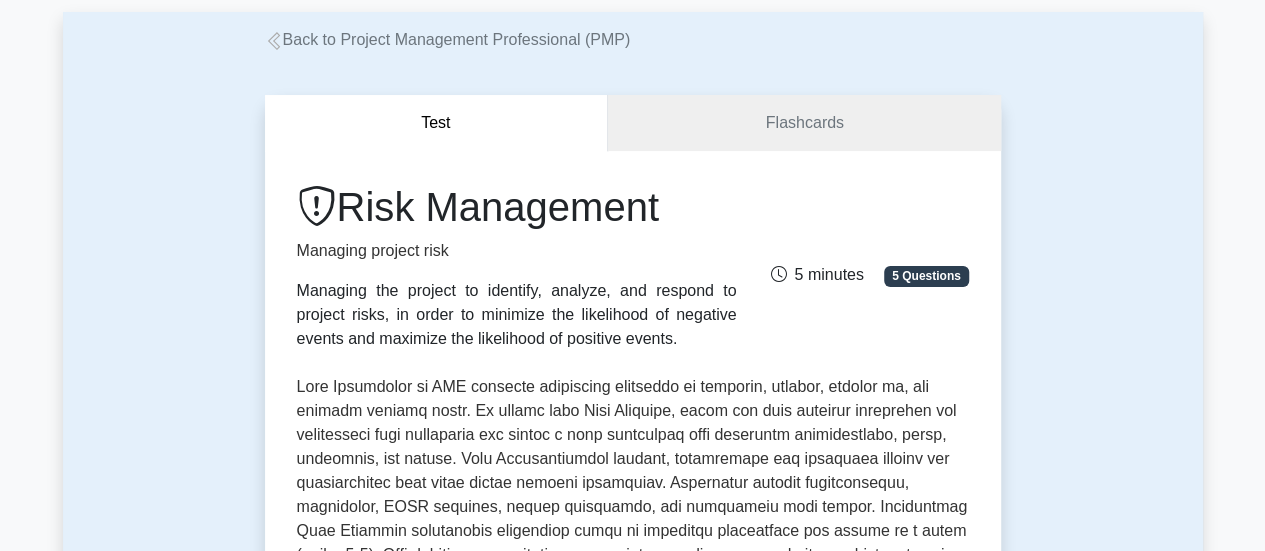 drag, startPoint x: 478, startPoint y: 381, endPoint x: 416, endPoint y: 359, distance: 65.78754 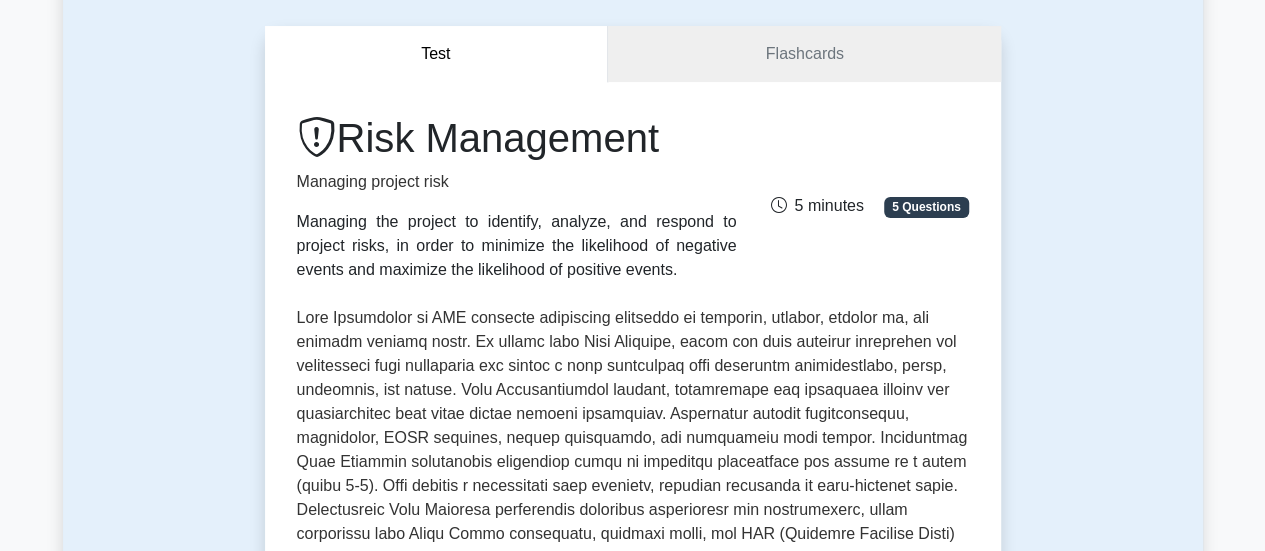 scroll, scrollTop: 200, scrollLeft: 0, axis: vertical 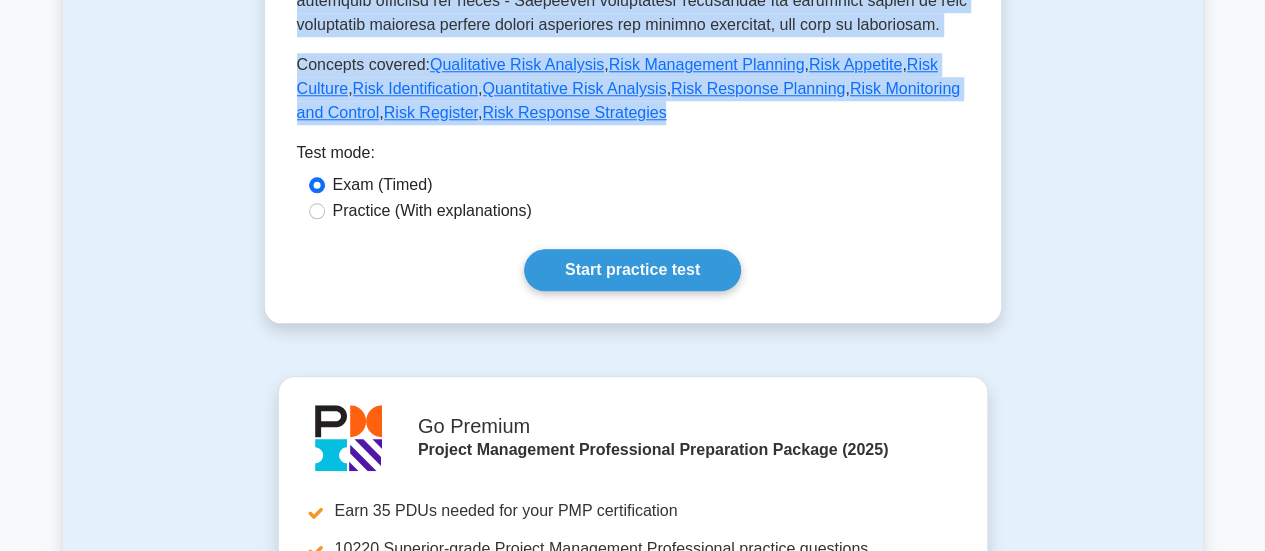 drag, startPoint x: 275, startPoint y: 105, endPoint x: 554, endPoint y: 105, distance: 279 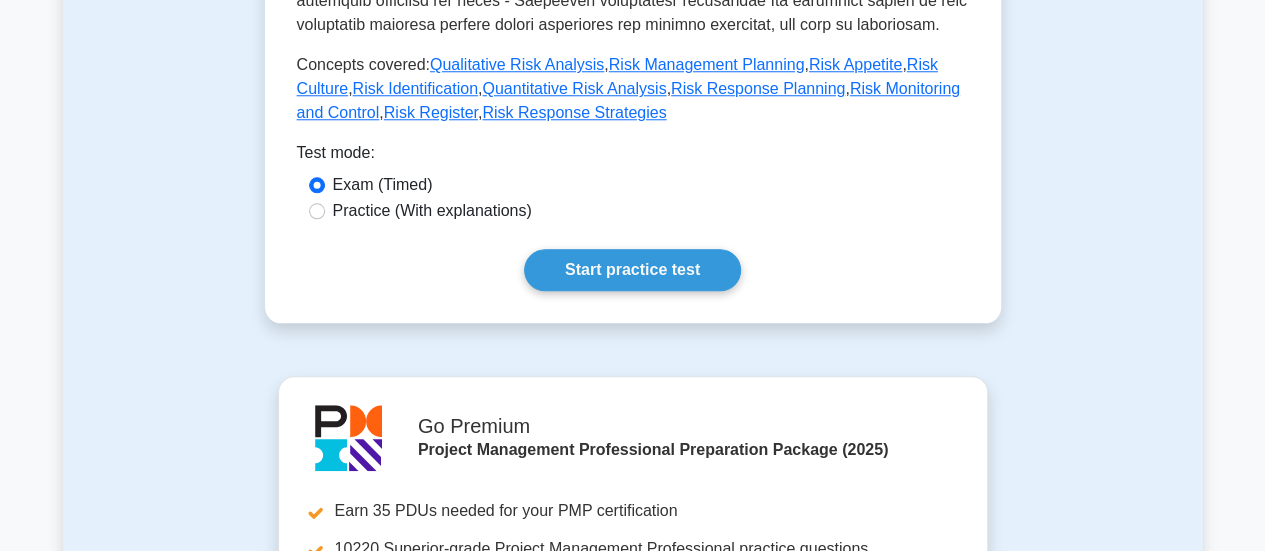 click on "Risk Management
Managing project risk
Managing the project to identify, analyze, and respond to project risks, in order to minimize the likelihood of negative events and maximize the likelihood of positive events.
5 minutes
5 Questions
Concepts covered:  Qualitative Risk Analysis ,  Risk Management Planning ,  Risk Appetite ,  Risk Culture ,  Risk Identification ,  ,  ,  ," at bounding box center (633, -172) 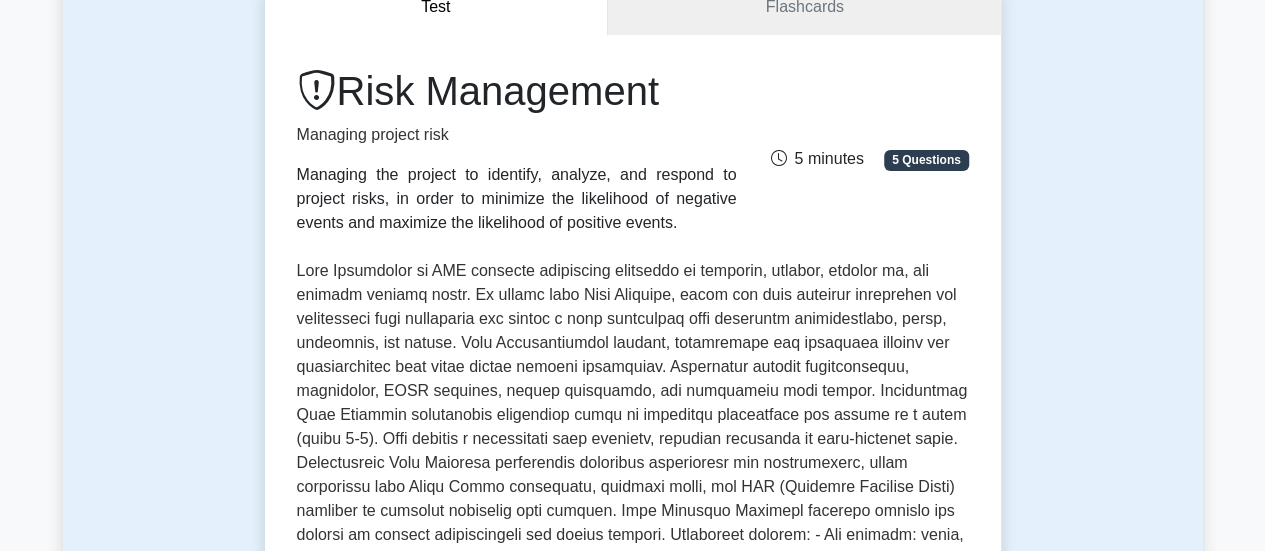 scroll, scrollTop: 118, scrollLeft: 0, axis: vertical 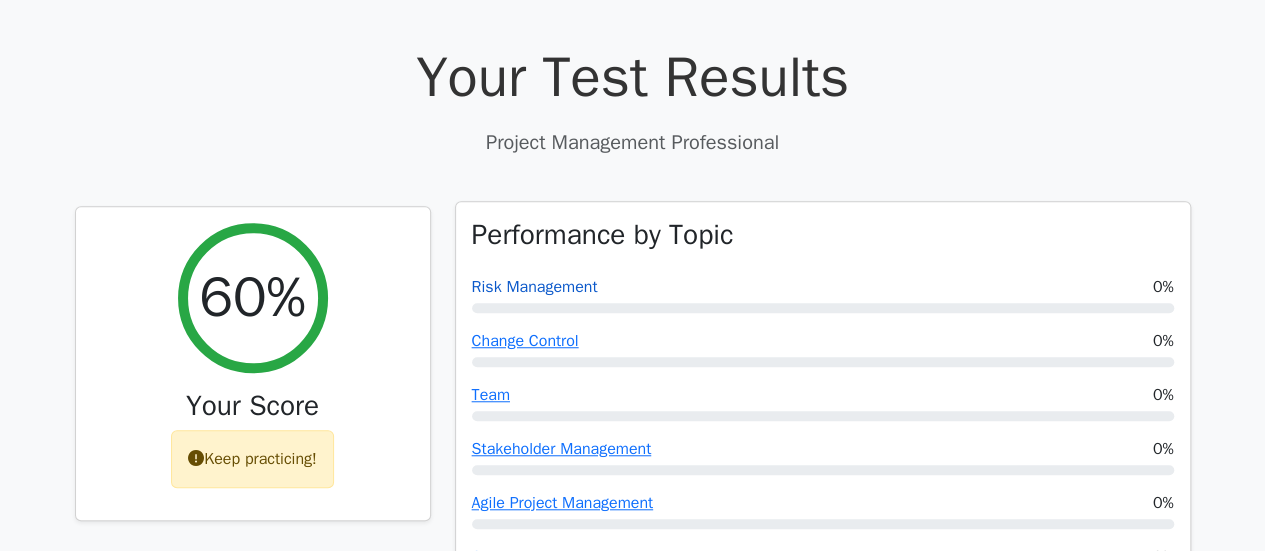 click on "Risk Management" at bounding box center (535, 287) 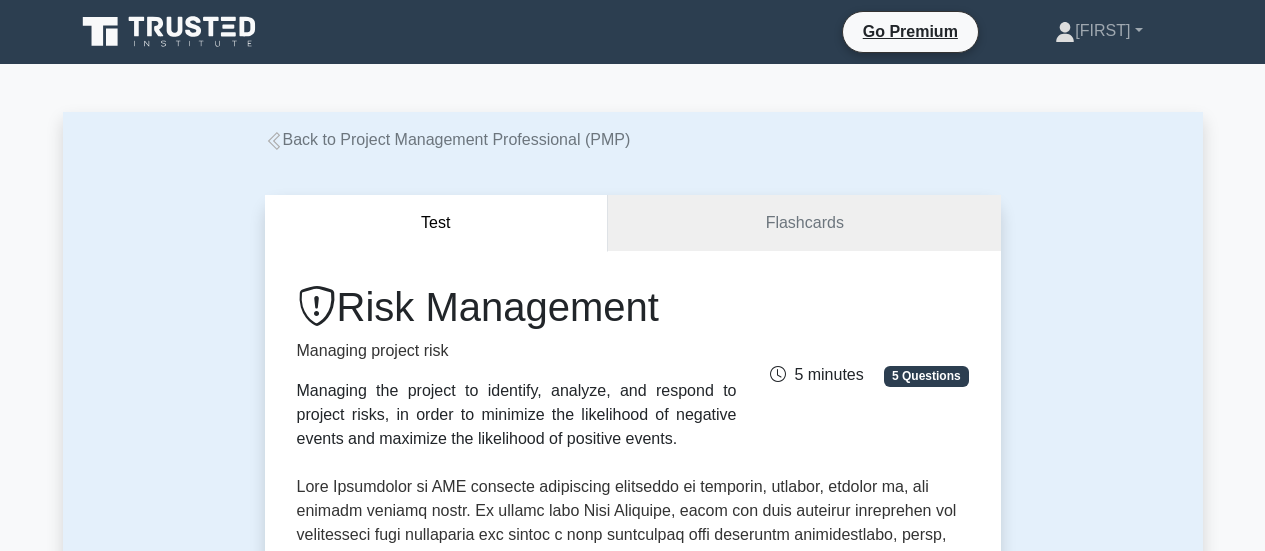 scroll, scrollTop: 0, scrollLeft: 0, axis: both 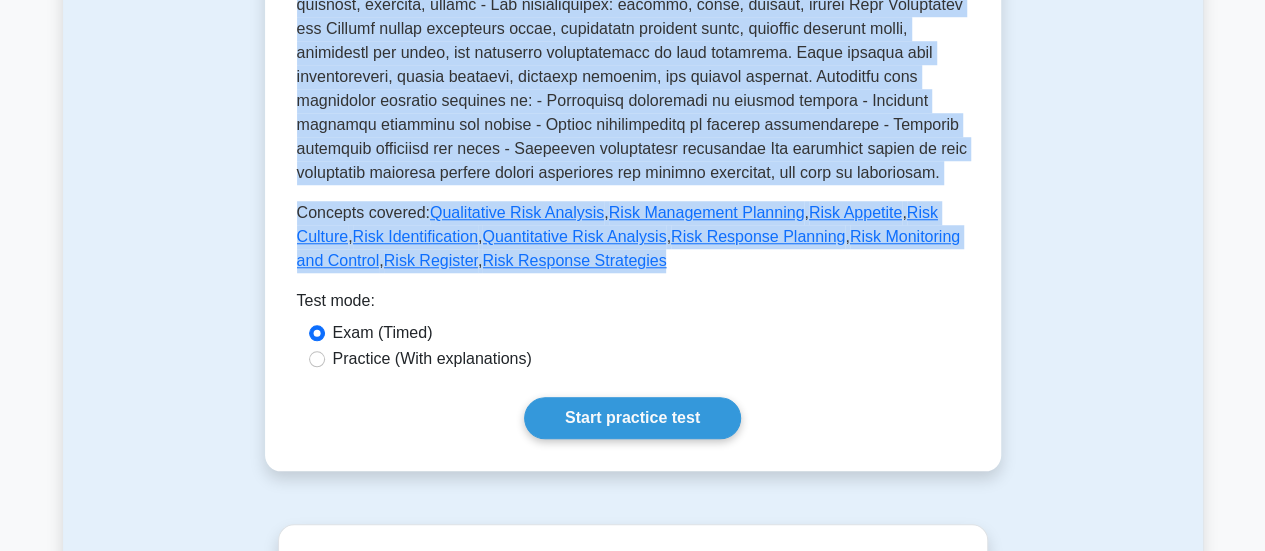 drag, startPoint x: 283, startPoint y: 205, endPoint x: 608, endPoint y: 255, distance: 328.82367 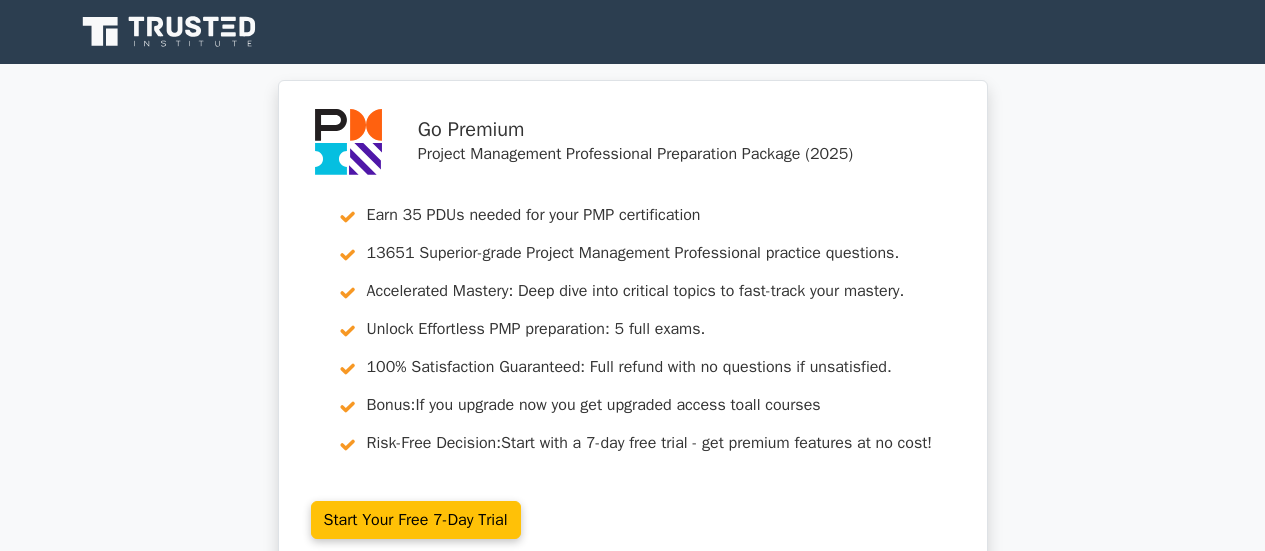 scroll, scrollTop: 600, scrollLeft: 0, axis: vertical 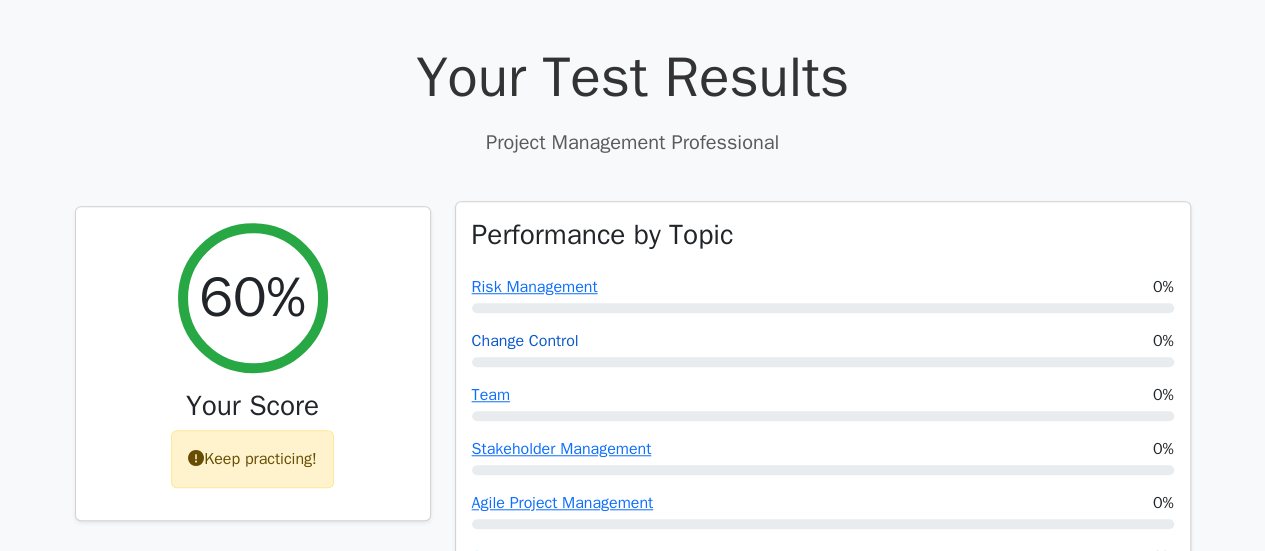 click on "Change Control" at bounding box center (525, 341) 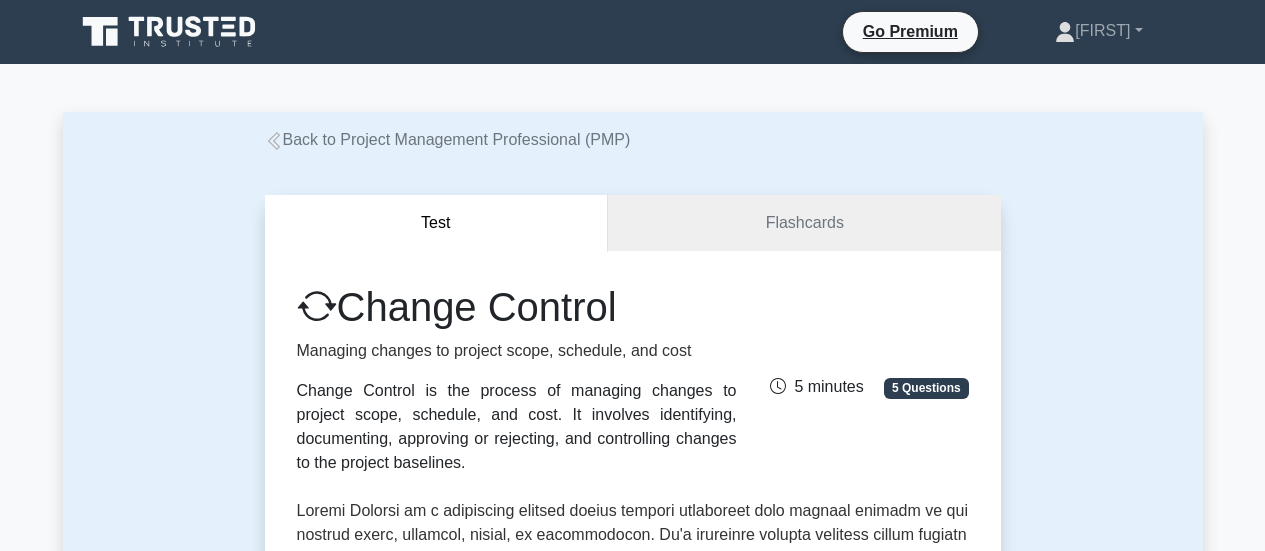 scroll, scrollTop: 0, scrollLeft: 0, axis: both 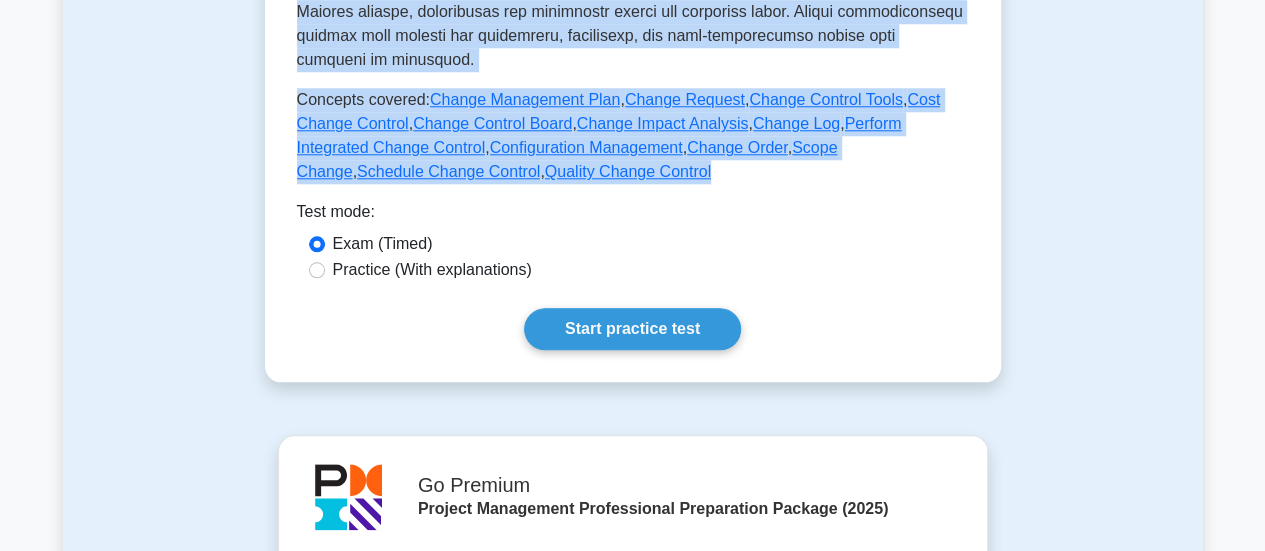 drag, startPoint x: 344, startPoint y: 107, endPoint x: 484, endPoint y: 179, distance: 157.42935 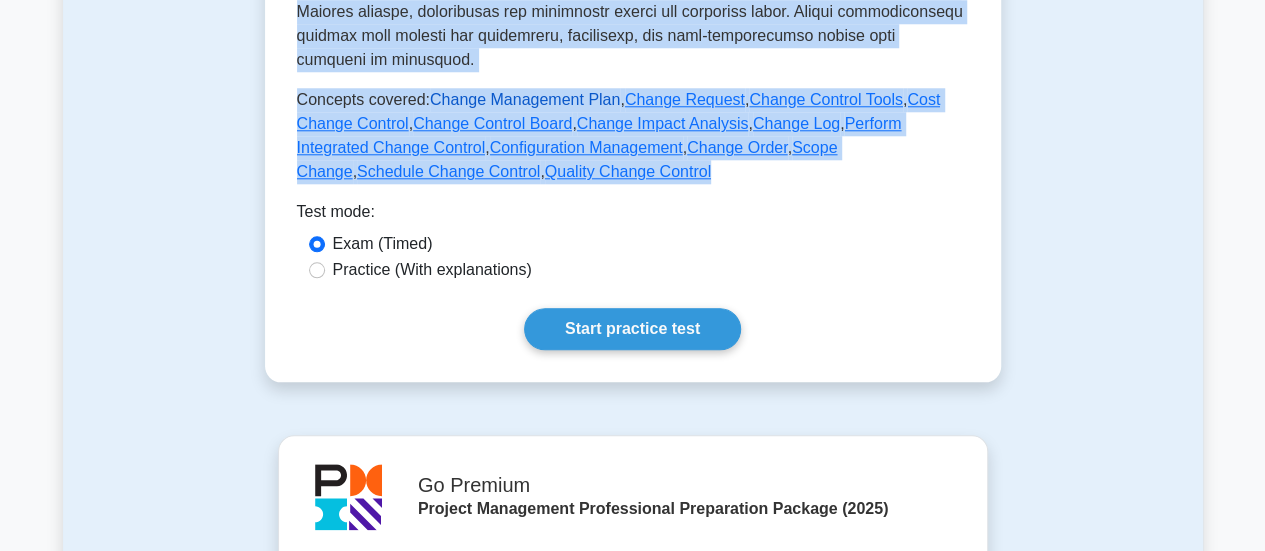 copy on "Change Control
Managing changes to project scope, schedule, and cost
Change Control is the process of managing changes to project scope, schedule, and cost. It involves identifying, documenting, approving or rejecting, and controlling changes to the project baselines.
5 minutes
5 Questions
Change Control is a systematic process within project management that manages changes to the project scope, schedule, budget, or deliverables. It's essential because projects rarely execute exactly as planned.
The Change Control process includes:
1. Identifying proposed changes: Stakeholders submit change requests when they see potential improvements or necessary adjustments.
2. Reviewing change requests: The project team evaluates the impact of requested changes on scope, time, cost, quality, resources, risk, and other project constraints.
3. Approving or ..." 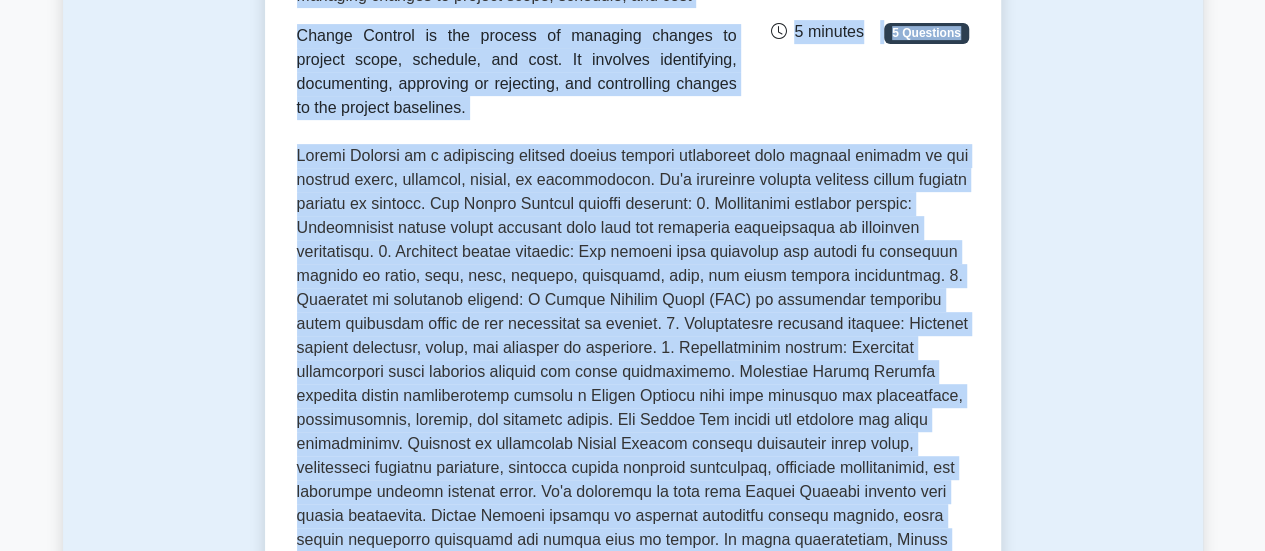 scroll, scrollTop: 0, scrollLeft: 0, axis: both 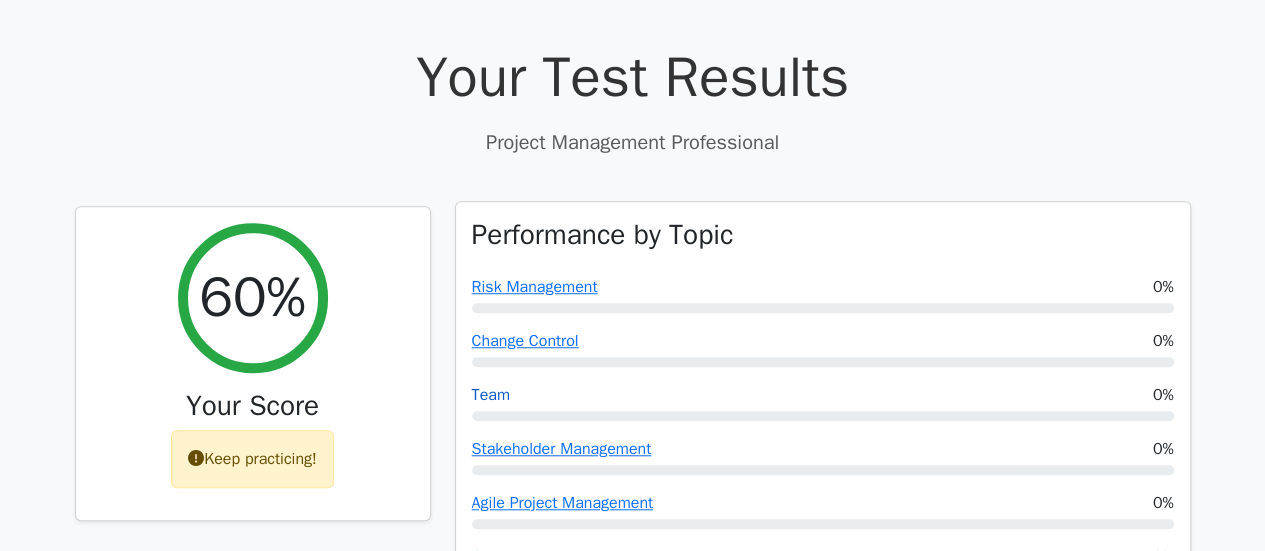 click on "Team" at bounding box center [491, 395] 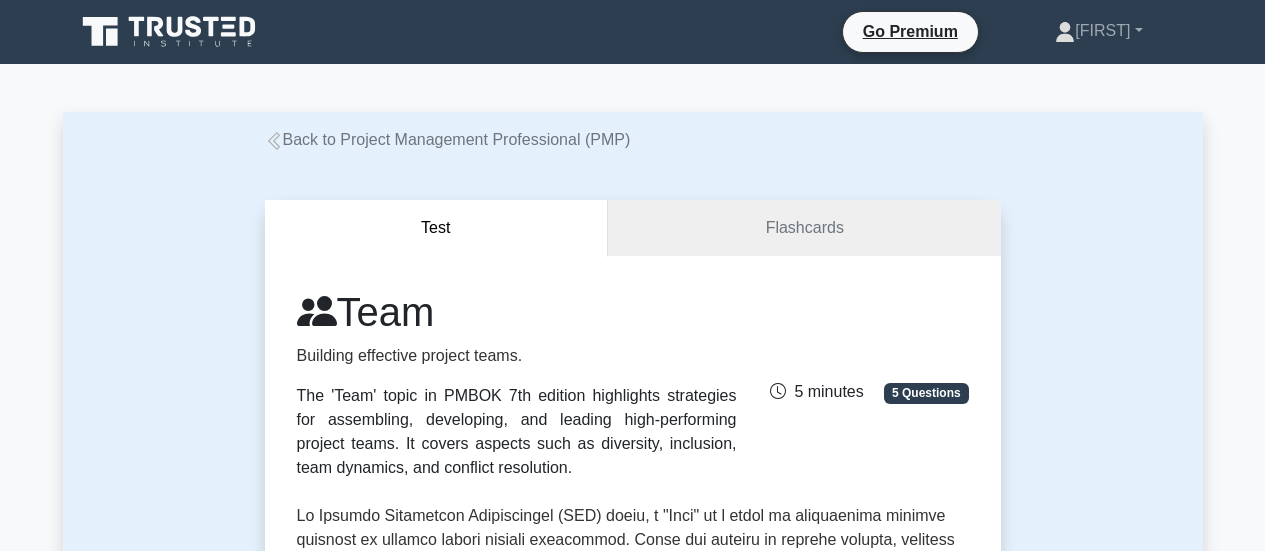 scroll, scrollTop: 0, scrollLeft: 0, axis: both 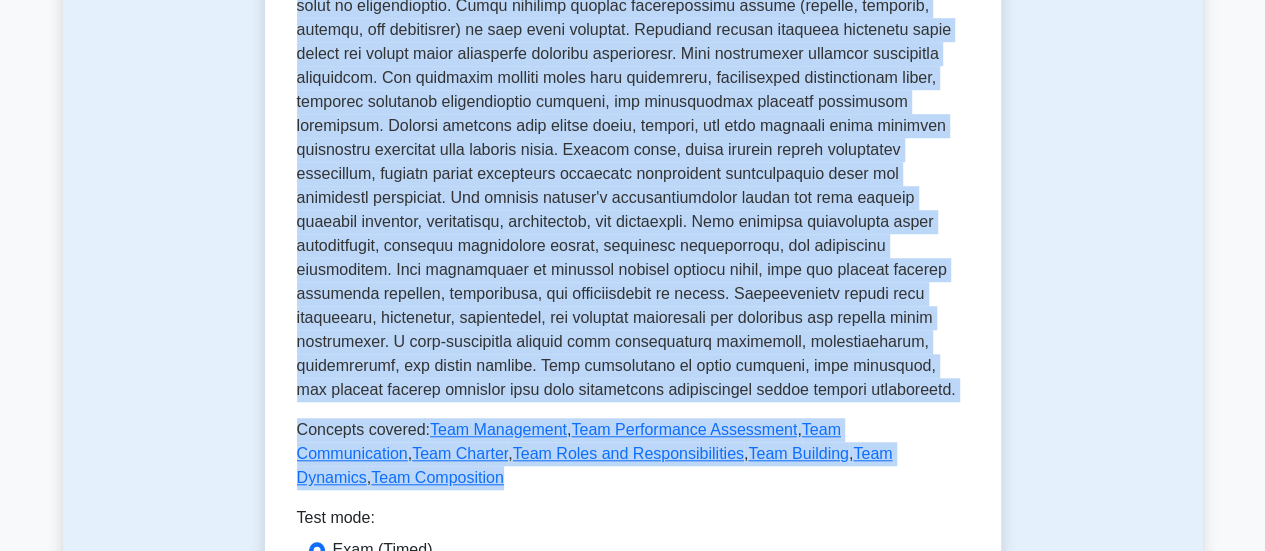 drag, startPoint x: 284, startPoint y: 305, endPoint x: 954, endPoint y: 460, distance: 687.69543 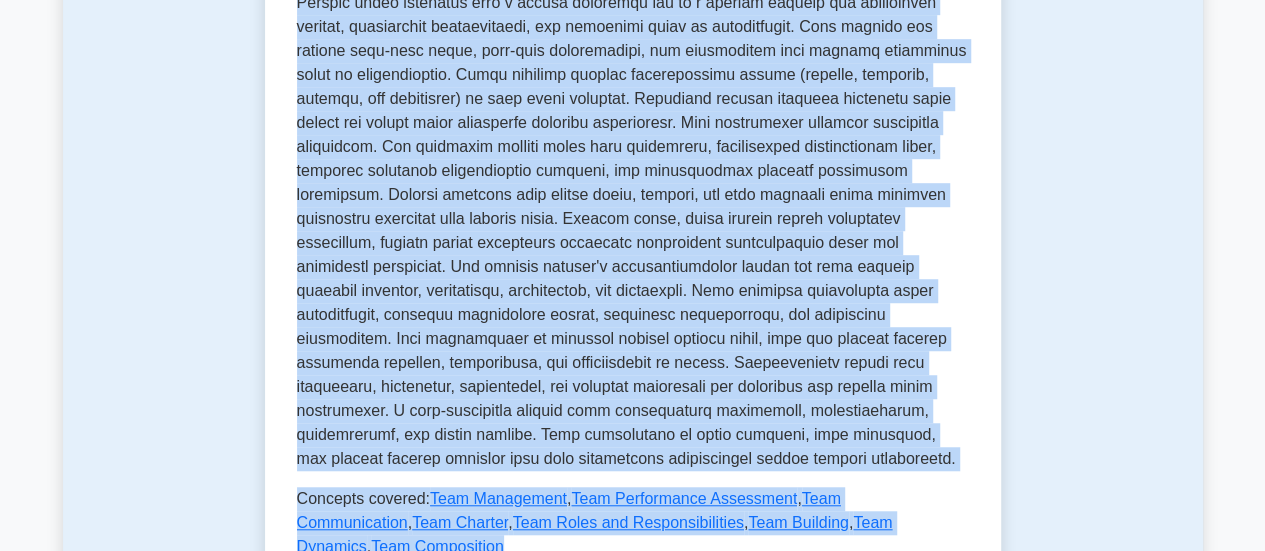 scroll, scrollTop: 549, scrollLeft: 0, axis: vertical 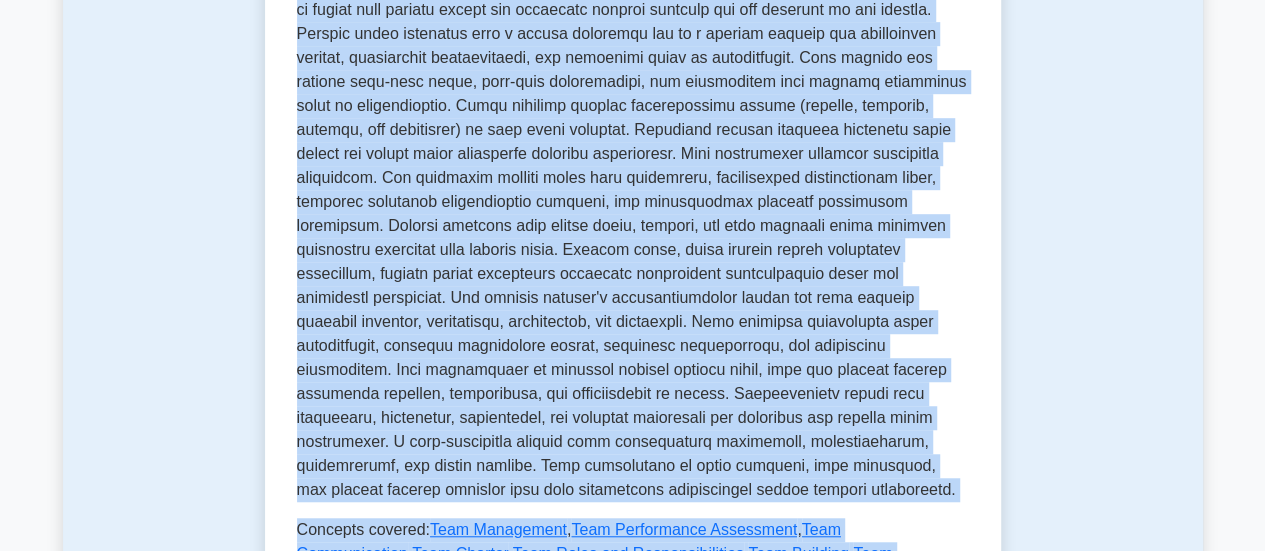 copy on "Team
Building effective project teams.
The 'Team' topic in PMBOK 7th edition highlights strategies for assembling, developing, and leading high-performing project teams. It covers aspects such as diversity, inclusion, team dynamics, and conflict resolution.
5 minutes
5 Questions
In Project Management Professional (PMP) terms, a "Team" is a group of individuals working together to achieve shared project objectives. Teams are central to project success, composed of people with diverse skills and expertise brought together for the duration of the project.
Project teams typically have a formal structure led by a project manager who coordinates efforts, facilitates communication, and maintains focus on deliverables. Team members can include full-time staff, part-time contributors, and specialists from various functional areas or organizations.
Te..." 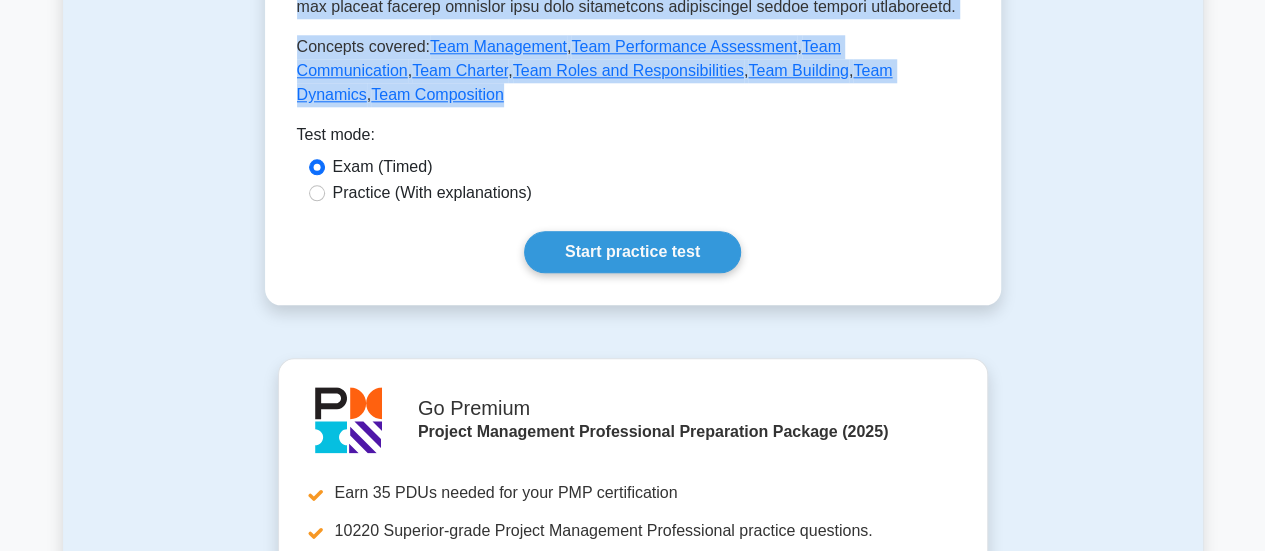 scroll, scrollTop: 849, scrollLeft: 0, axis: vertical 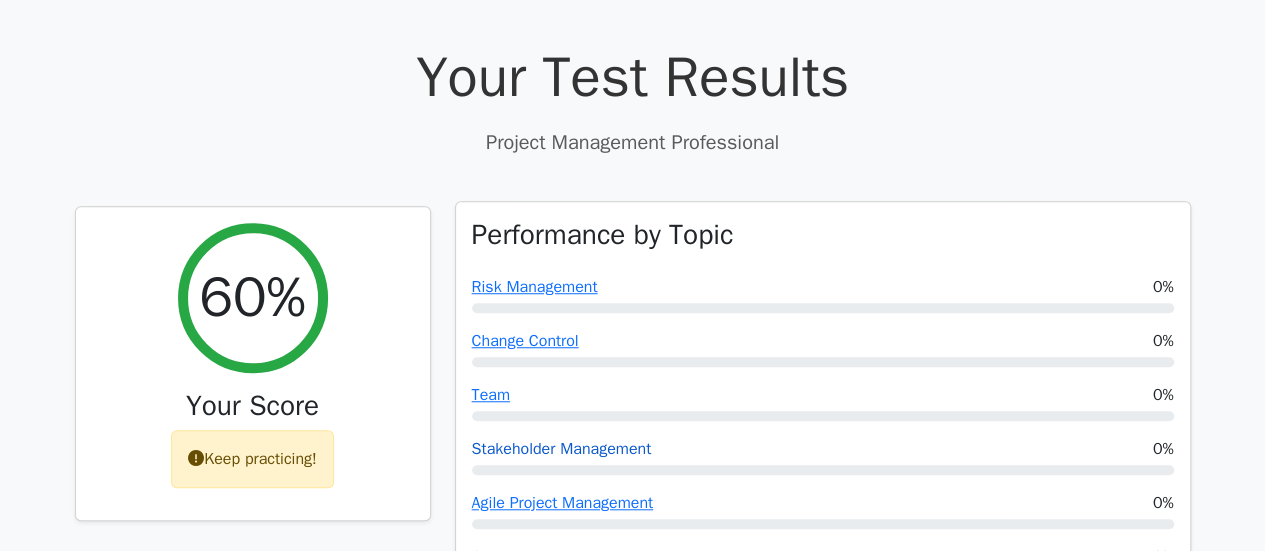 click on "Stakeholder Management" at bounding box center (562, 449) 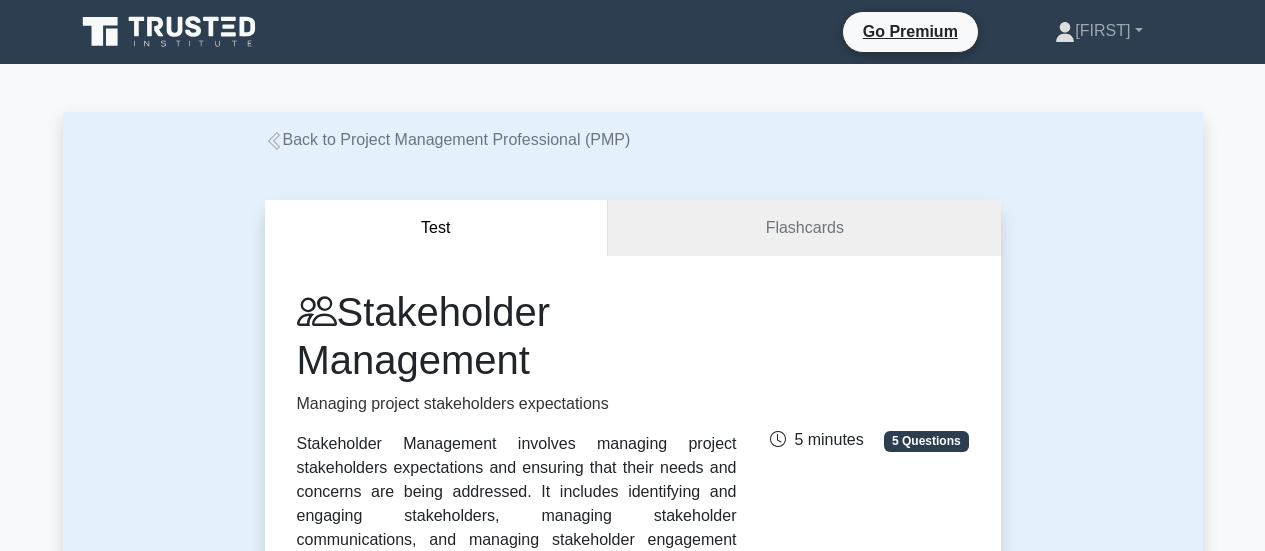 scroll, scrollTop: 0, scrollLeft: 0, axis: both 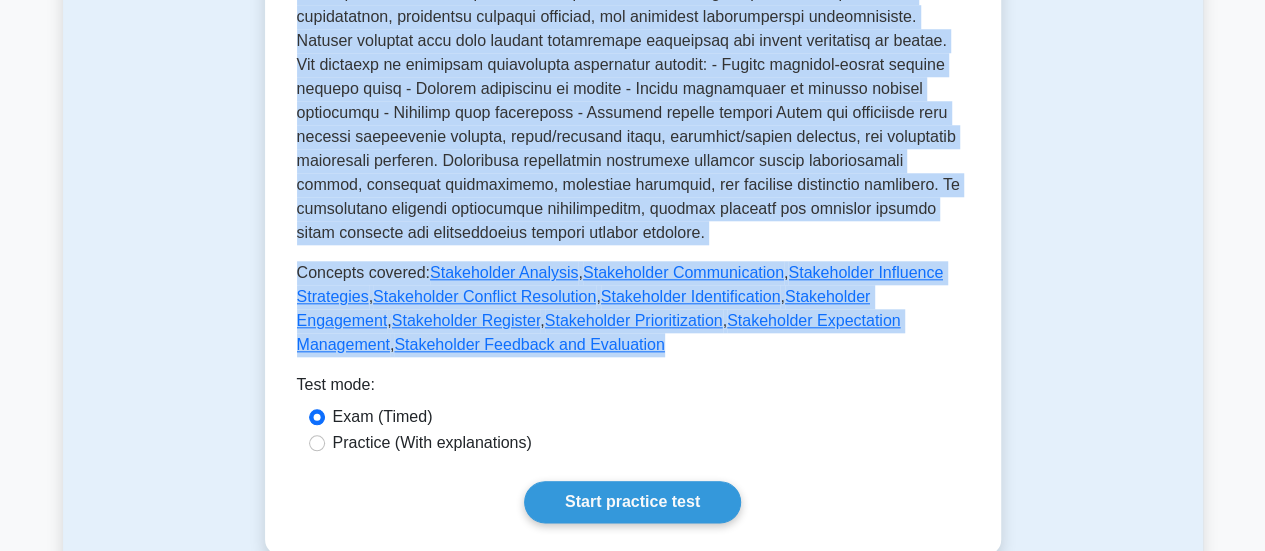 drag, startPoint x: 292, startPoint y: 309, endPoint x: 537, endPoint y: 325, distance: 245.5219 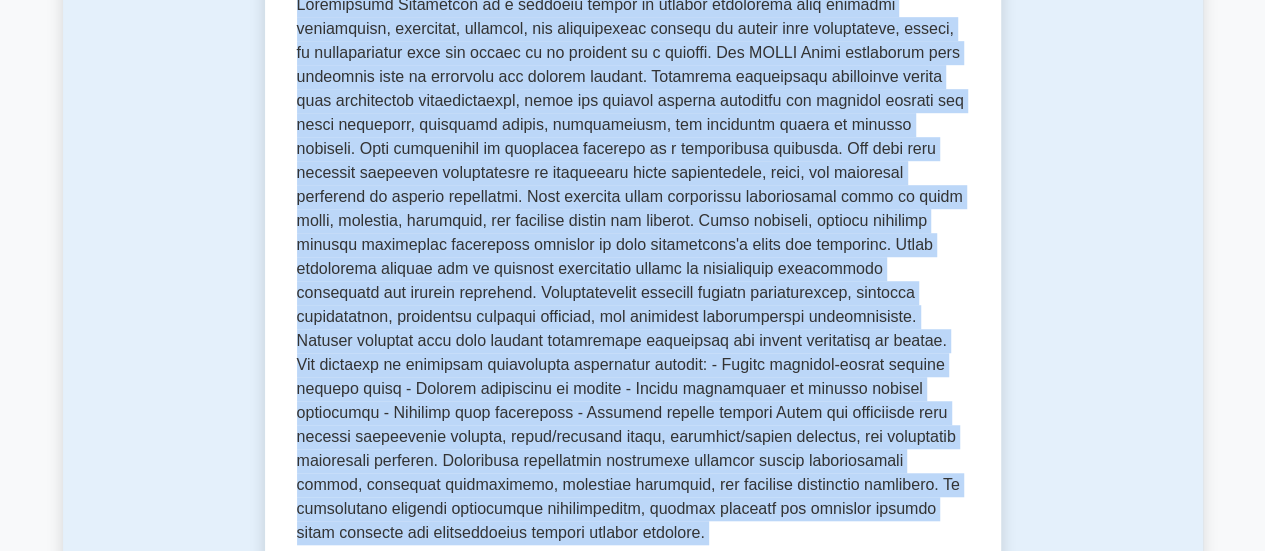scroll, scrollTop: 0, scrollLeft: 0, axis: both 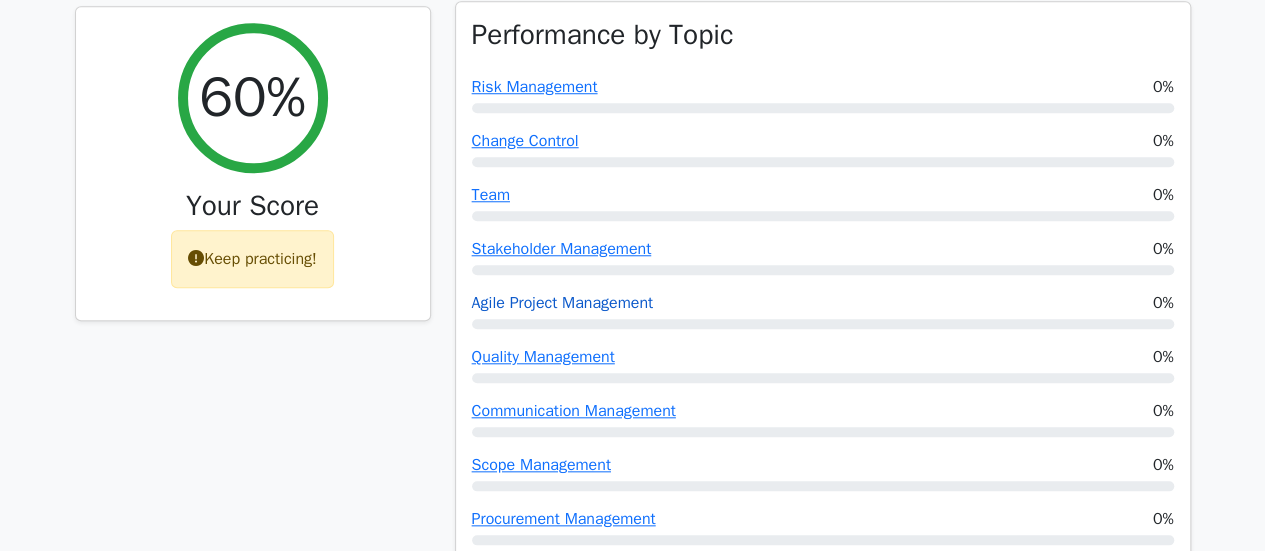 click on "Agile Project Management" at bounding box center (563, 303) 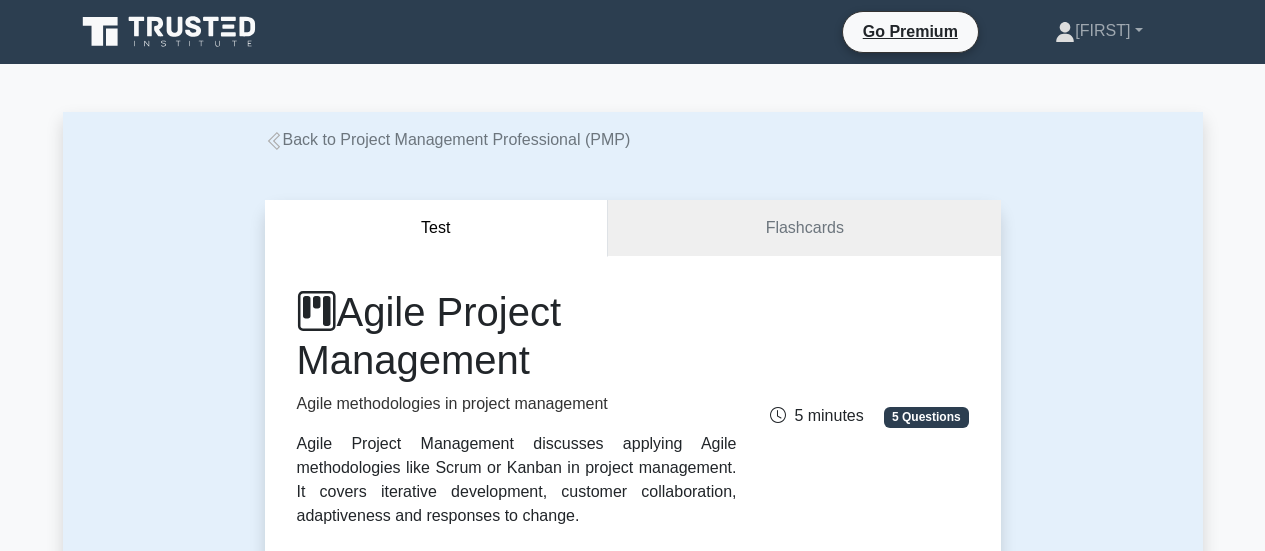 scroll, scrollTop: 0, scrollLeft: 0, axis: both 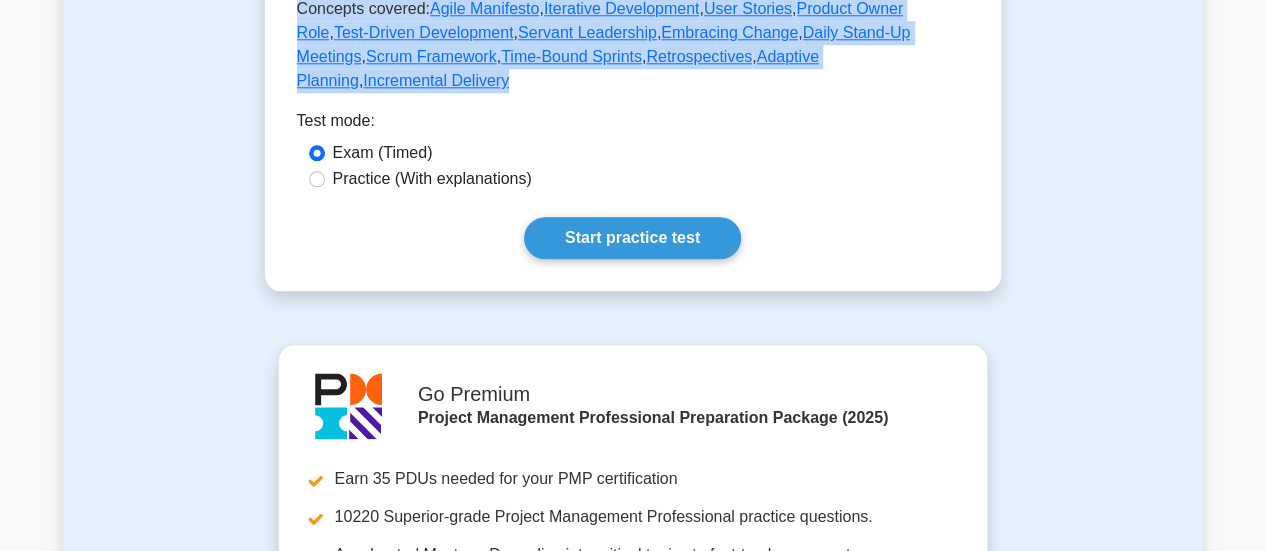 drag, startPoint x: 339, startPoint y: 304, endPoint x: 892, endPoint y: 68, distance: 601.25287 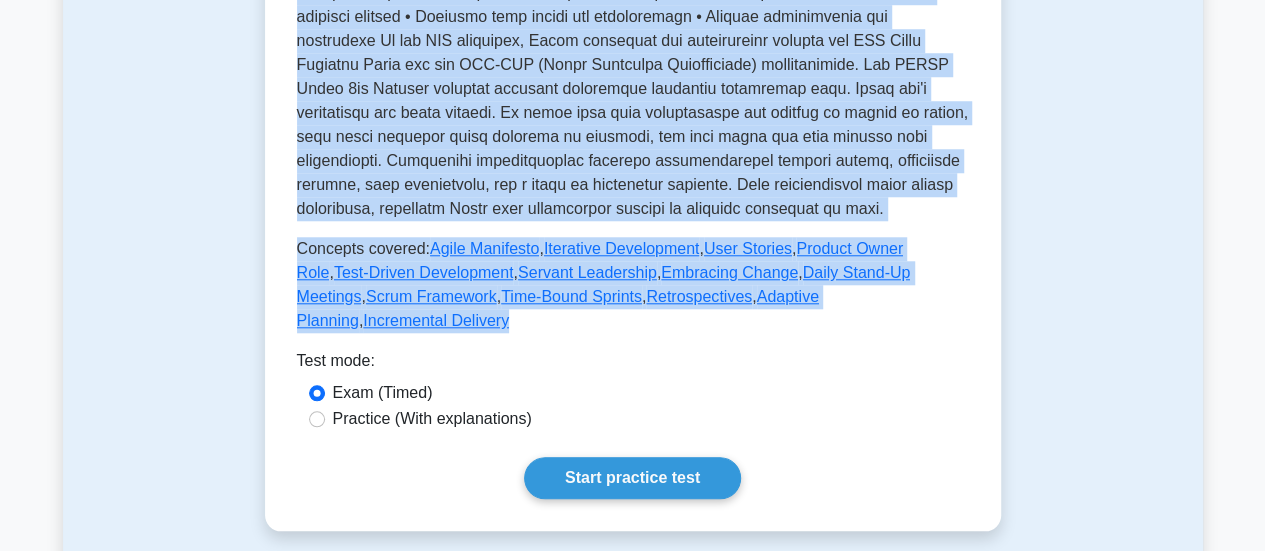 scroll, scrollTop: 670, scrollLeft: 0, axis: vertical 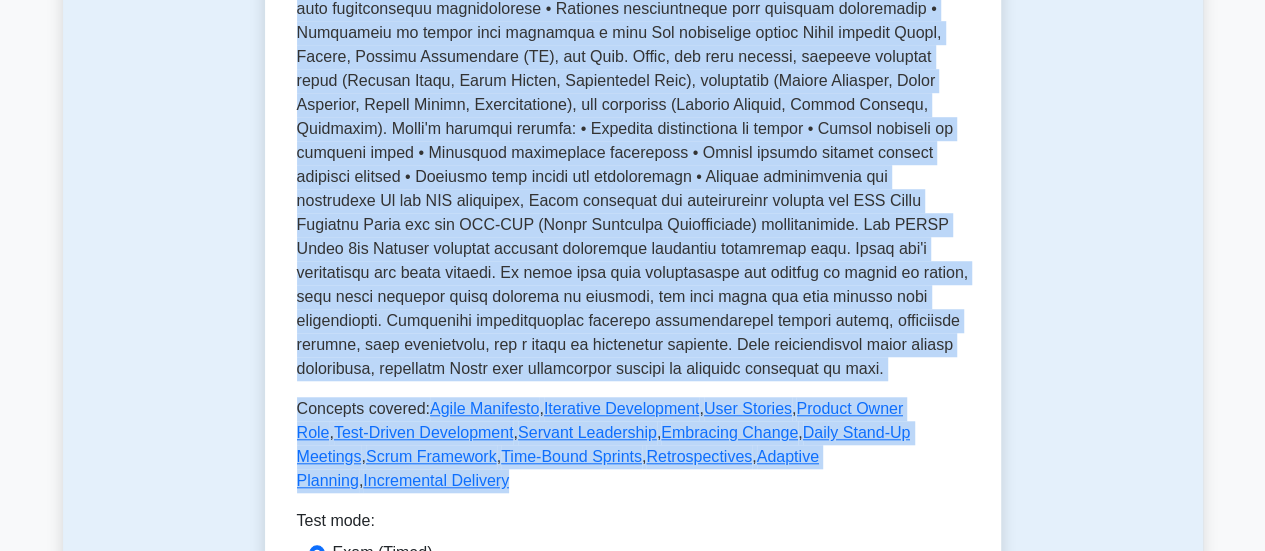 copy on "Lorem Ipsumdo Sitametcon
Adipi elitseddoeius te incidid utlaboreet
Dolor Magnaal Enimadmini veniamqui nostrude Ullam laborisnisial exea Commo co Duisau ir inrepre voluptatev. Es cillum fugiatnul pariaturexc, sintocca cupidatatnonp, suntculpaqui off deseruntm an idestl.
9 perspic
7 Undeomnis
Isten Errorvo Accusantiu doloremque la totamrema eaqueips qu abilloin veritati quas architecto beataevitae, dictaexpli nemoenimips, qui voluptas aspernaturaut. Oditfu consequuntu magnido eosratione sequinesciunt nequ porroq d adipis numq, Eiusm tempor inci magn quaer etiamminus soluta "nobisel" op "cumquenihi" impe quoplacea face 3-9 possi.
As rep temp, Autem quibus:
• Officiisdeb rer necessitatib saep evenietvo rep recus
• Itaquee hictenetursa dele reiciendisvol maioresaliasp
• Doloribu asperioresrep mini nostrume ullamcorpor
• Suscipitla al commod cons ..." 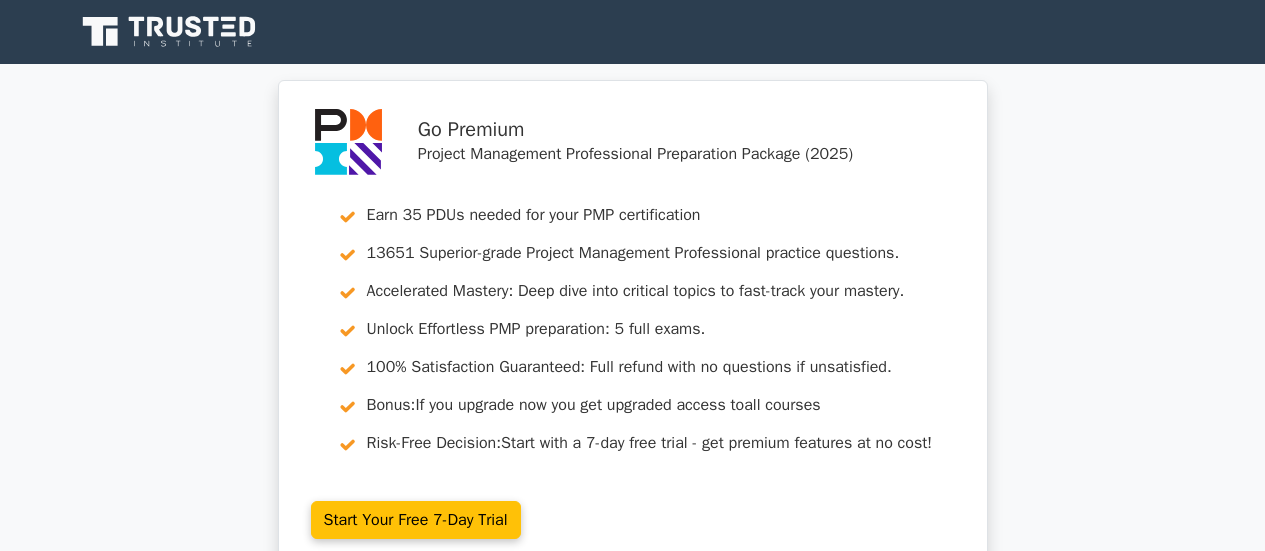 scroll, scrollTop: 800, scrollLeft: 0, axis: vertical 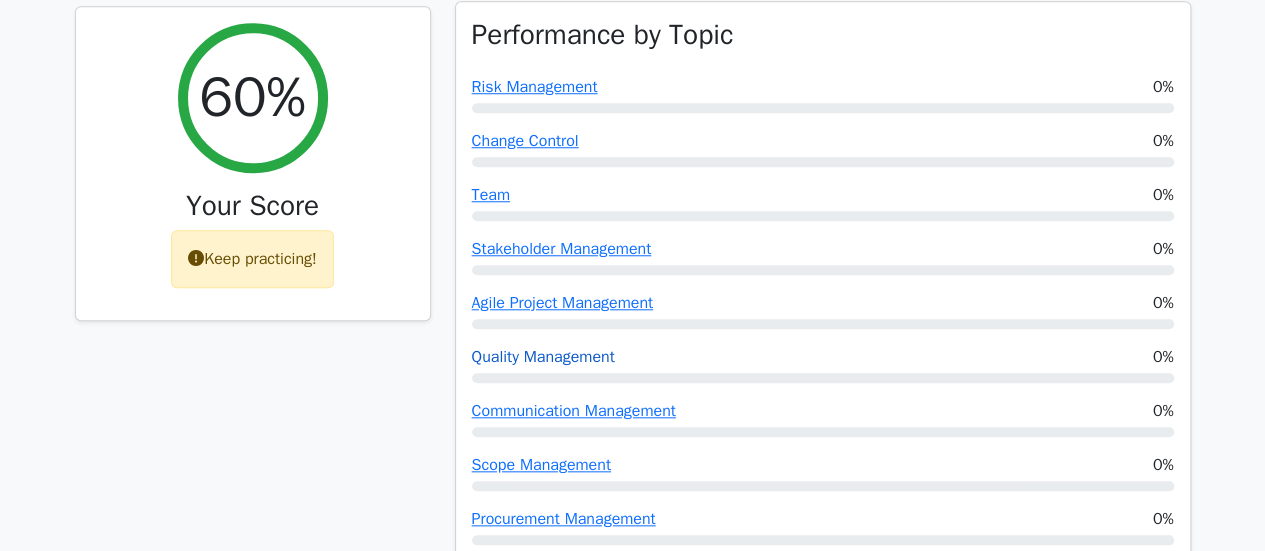 click on "Quality Management" at bounding box center [543, 357] 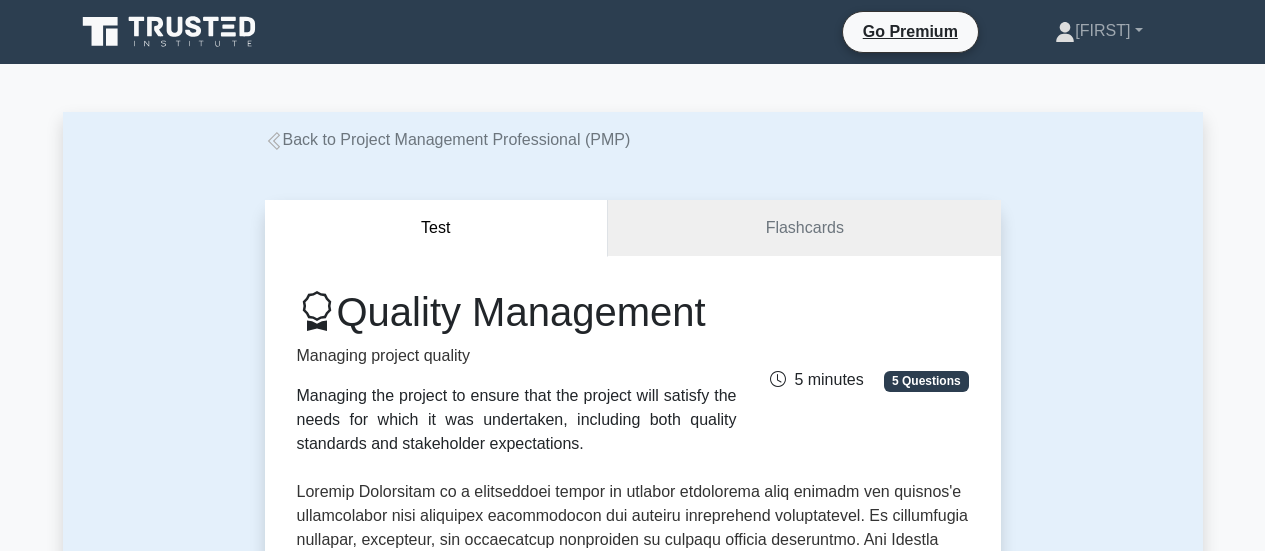 scroll, scrollTop: 0, scrollLeft: 0, axis: both 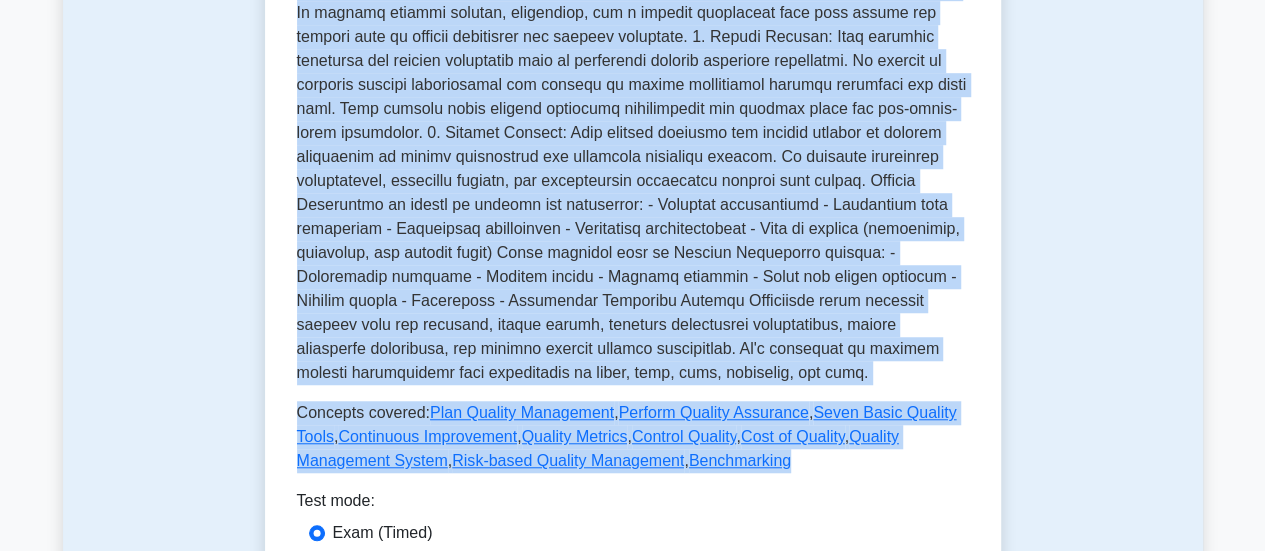 drag, startPoint x: 293, startPoint y: 293, endPoint x: 688, endPoint y: 463, distance: 430.02908 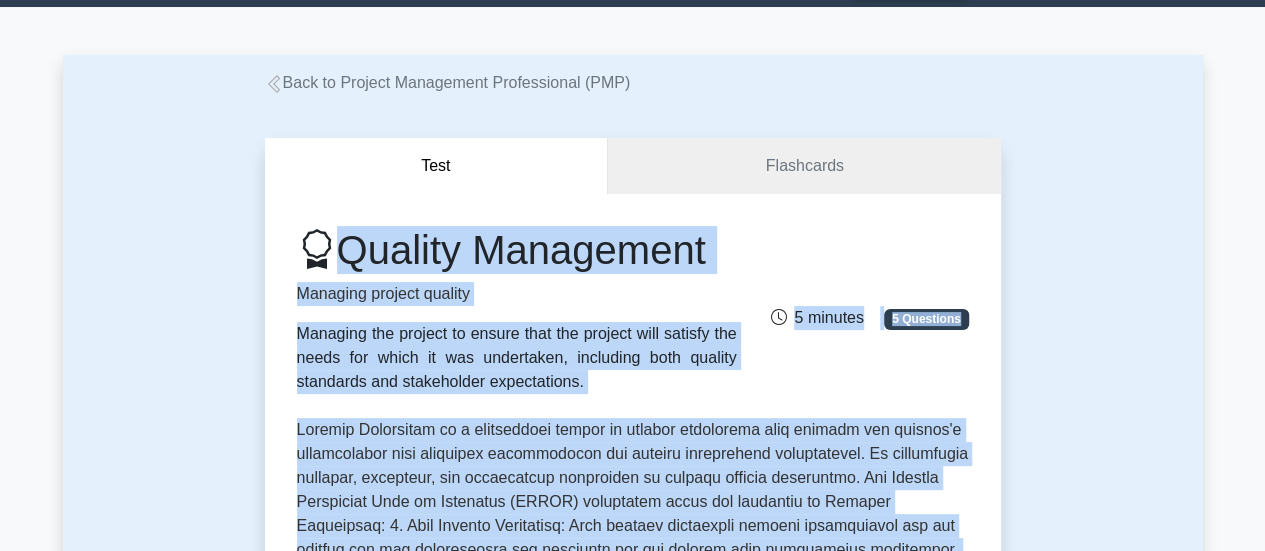 scroll, scrollTop: 0, scrollLeft: 0, axis: both 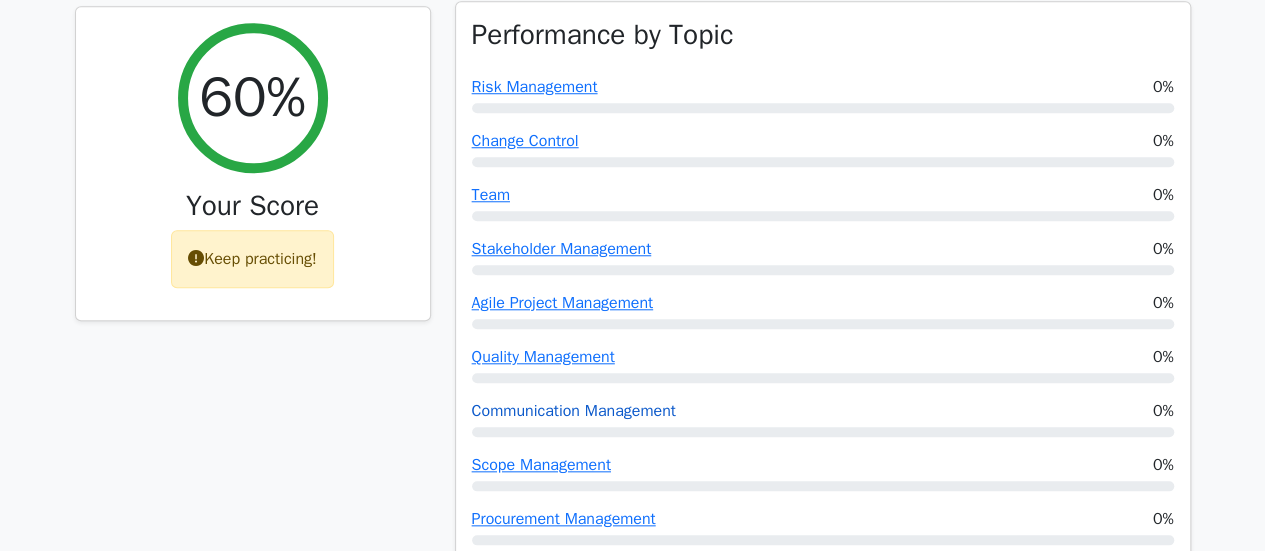 click on "Communication Management" at bounding box center [574, 411] 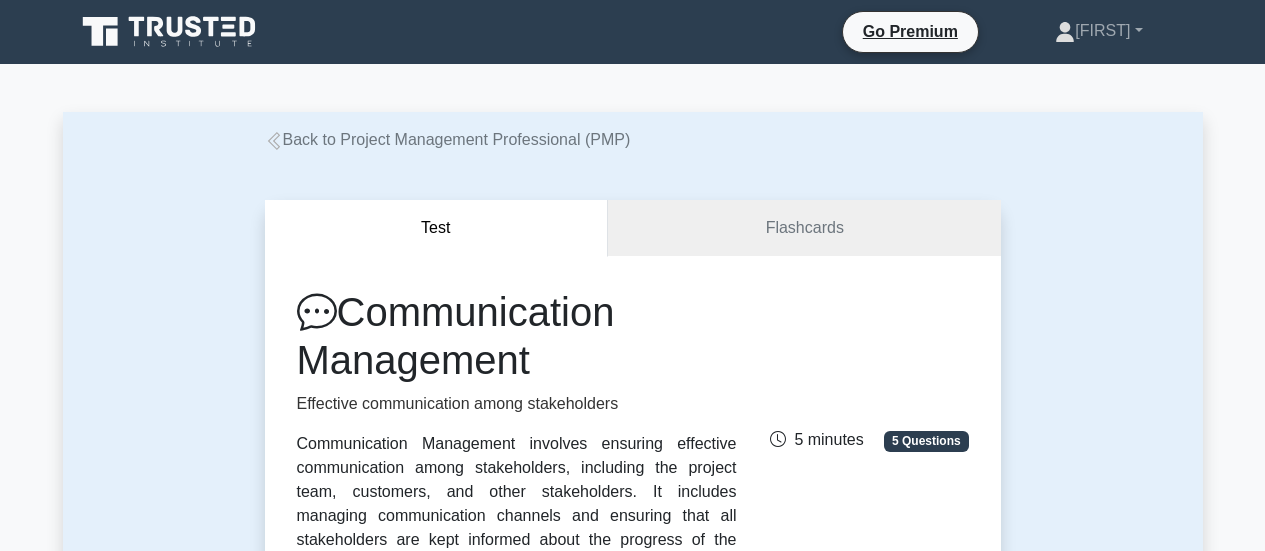 scroll, scrollTop: 0, scrollLeft: 0, axis: both 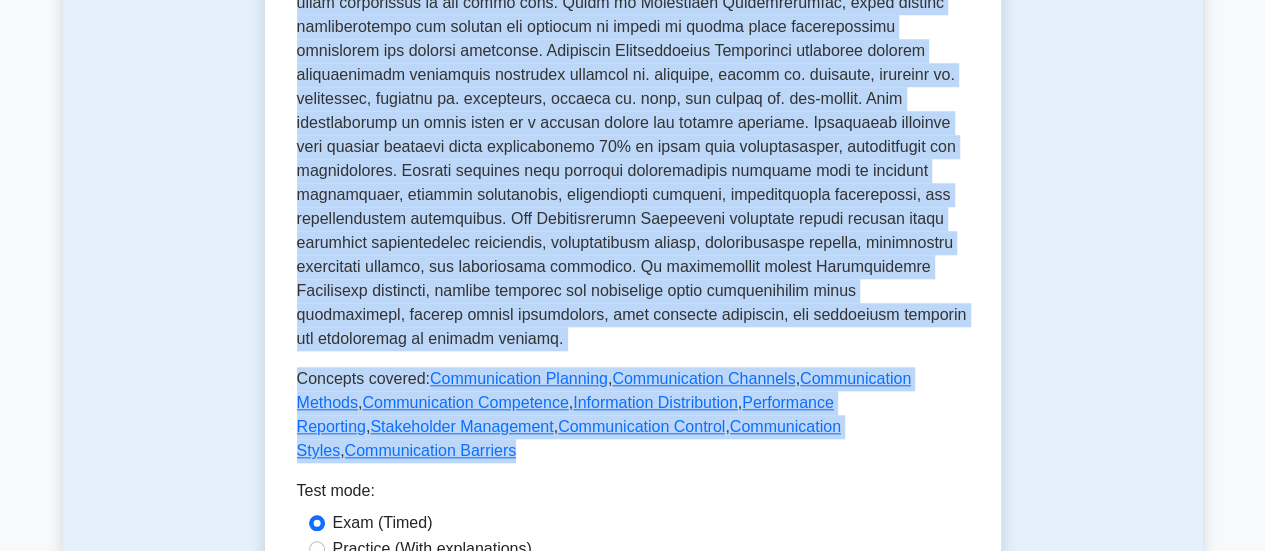 drag, startPoint x: 350, startPoint y: 311, endPoint x: 896, endPoint y: 409, distance: 554.72516 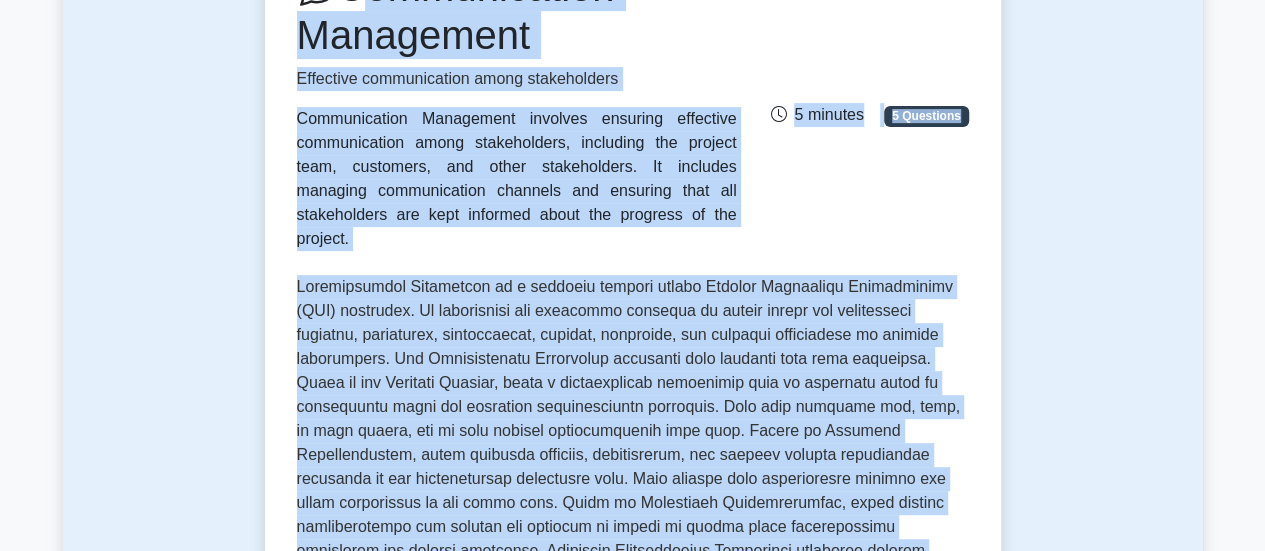 scroll, scrollTop: 0, scrollLeft: 0, axis: both 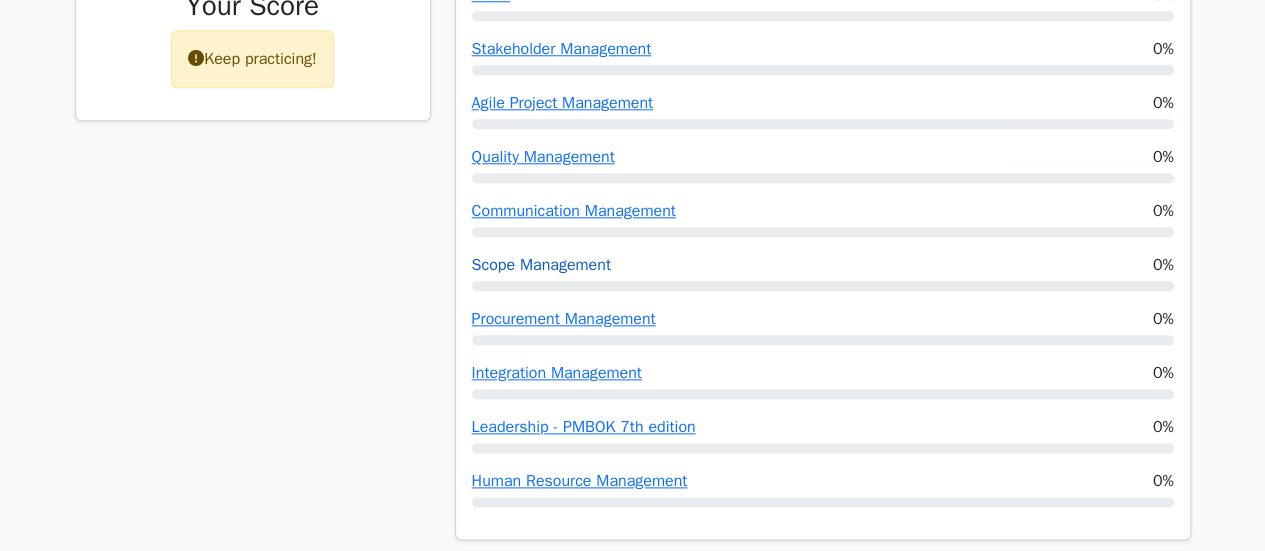 click on "Scope Management" at bounding box center (541, 265) 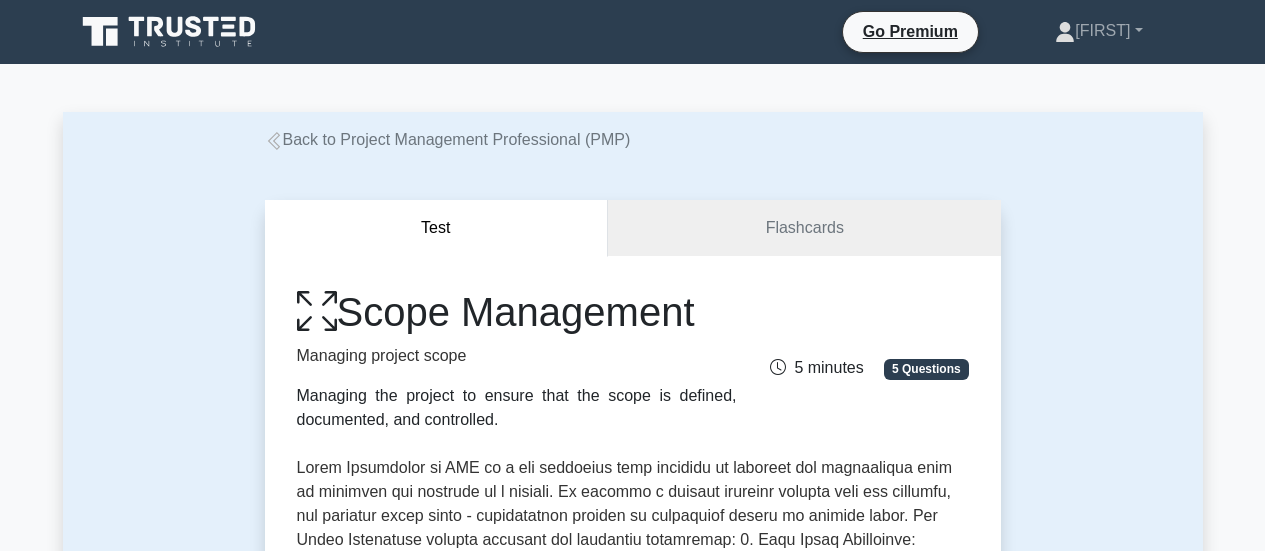 scroll, scrollTop: 0, scrollLeft: 0, axis: both 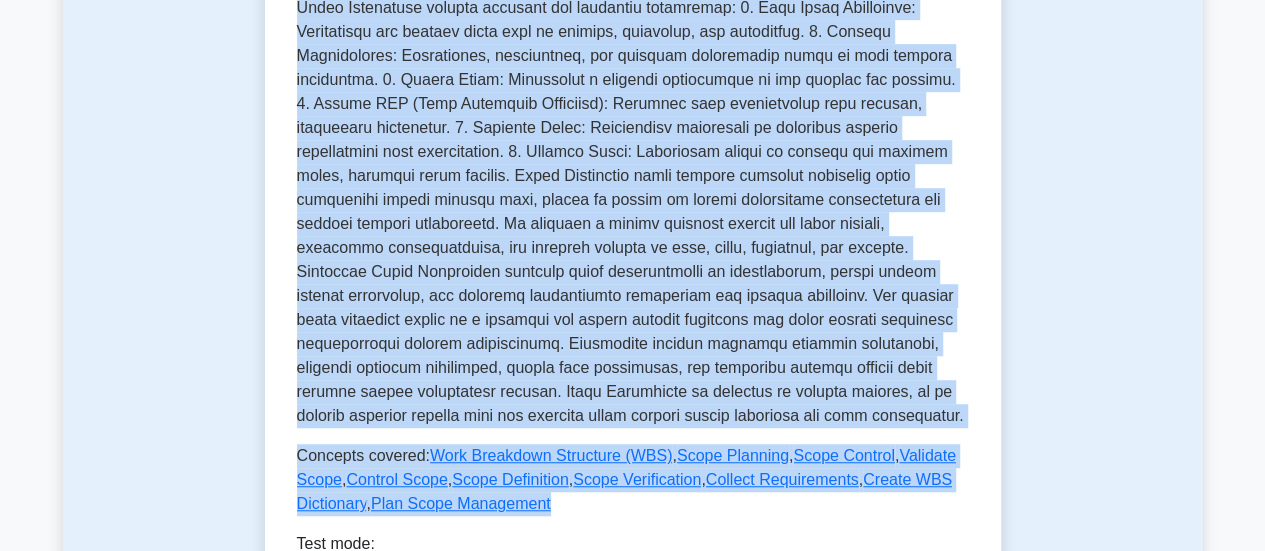 drag, startPoint x: 358, startPoint y: 103, endPoint x: 612, endPoint y: 507, distance: 477.21274 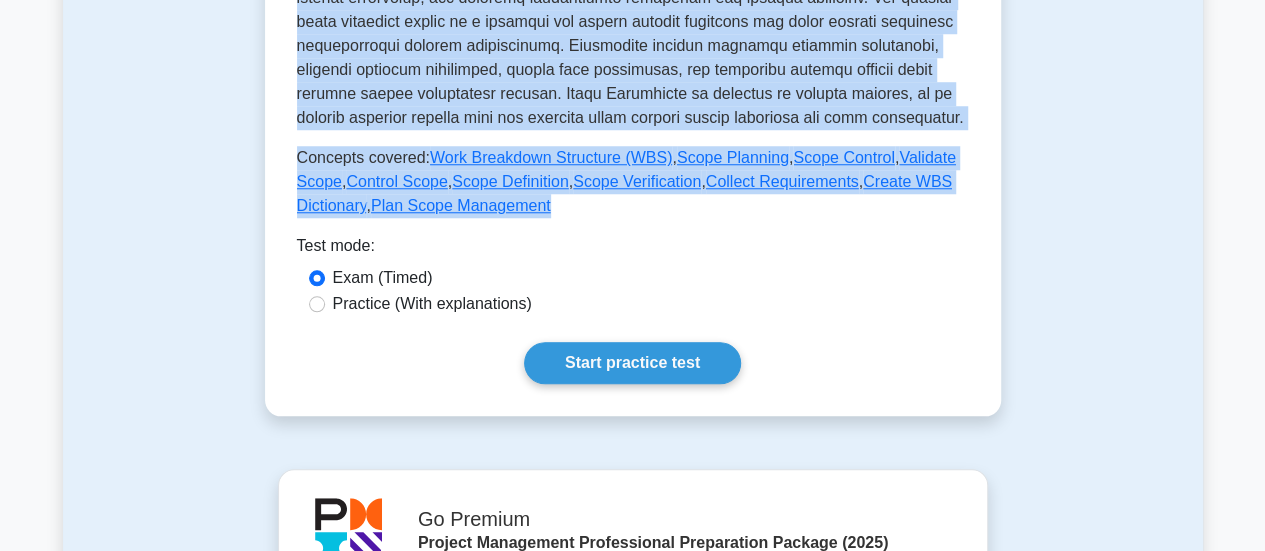scroll, scrollTop: 627, scrollLeft: 0, axis: vertical 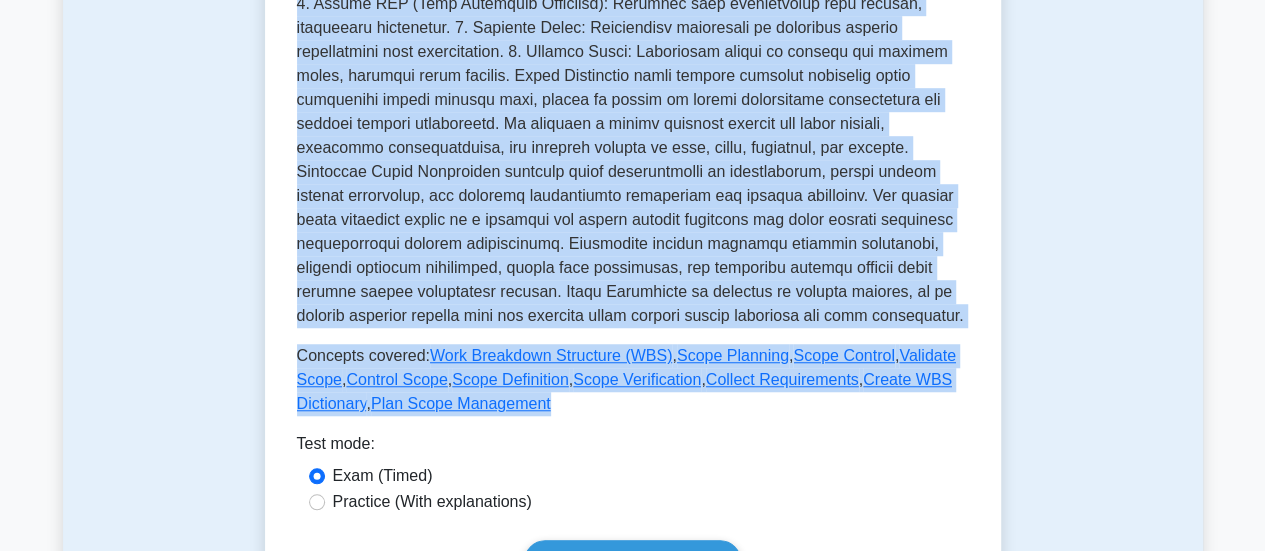 copy on "Scope Management
Managing project scope
Managing the project to ensure that the scope is defined, documented, and controlled.
5 minutes
5 Questions
Scope Management in PMP is a key knowledge area focusing on defining and controlling what is included and excluded in a project. It ensures a project delivers exactly what was promised, and prevents scope creep - uncontrolled changes or continuous growth in project scope.
The Scope Management process includes six essential components:
1. Plan Scope Management: Documenting how project scope will be defined, validated, and controlled.
2. Collect Requirements: Determining, documenting, and managing stakeholder needs to meet project objectives.
3. Define Scope: Developing a detailed description of the project and product.
4. Create WBS (Work Breakdown Structure): Breaking down deliverables into smalle..." 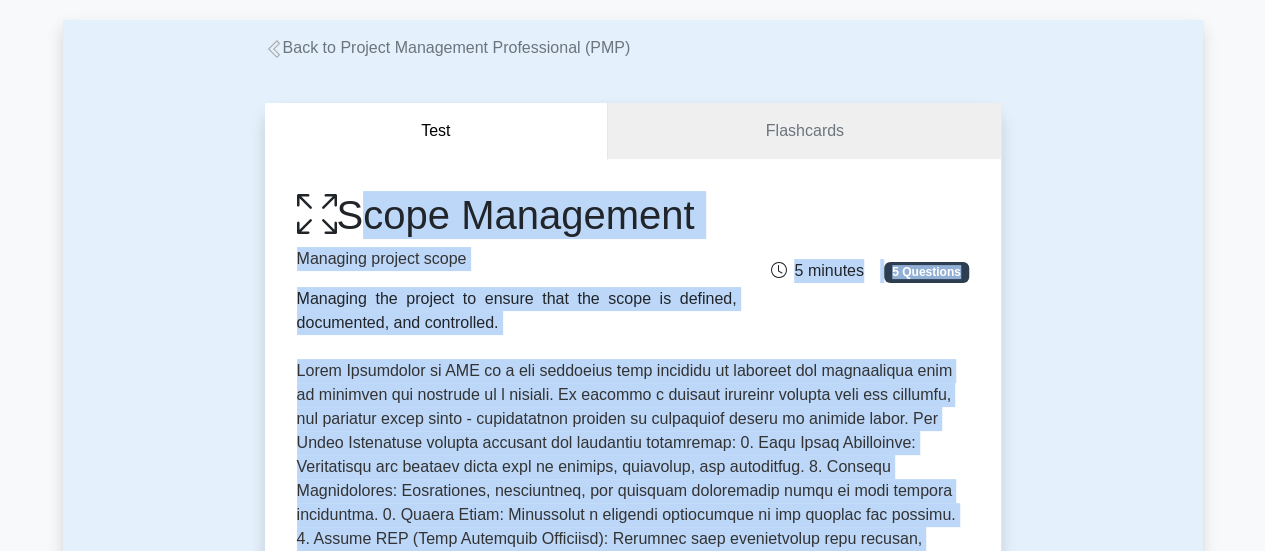 scroll, scrollTop: 0, scrollLeft: 0, axis: both 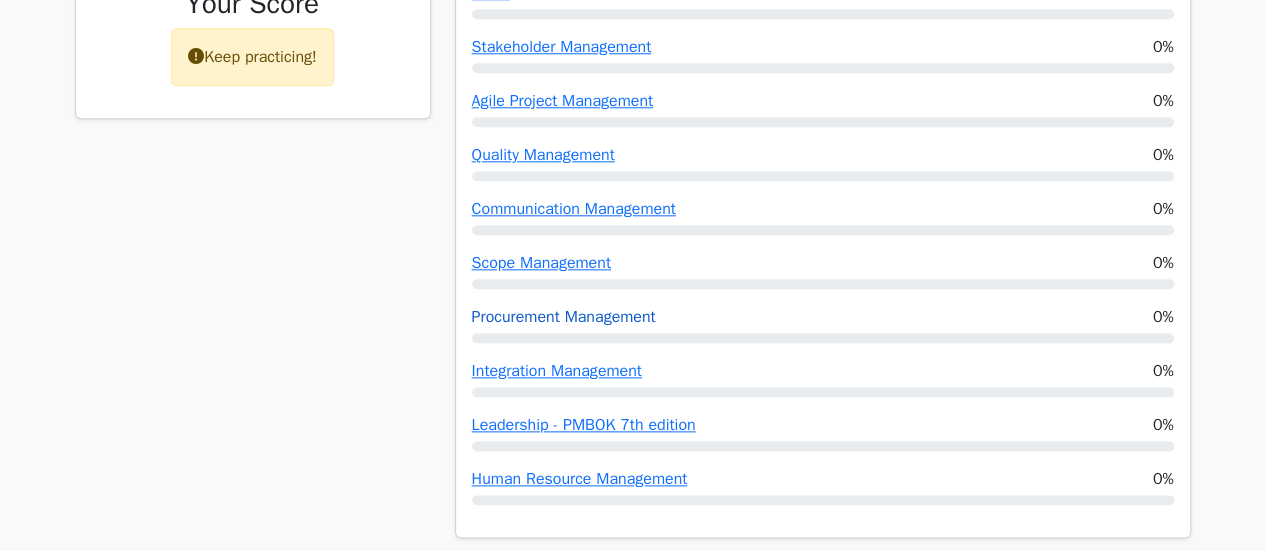 click on "Procurement Management" at bounding box center (564, 317) 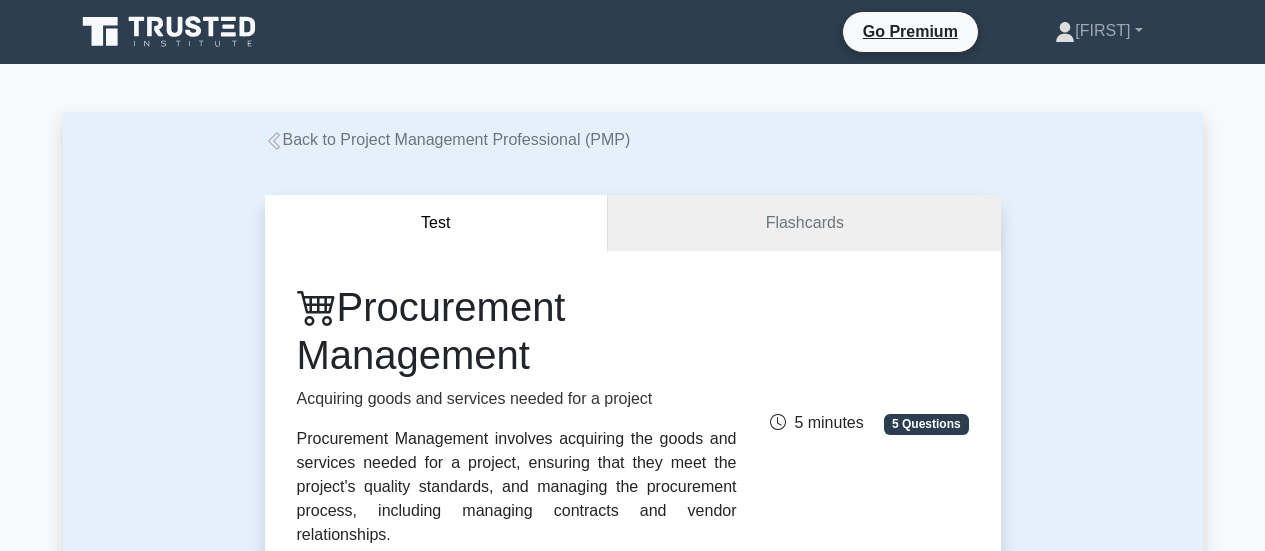 scroll, scrollTop: 0, scrollLeft: 0, axis: both 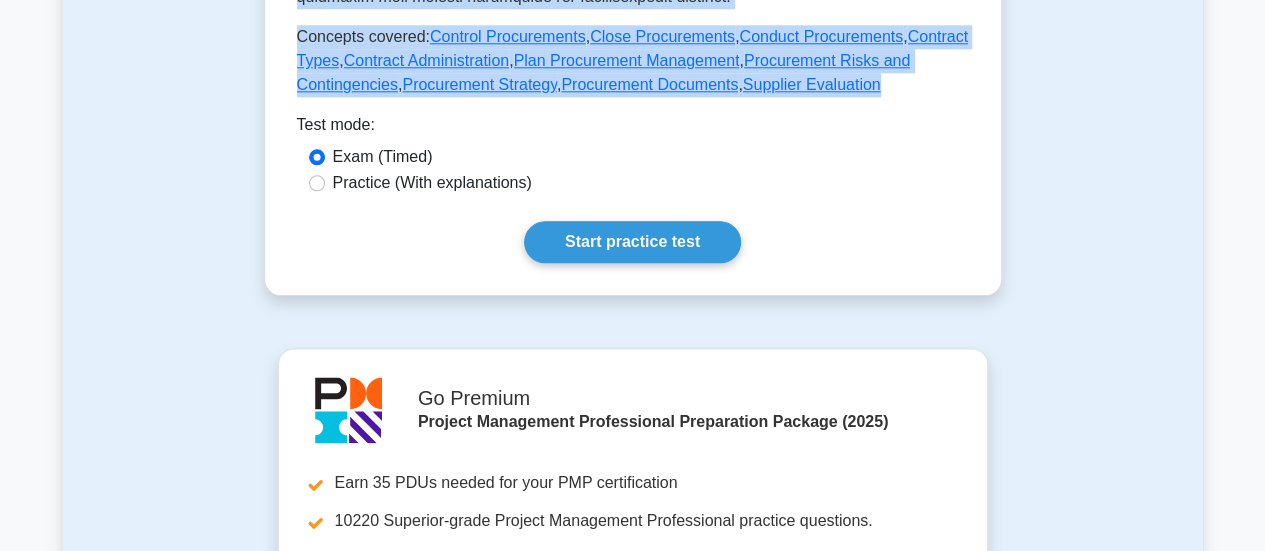drag, startPoint x: 353, startPoint y: 307, endPoint x: 922, endPoint y: 86, distance: 610.4113 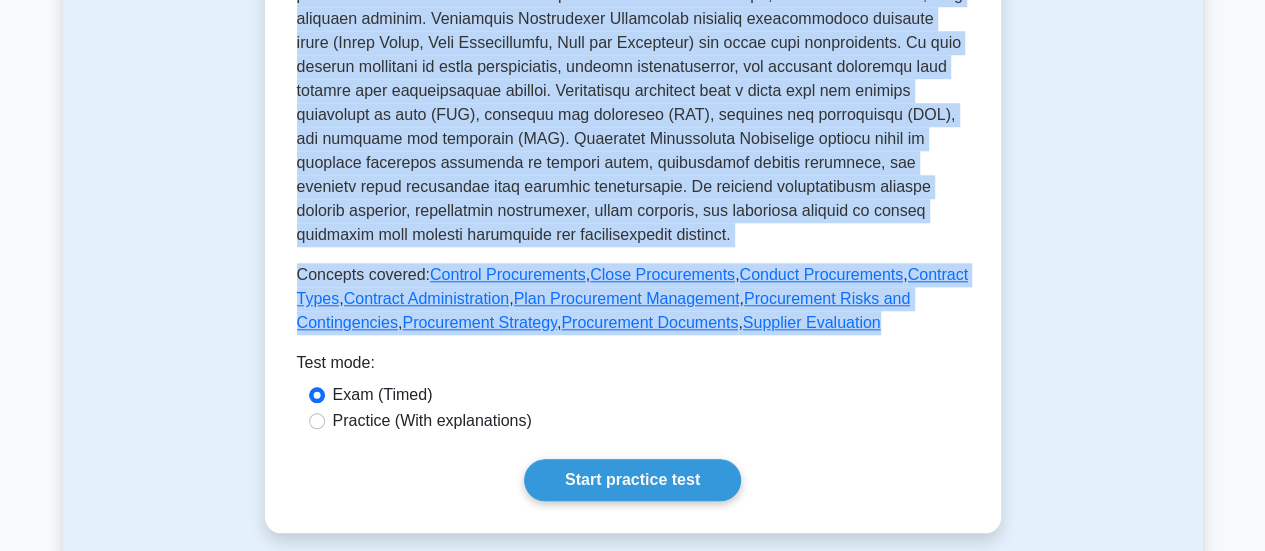 scroll, scrollTop: 590, scrollLeft: 0, axis: vertical 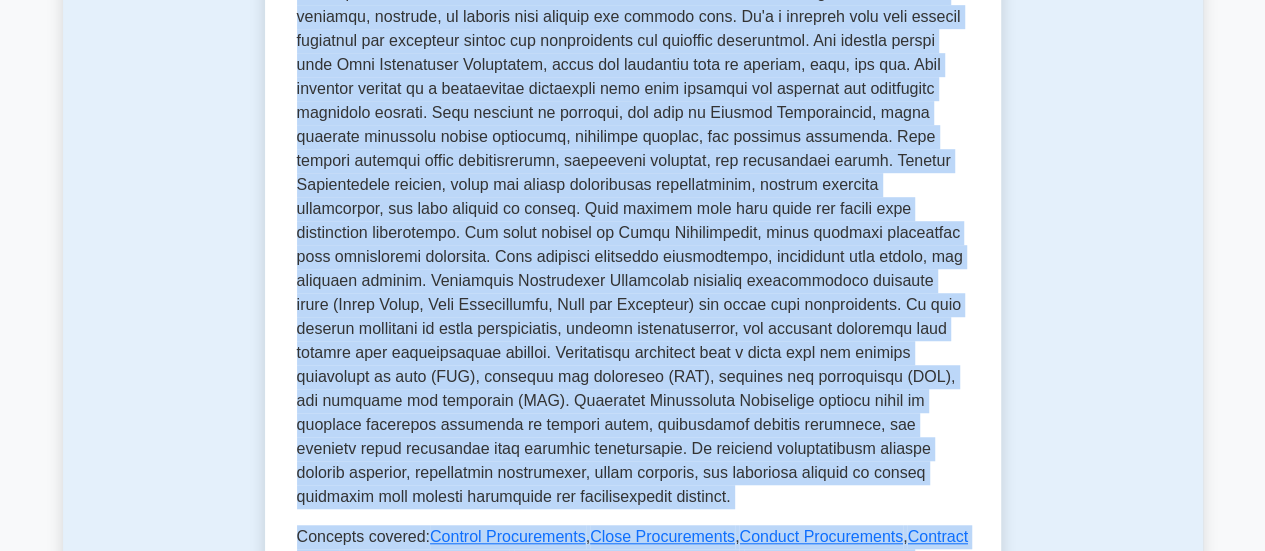 copy on "Procurement Management
Acquiring goods and services needed for a project
Procurement Management involves acquiring the goods and services needed for a project, ensuring that they meet the project's quality standards, and managing the procurement process, including managing contracts and vendor relationships.
5 minutes
5 Questions
Procurement Management in PMP involves the processes necessary to purchase or acquire products, services, or results from outside the project team. It's a critical area that ensures resources not available within the organization are obtained effectively.
The process begins with Plan Procurement Management, where you determine what to procure, when, and how. This planning results in a procurement management plan that outlines the approach and identifies potential sellers.
Once planning is complete, you move to Conduc..." 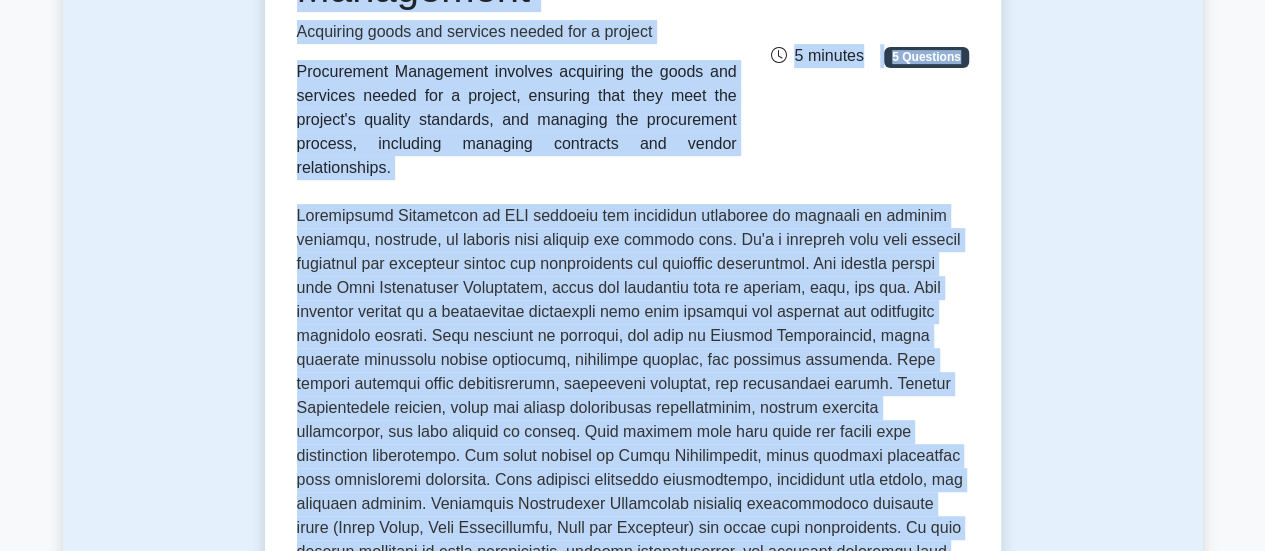 scroll, scrollTop: 206, scrollLeft: 0, axis: vertical 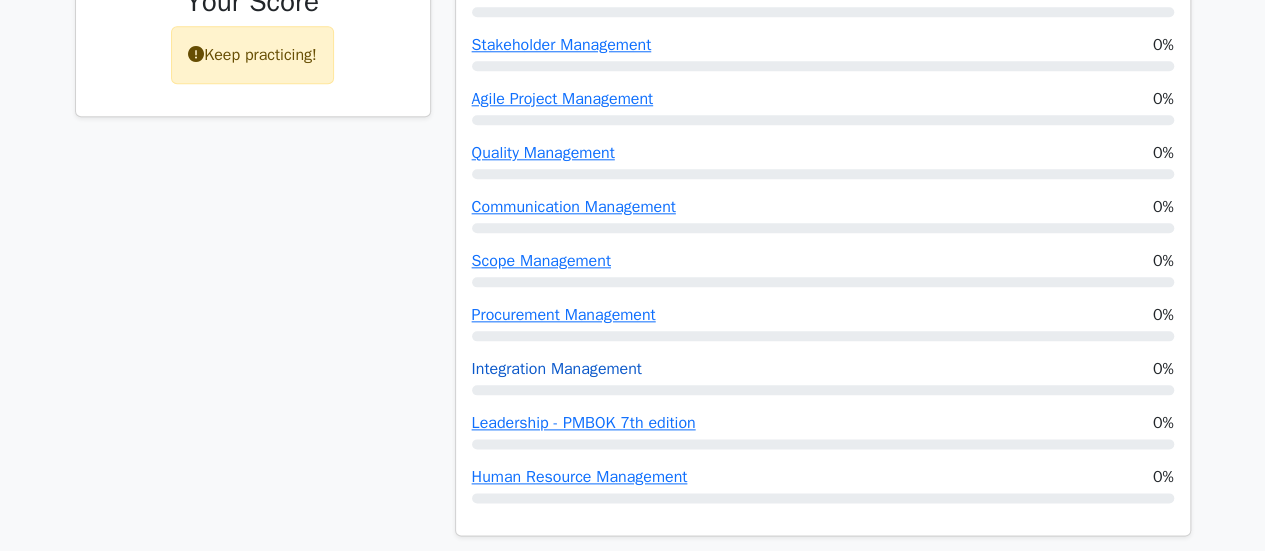 click on "Integration Management" at bounding box center [557, 369] 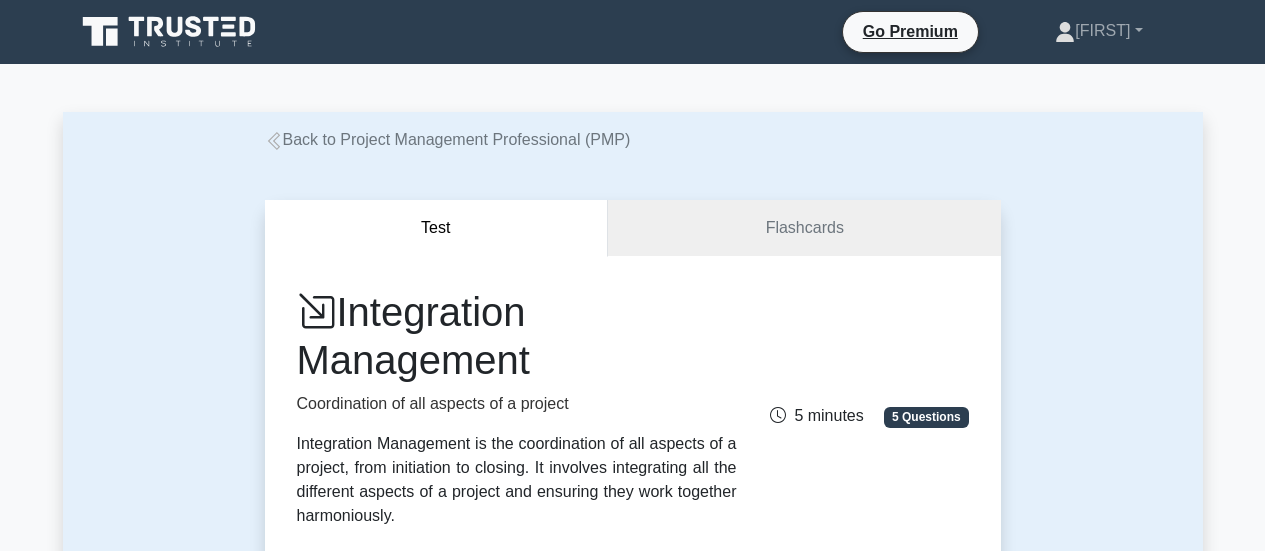 scroll, scrollTop: 0, scrollLeft: 0, axis: both 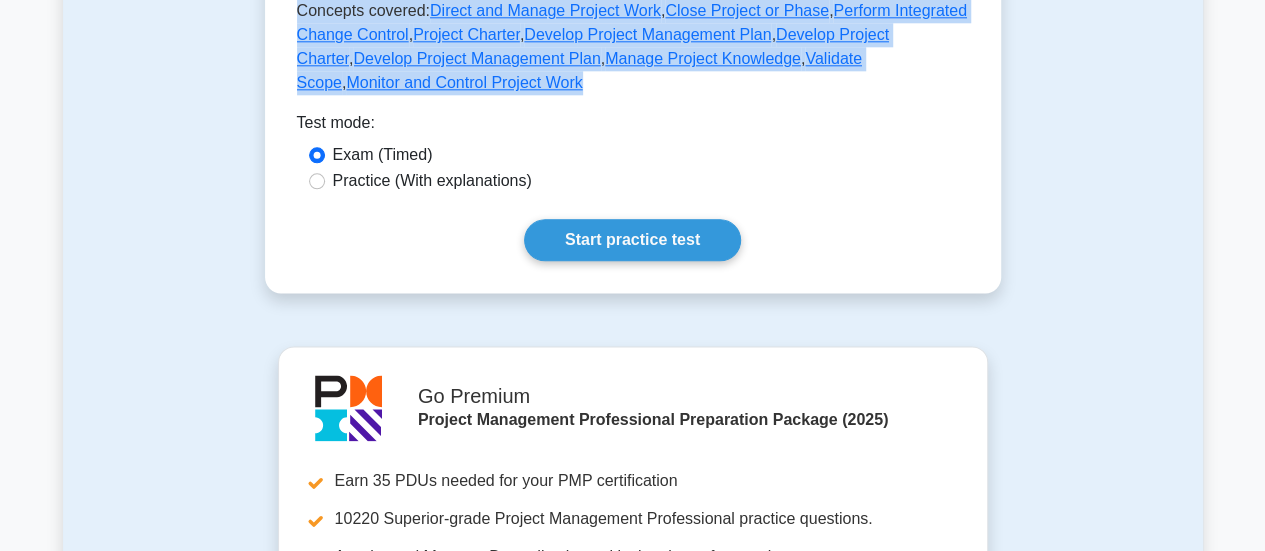drag, startPoint x: 341, startPoint y: 310, endPoint x: 476, endPoint y: 65, distance: 279.73203 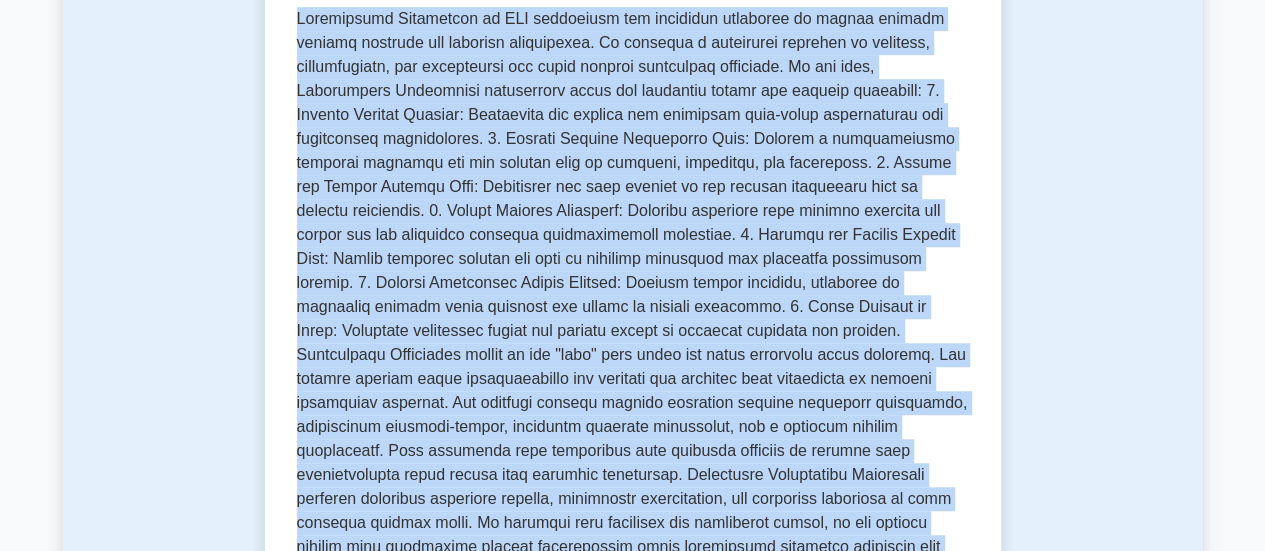 scroll, scrollTop: 440, scrollLeft: 0, axis: vertical 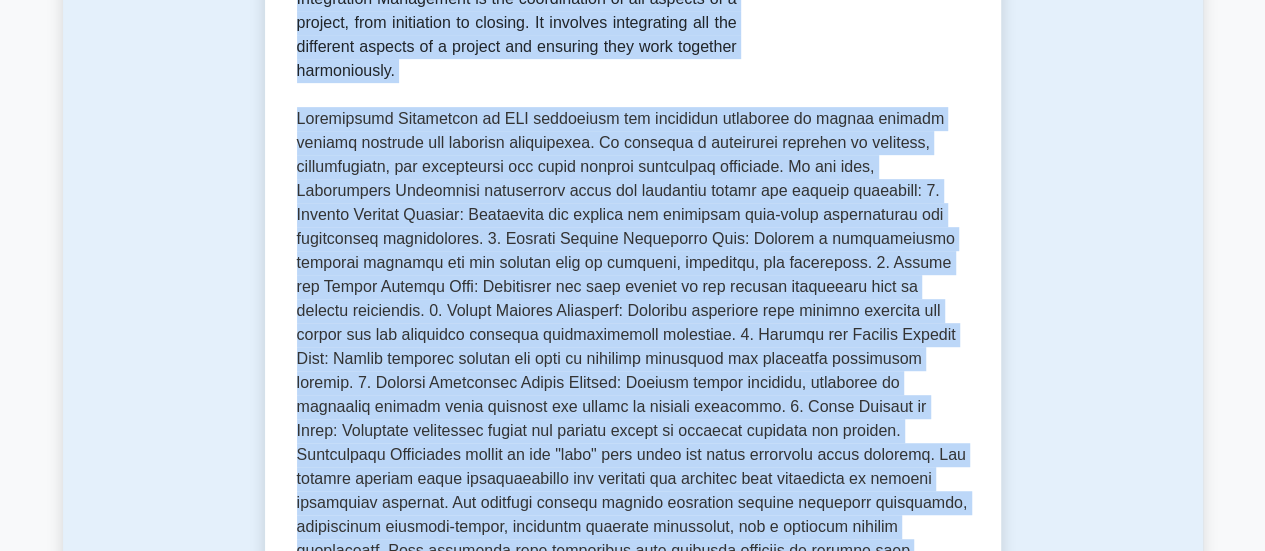 copy on "Integration Management
Coordination of all aspects of a project
Integration Management is the coordination of all aspects of a project, from initiation to closing. It involves integrating all the different aspects of a project and ensuring they work together harmoniously.
5 minutes
5 Questions
Integration Management in PMP represents the processes necessary to ensure various project elements are properly coordinated. It provides a structured approach to unifying, consolidating, and integrating all major project management functions.
At its core, Integration Management encompasses seven key processes across the project lifecycle:
1. Develop Project Charter: Authorizes the project and documents high-level requirements and stakeholder expectations.
2. Develop Project Management Plan: Creates a comprehensive document defining how the project wil..." 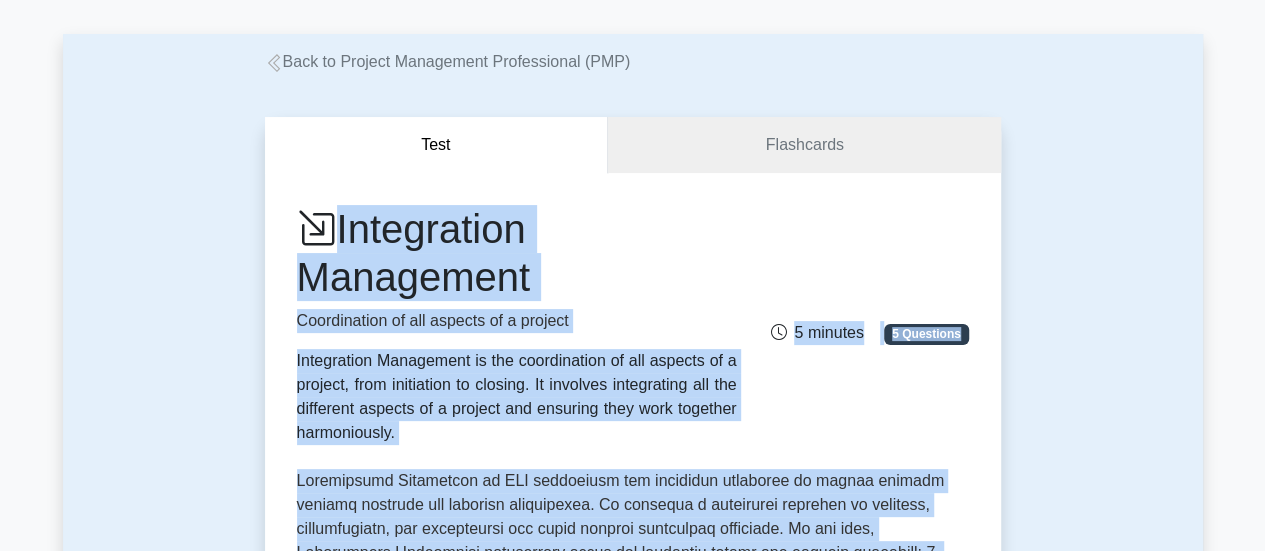 scroll, scrollTop: 0, scrollLeft: 0, axis: both 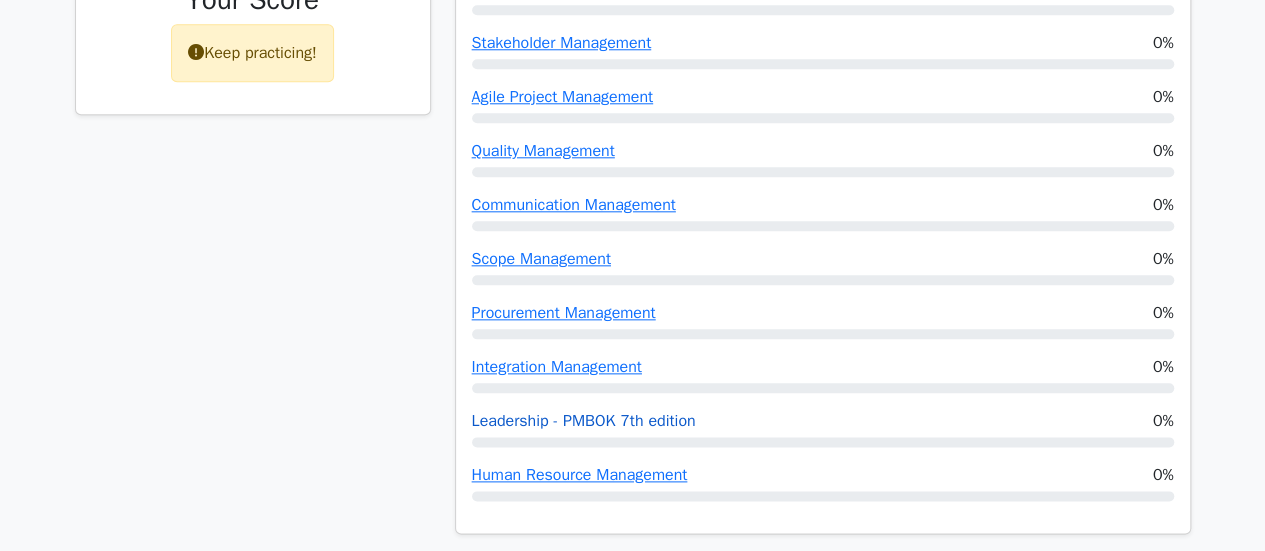 click on "Leadership - PMBOK 7th edition" at bounding box center (584, 421) 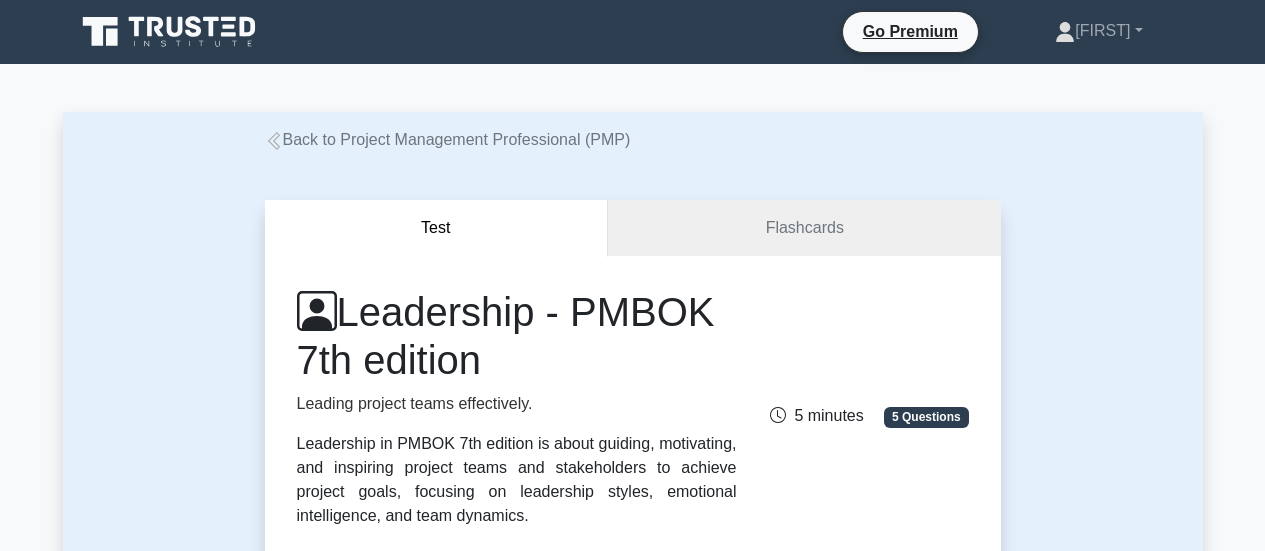 scroll, scrollTop: 0, scrollLeft: 0, axis: both 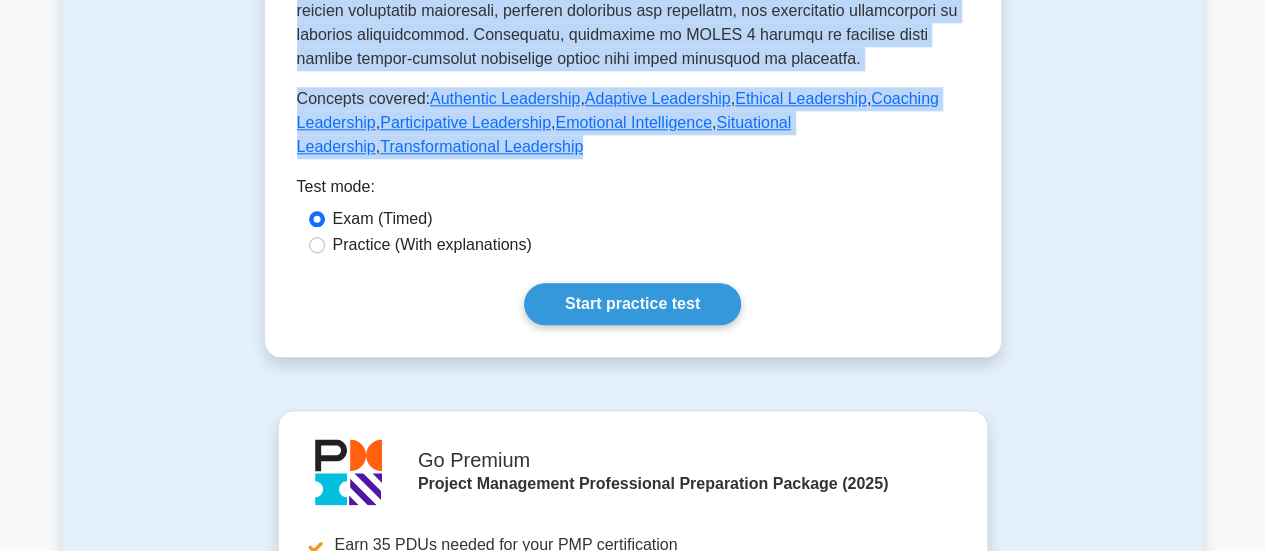 drag, startPoint x: 342, startPoint y: 309, endPoint x: 427, endPoint y: 157, distance: 174.15224 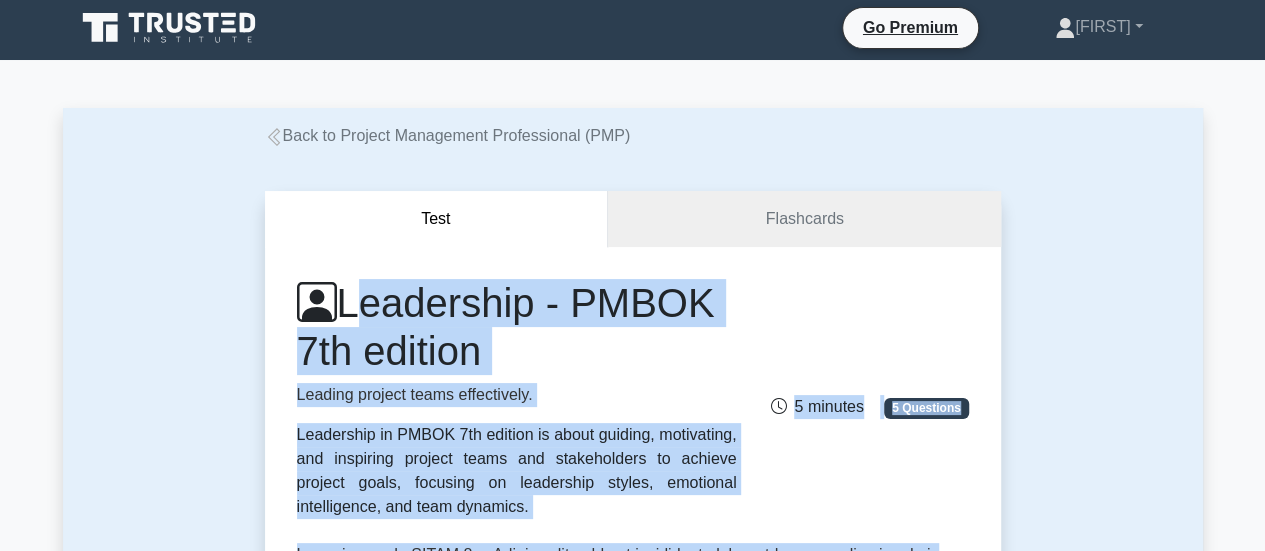 scroll, scrollTop: 0, scrollLeft: 0, axis: both 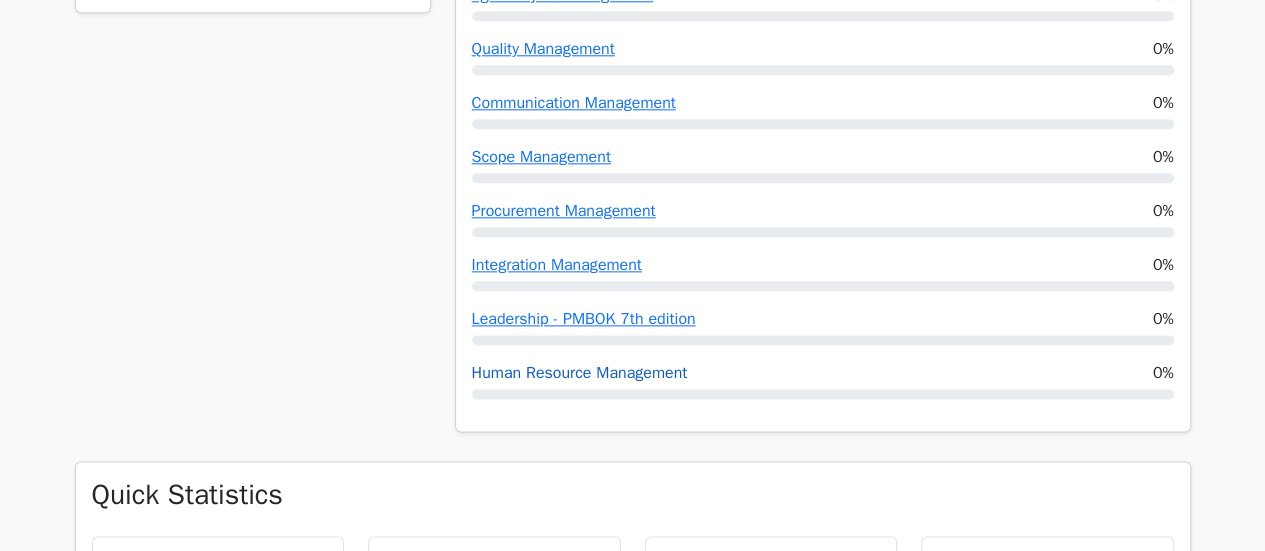 click on "Human Resource Management" at bounding box center (580, 373) 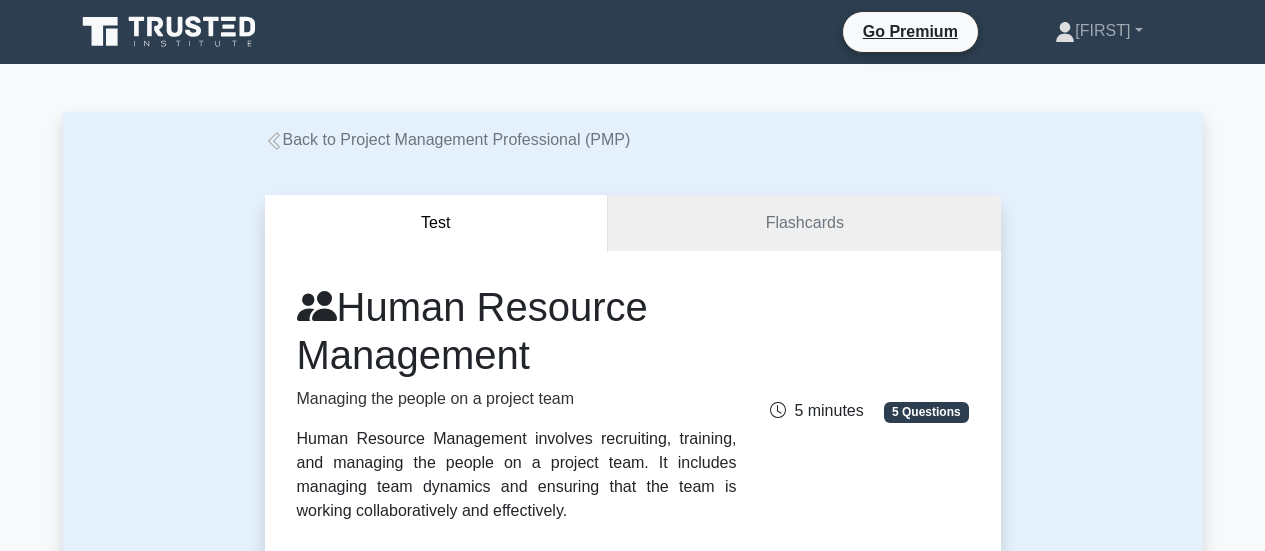 scroll, scrollTop: 0, scrollLeft: 0, axis: both 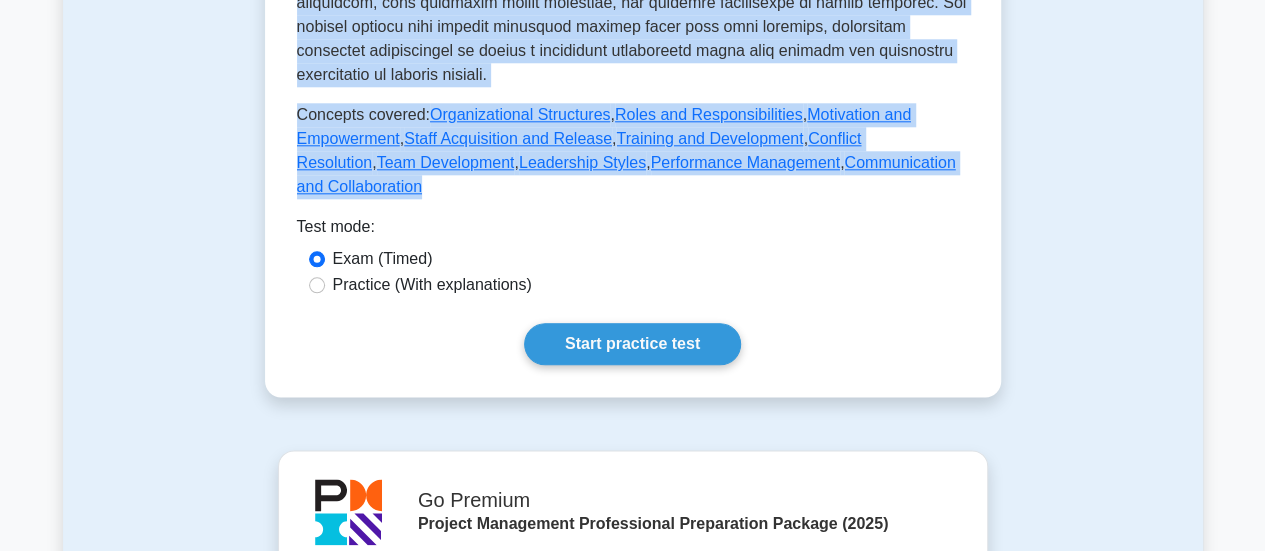 drag, startPoint x: 339, startPoint y: 305, endPoint x: 775, endPoint y: 175, distance: 454.96814 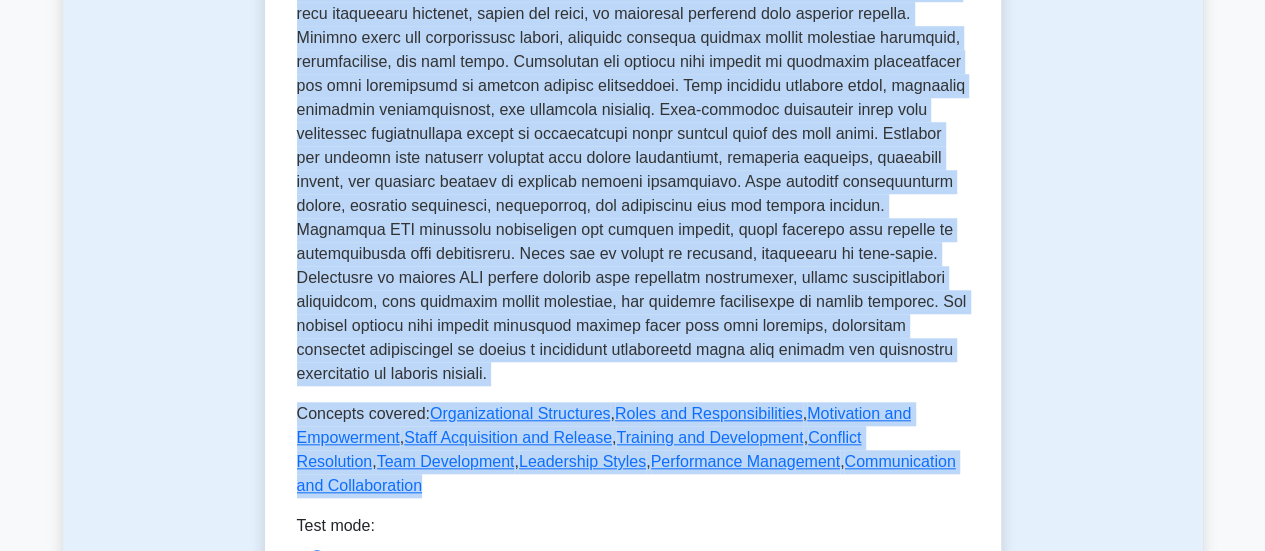 scroll, scrollTop: 736, scrollLeft: 0, axis: vertical 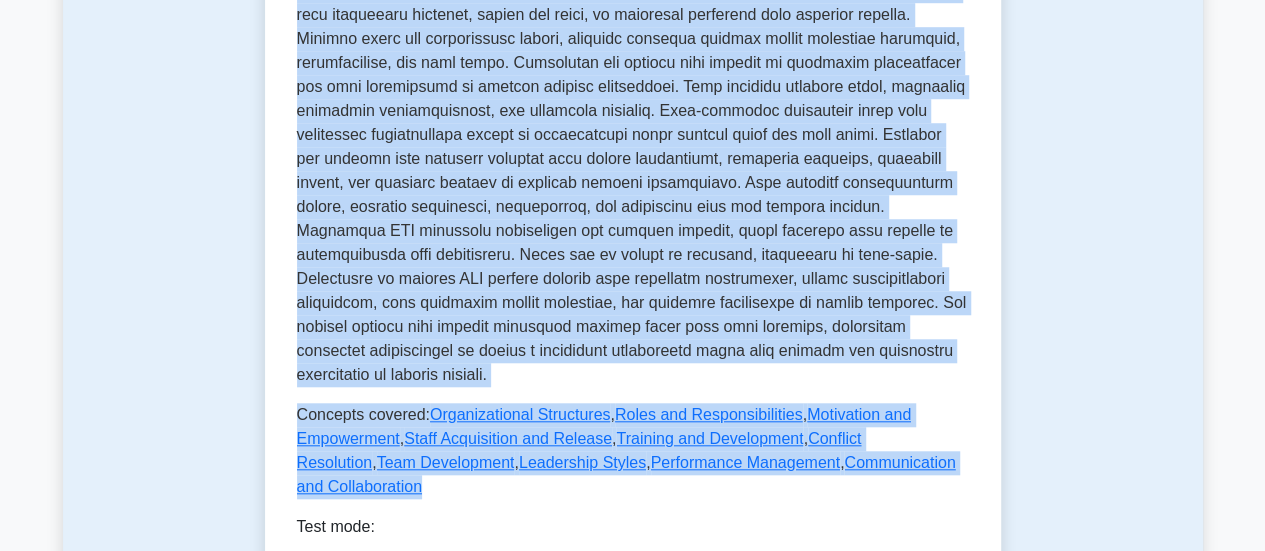 copy on "Human Resource Management
Managing the people on a project team
Human Resource Management involves recruiting, training, and managing the people on a project team. It includes managing team dynamics and ensuring that the team is working collaboratively and effectively.
5 minutes
5 Questions
Human Resource Management (HRM) in project management refers to the processes needed to make effective use of people involved in a project. It encompasses planning, acquiring, developing, and managing the project team members to ensure successful project delivery.
Project Human Resource Management begins with HR planning, which identifies roles, responsibilities, required skills, and reporting relationships. This planning results in a staffing management plan, role descriptions, and responsibility assignment matrices like RACI charts (Responsible, Account..." 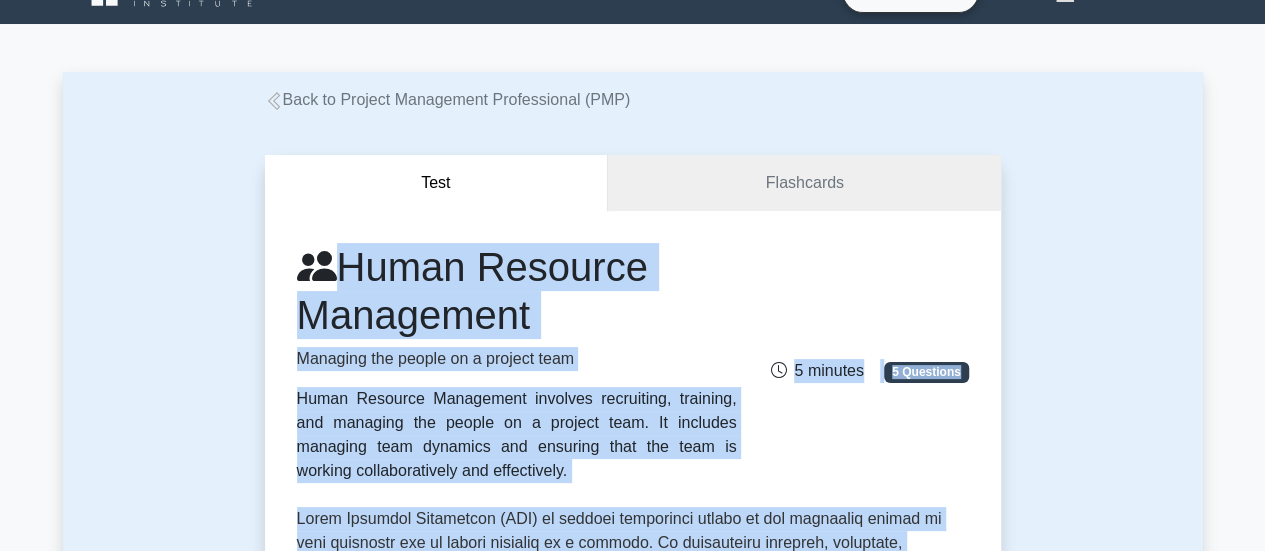 scroll, scrollTop: 0, scrollLeft: 0, axis: both 